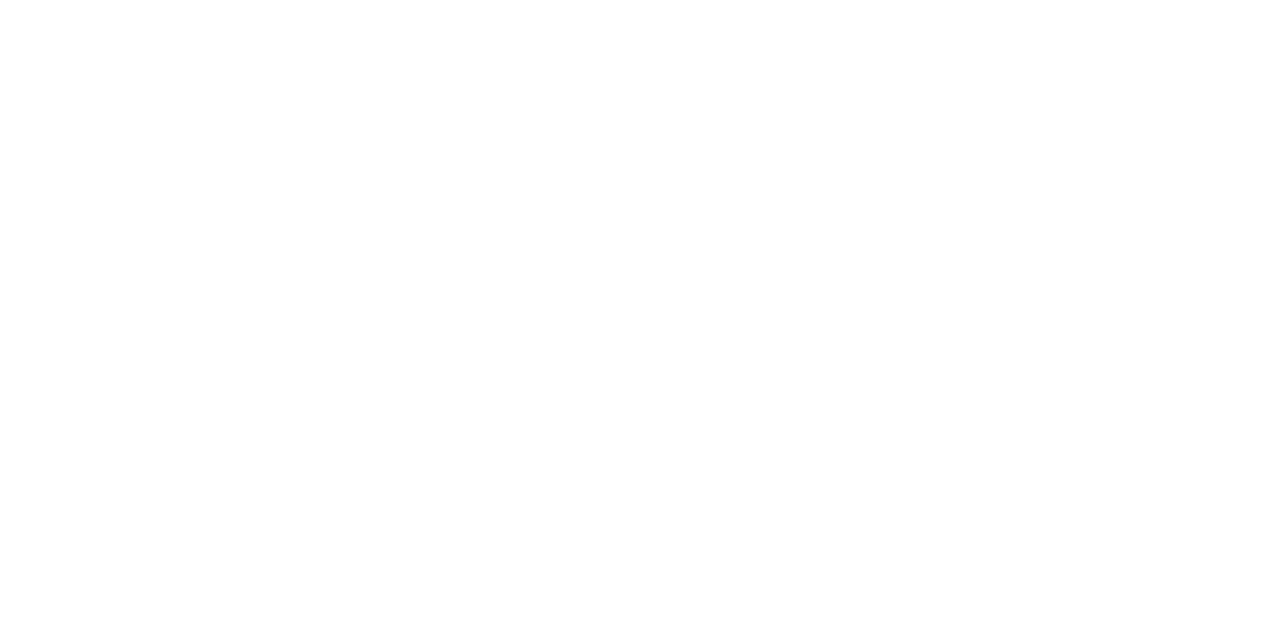 scroll, scrollTop: 0, scrollLeft: 0, axis: both 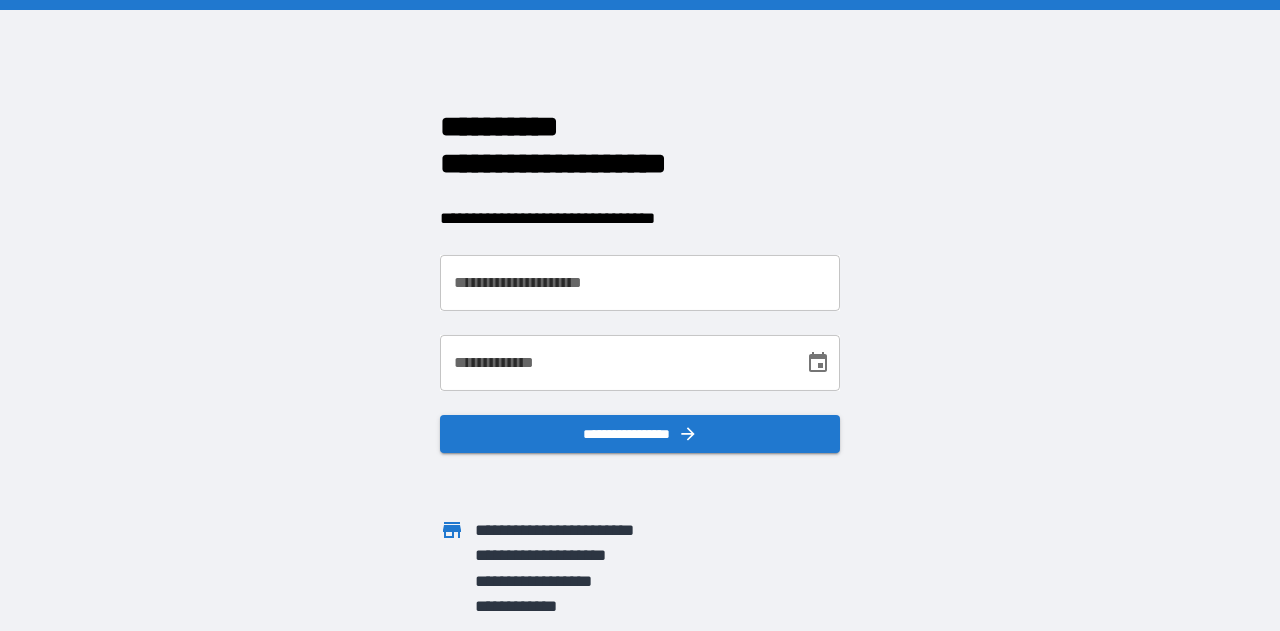 click on "**********" at bounding box center [640, 283] 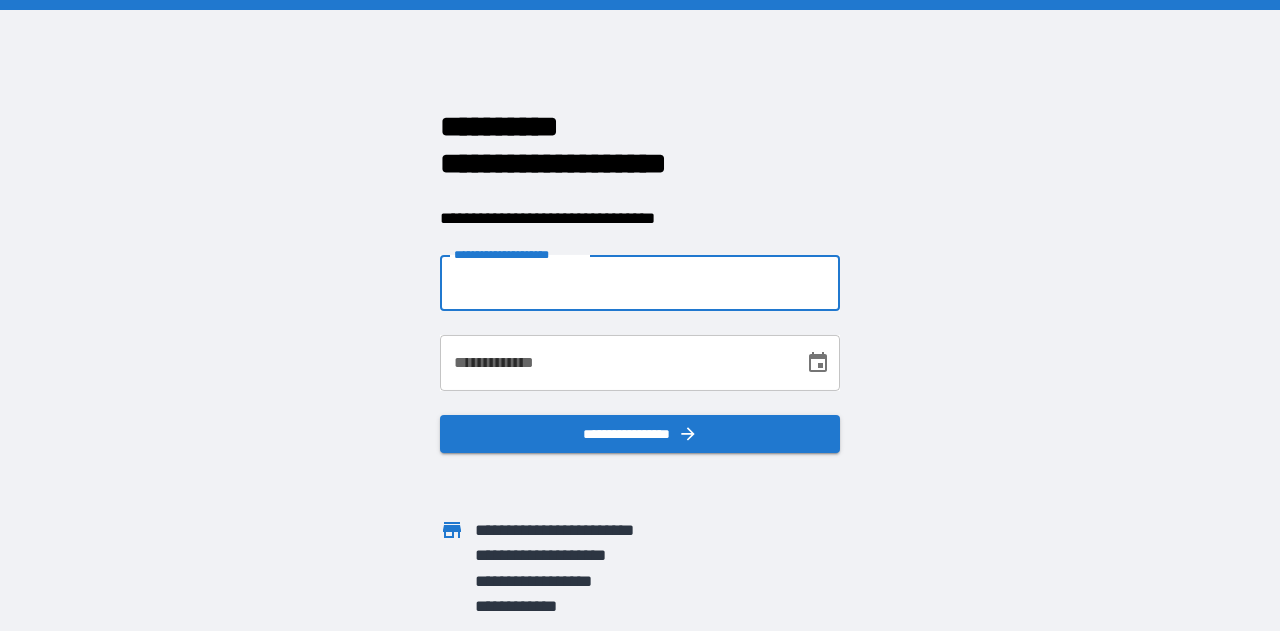 type on "**********" 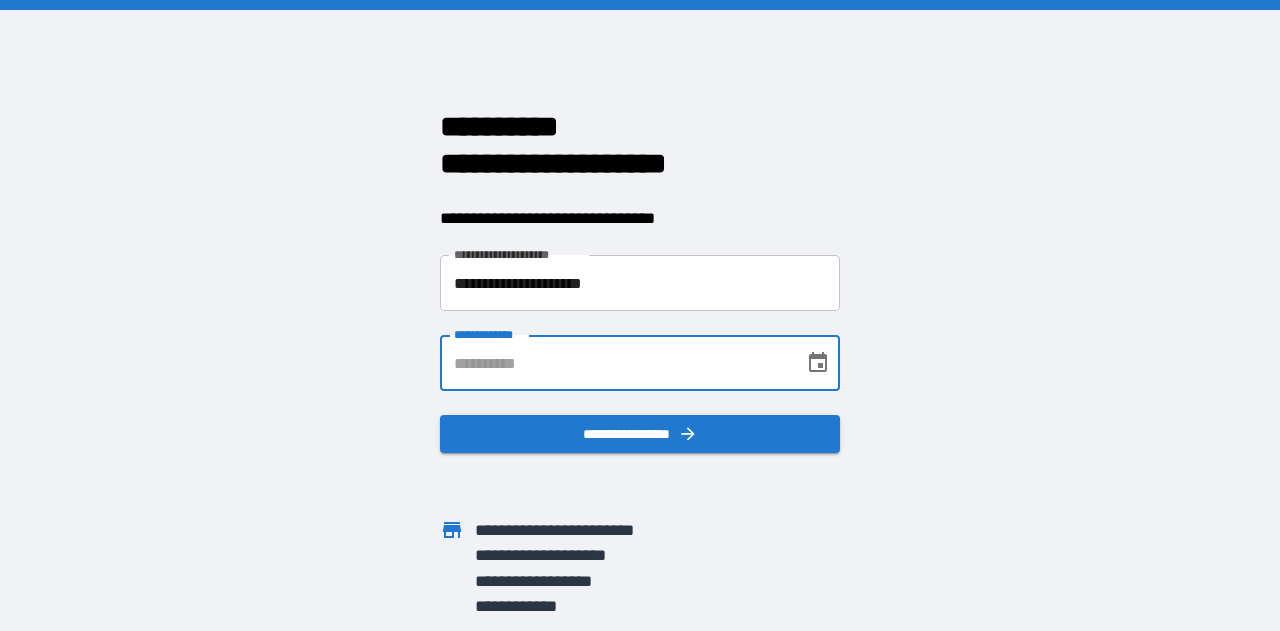click on "**********" at bounding box center (615, 363) 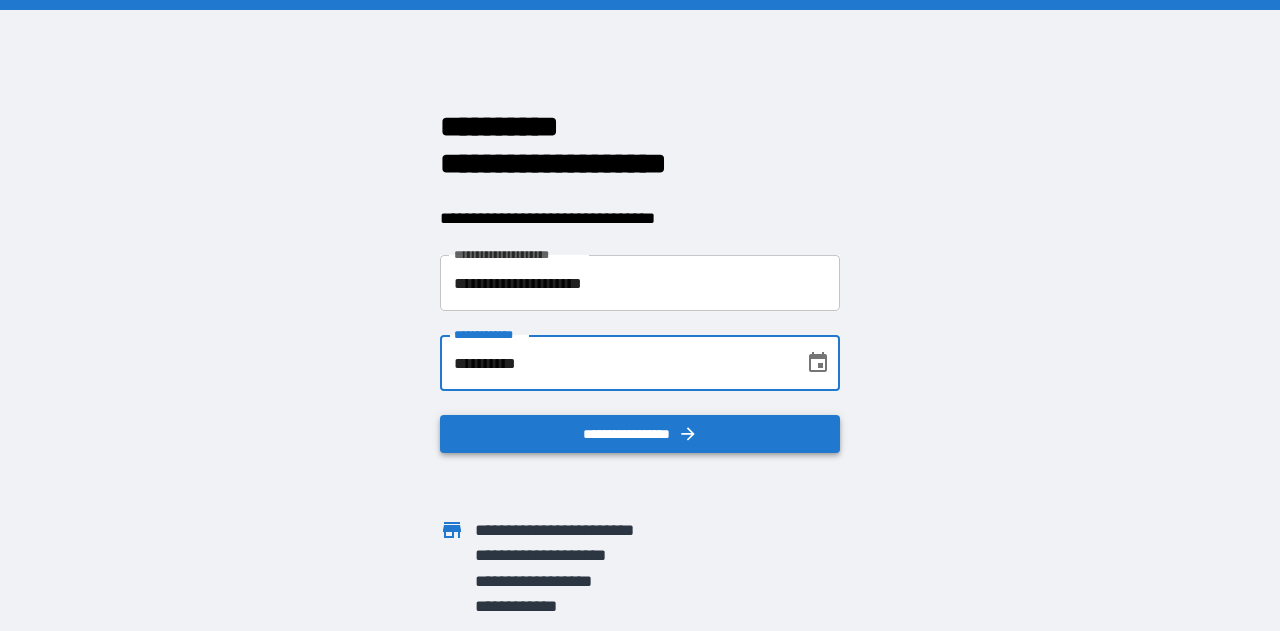 type on "**********" 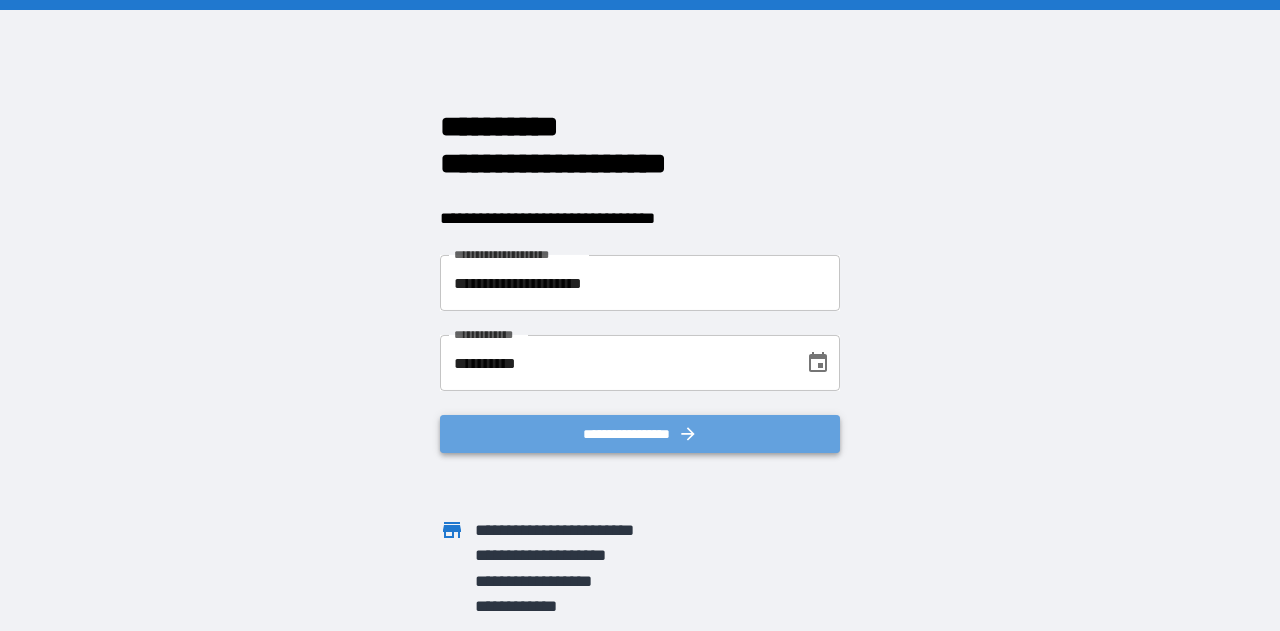 click on "**********" at bounding box center (640, 434) 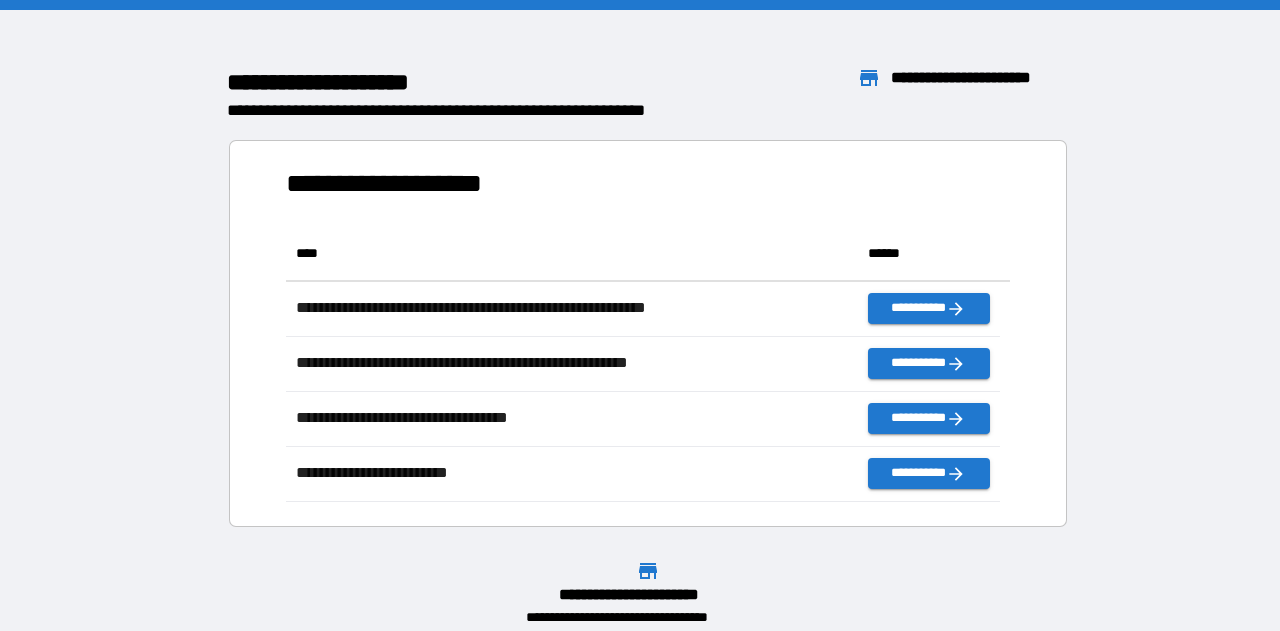 scroll, scrollTop: 16, scrollLeft: 16, axis: both 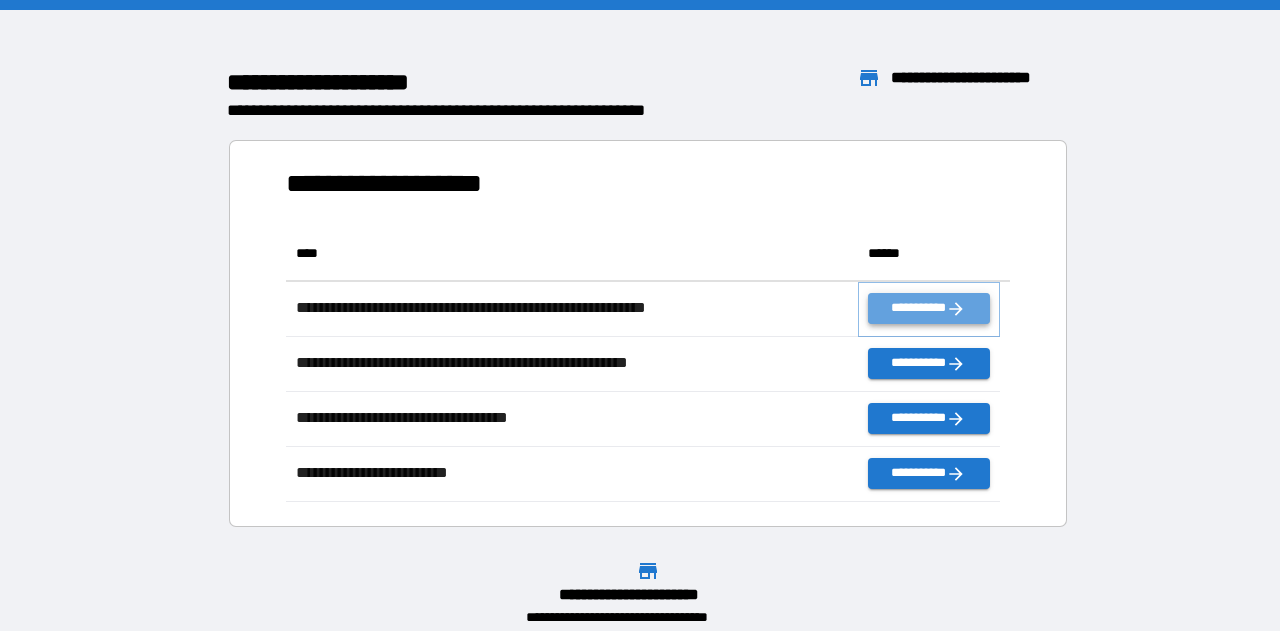 click on "**********" at bounding box center (929, 308) 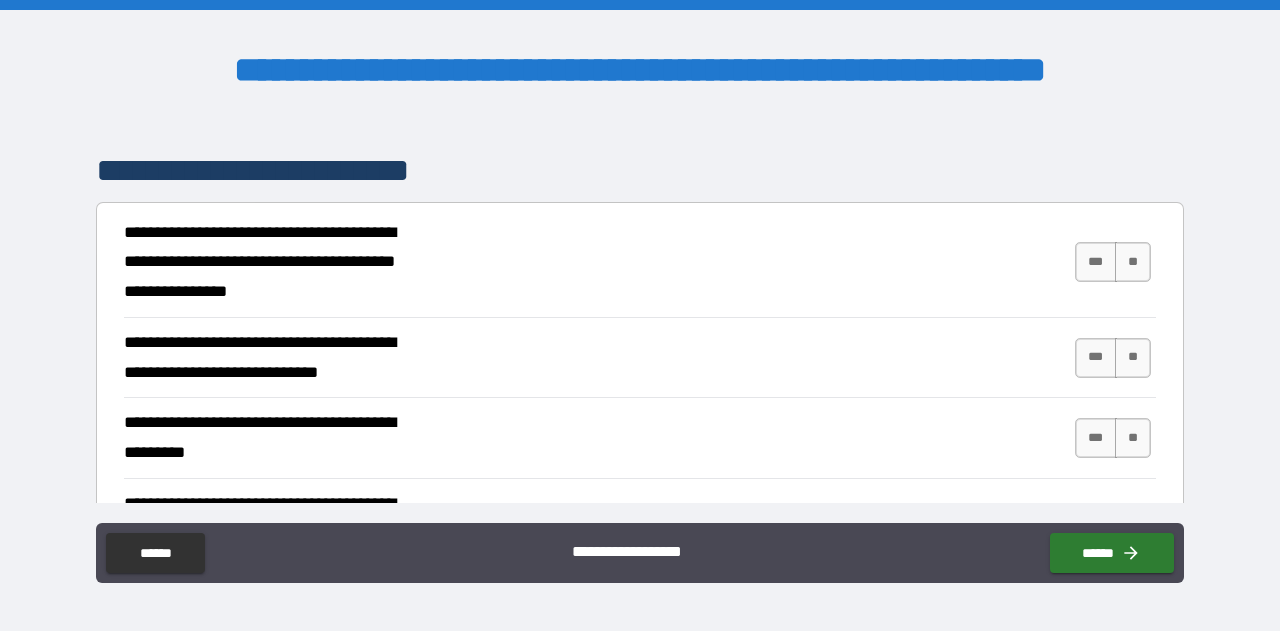 scroll, scrollTop: 300, scrollLeft: 0, axis: vertical 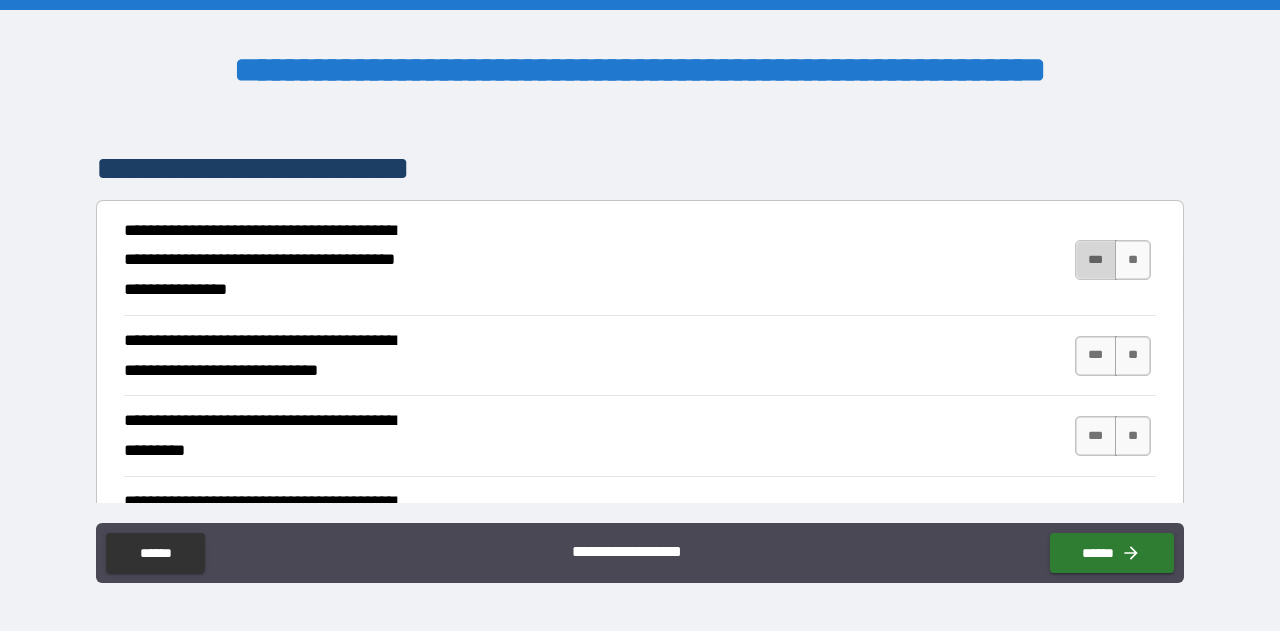 click on "***" at bounding box center (1096, 260) 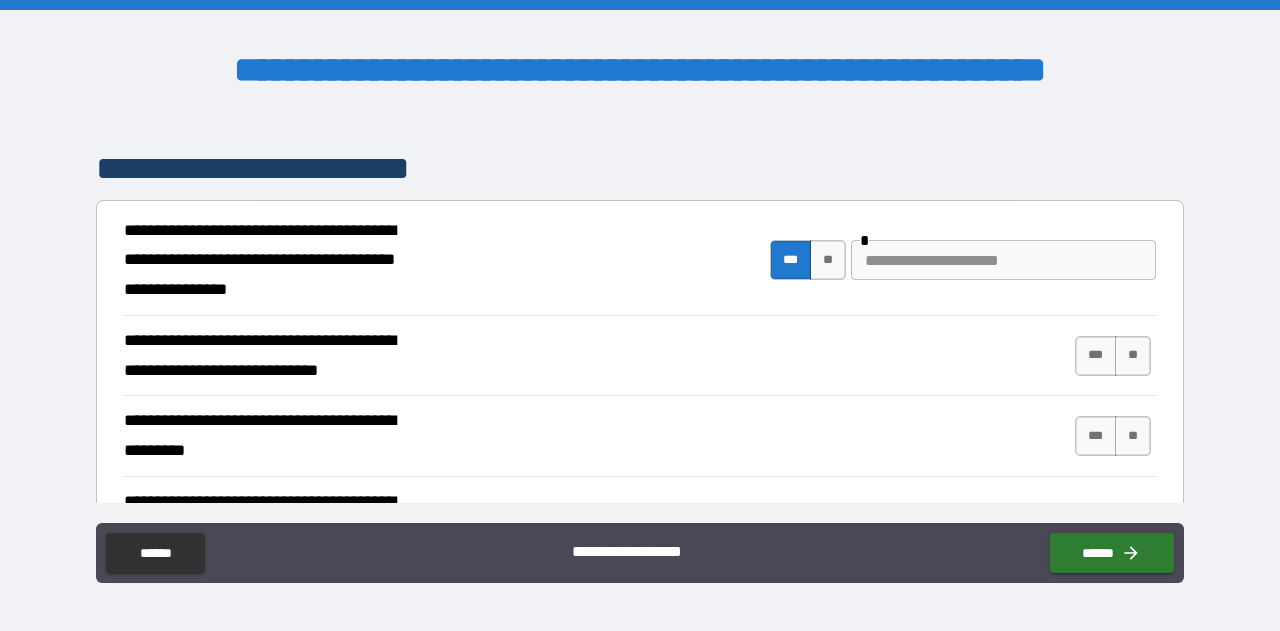 click at bounding box center [1003, 260] 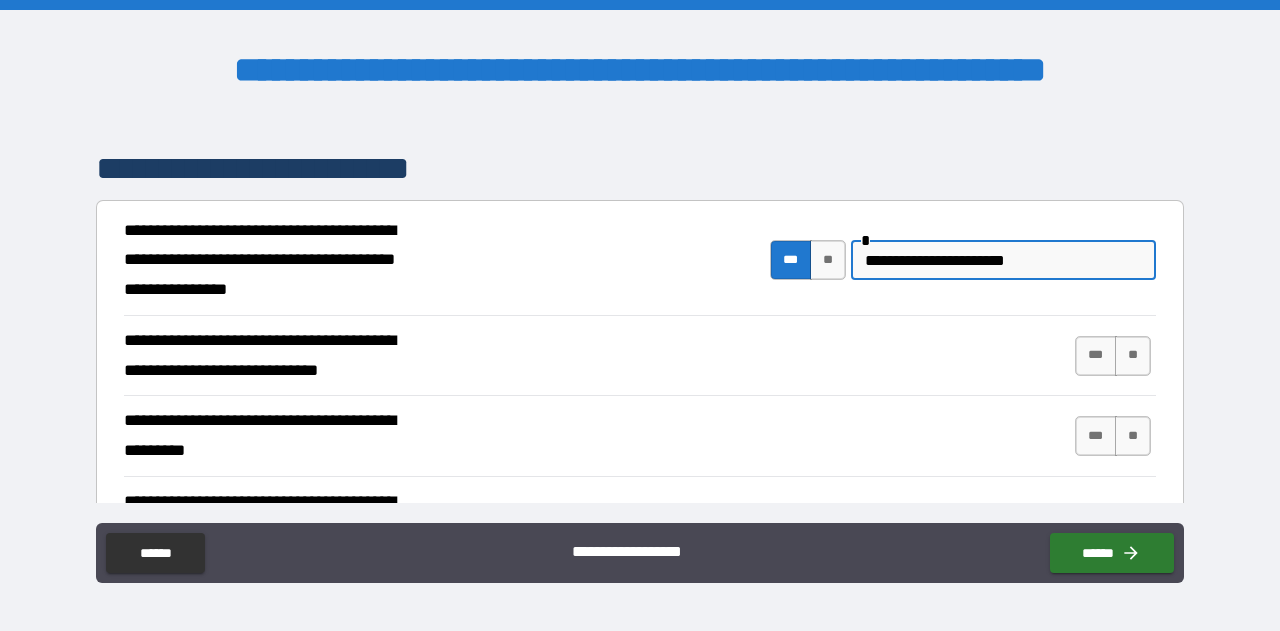 paste on "**********" 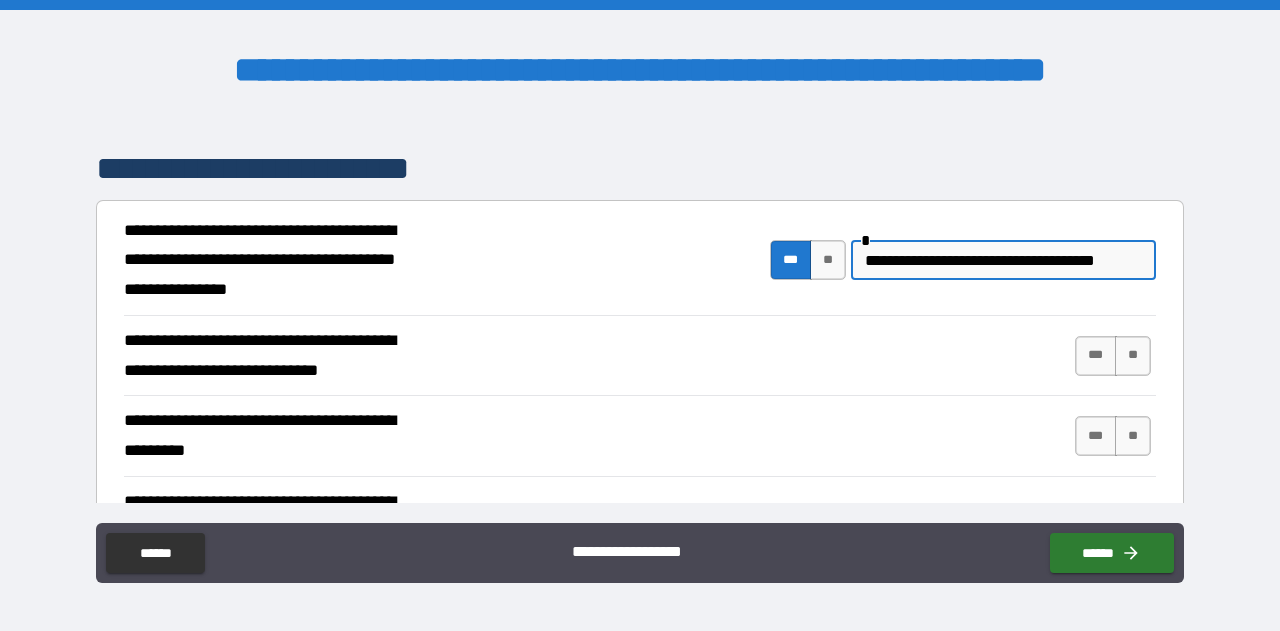 scroll, scrollTop: 0, scrollLeft: 6, axis: horizontal 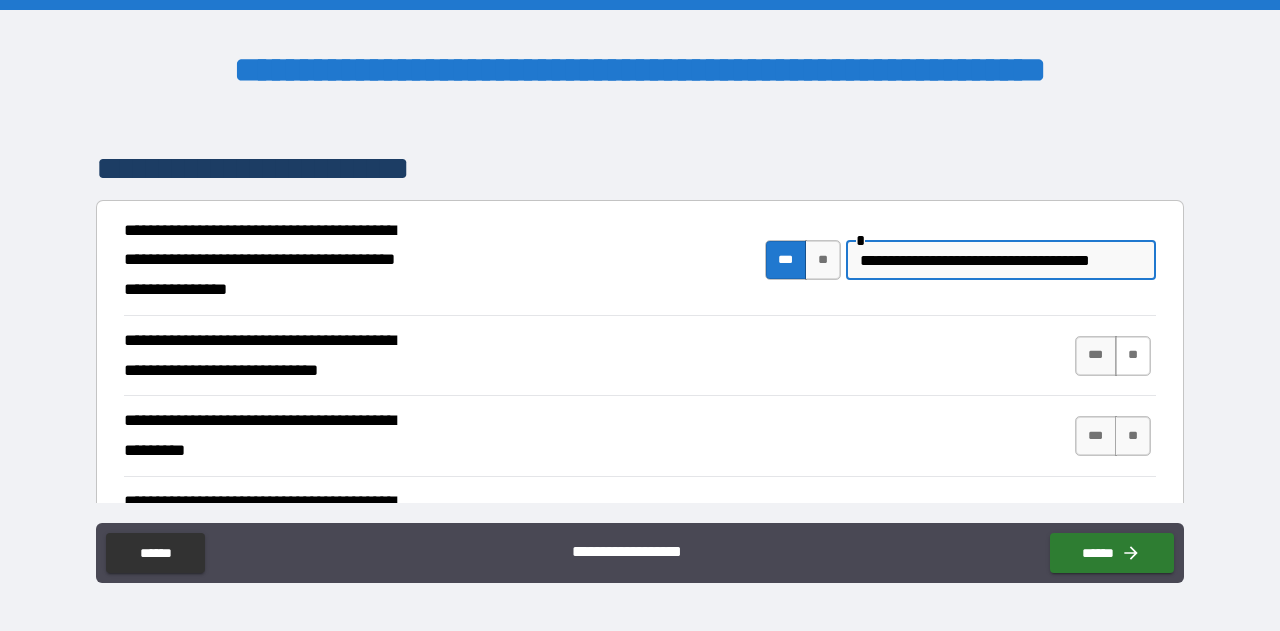 type on "**********" 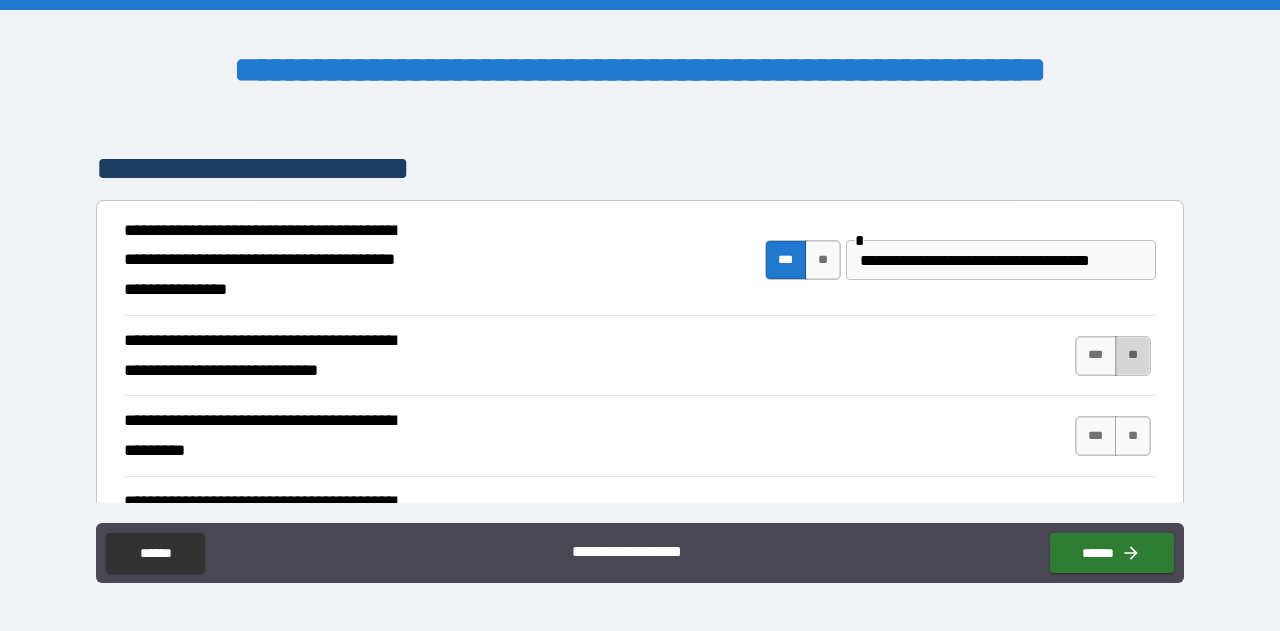 scroll, scrollTop: 0, scrollLeft: 0, axis: both 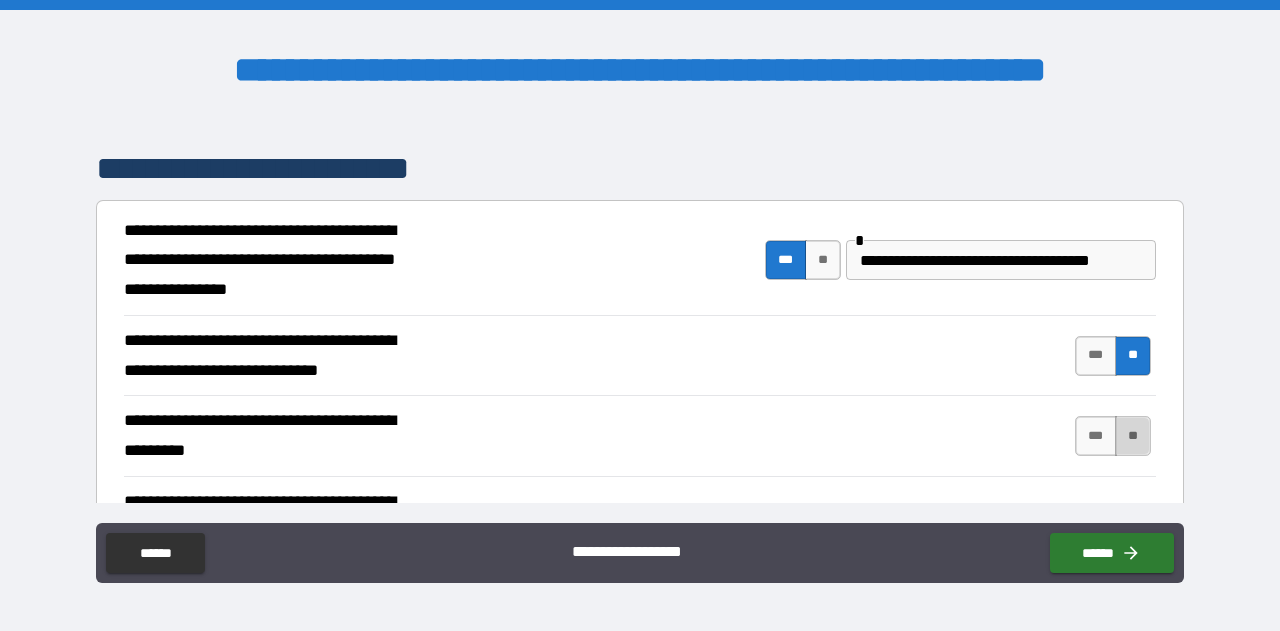 click on "**" at bounding box center [1133, 436] 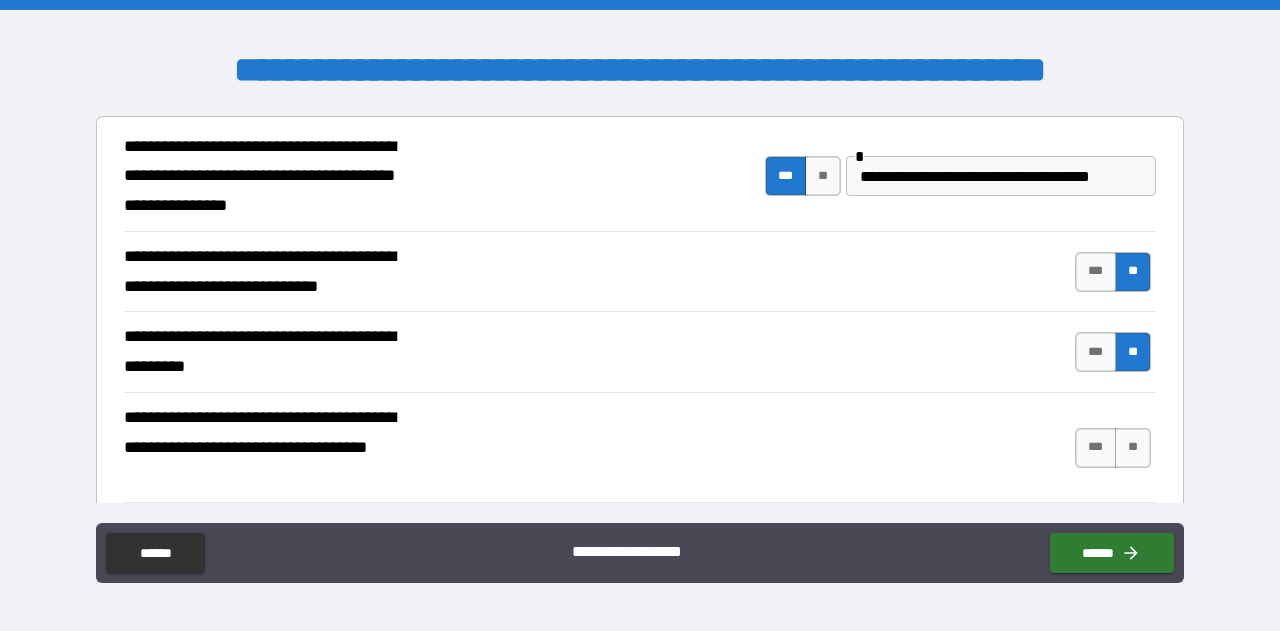 scroll, scrollTop: 500, scrollLeft: 0, axis: vertical 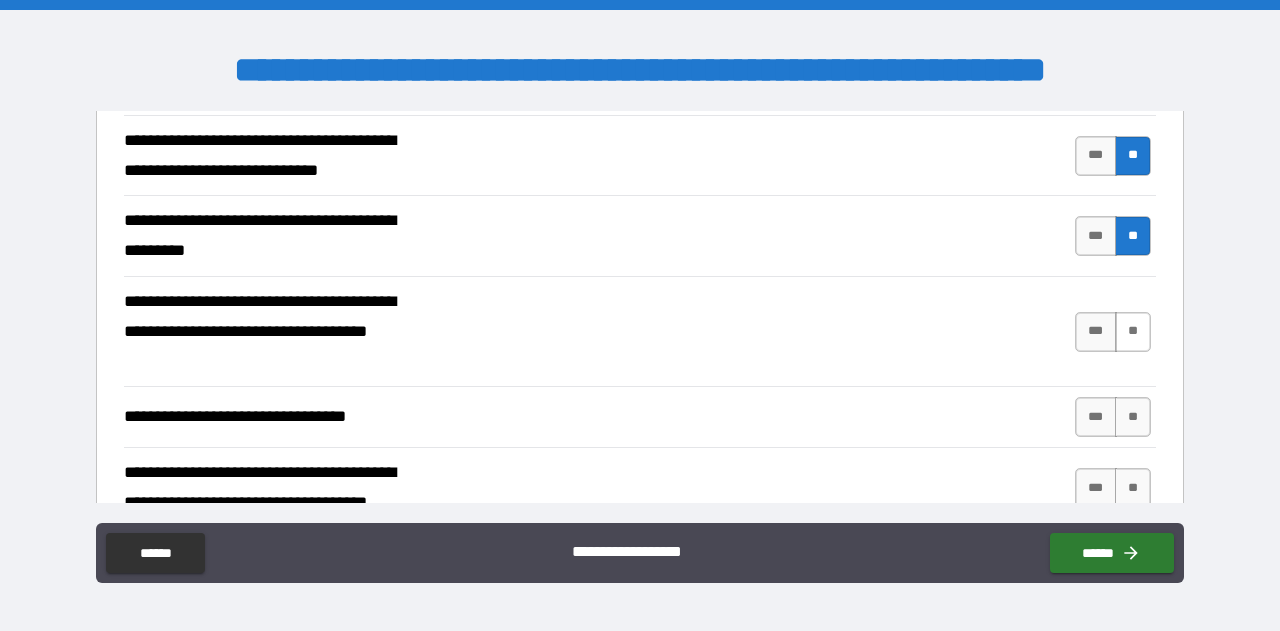 click on "**" at bounding box center [1133, 332] 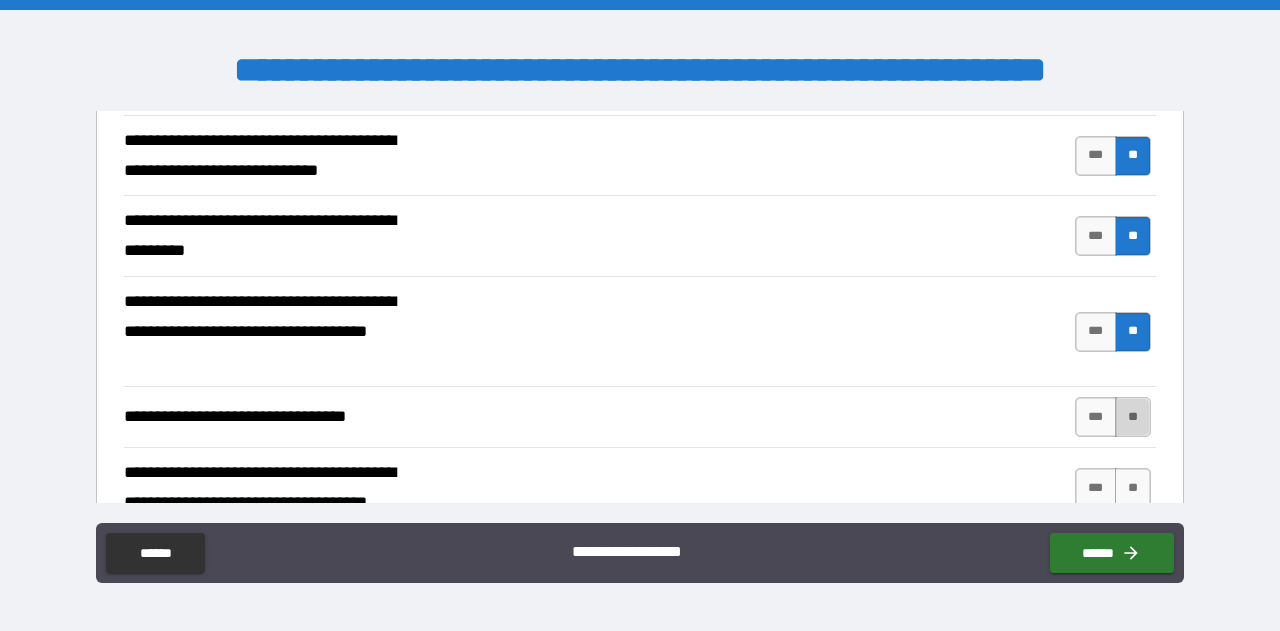 click on "**" at bounding box center (1133, 417) 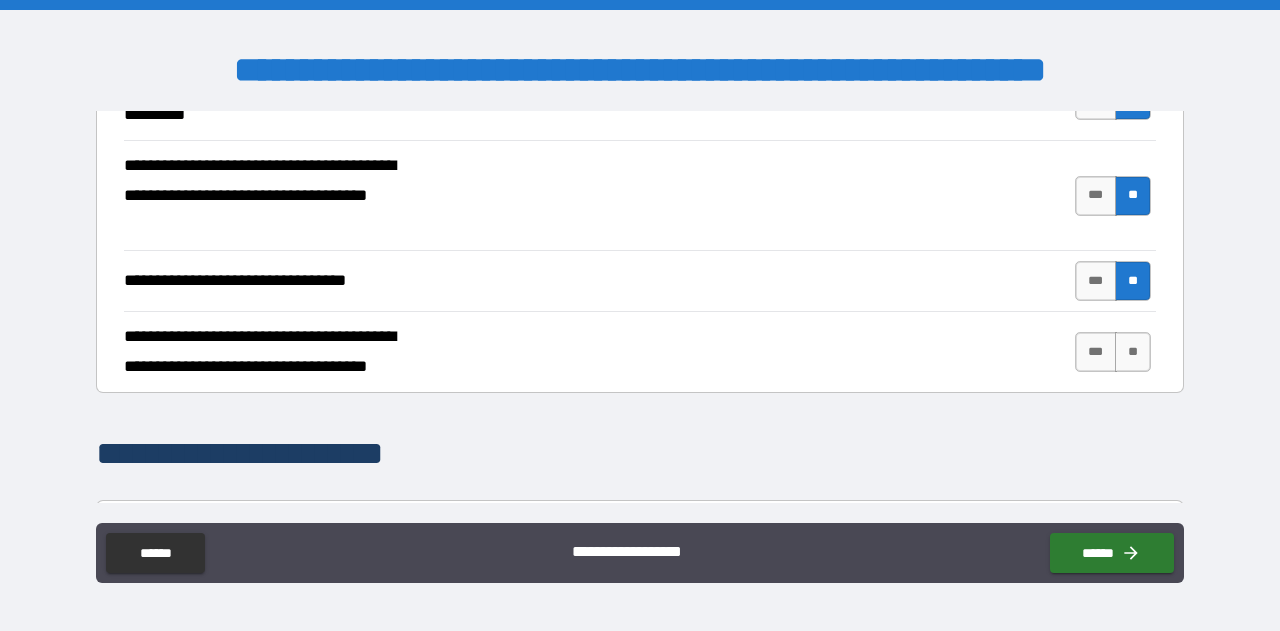 scroll, scrollTop: 700, scrollLeft: 0, axis: vertical 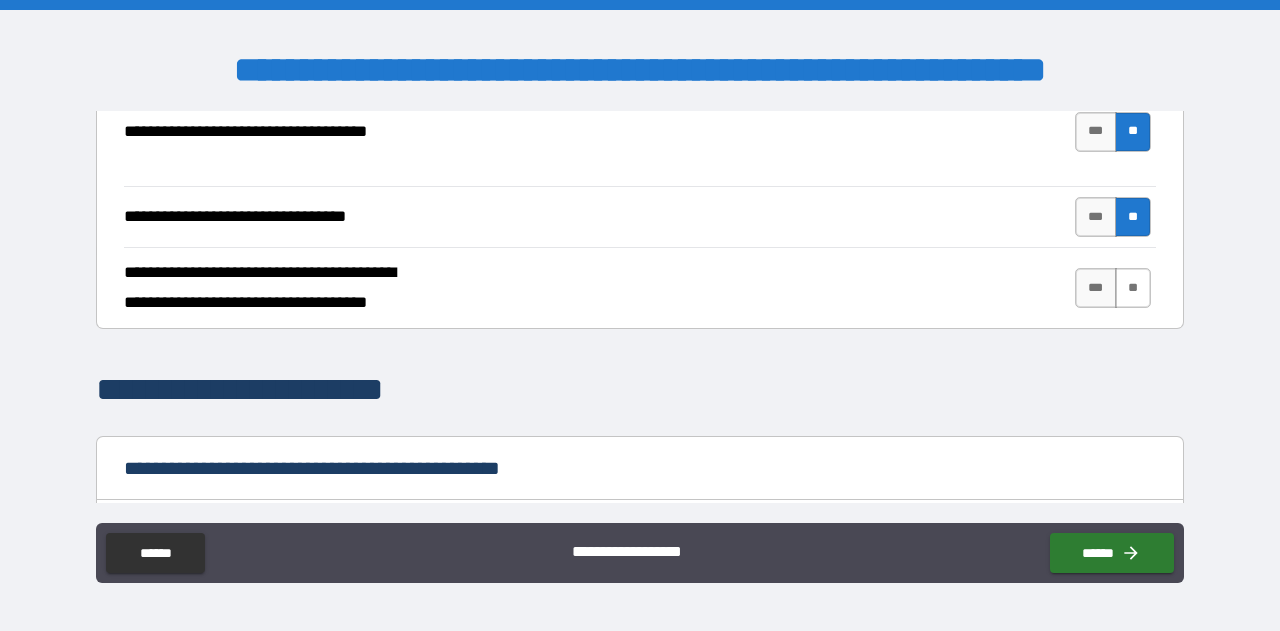 click on "**" at bounding box center (1133, 288) 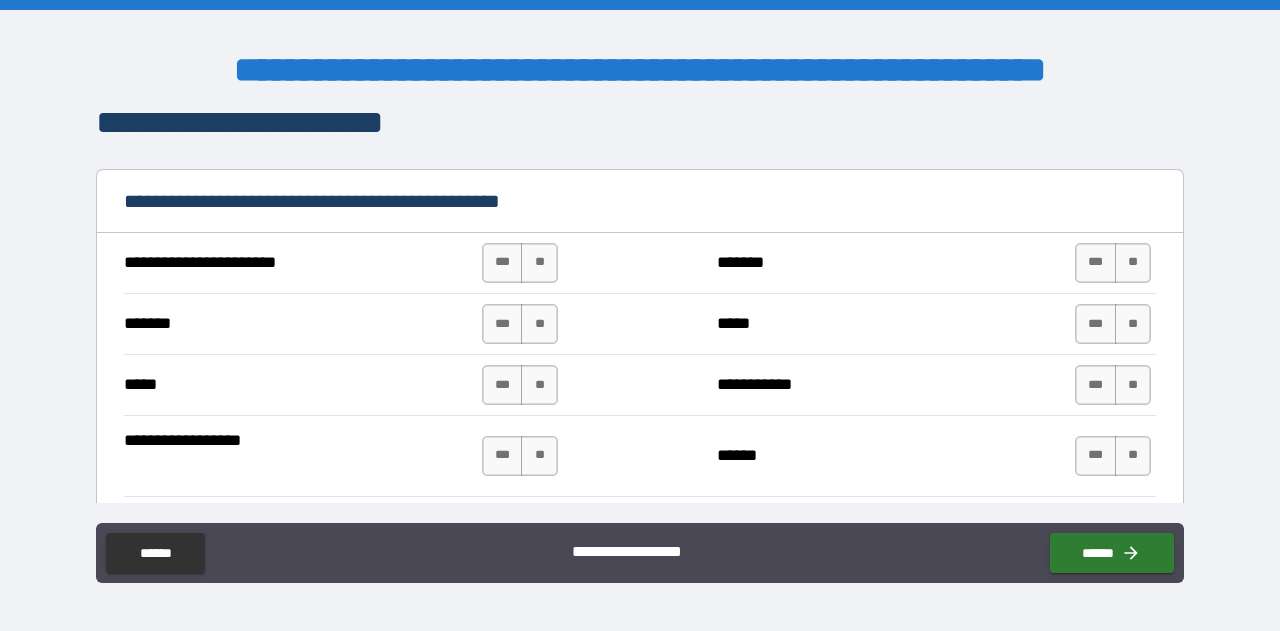 scroll, scrollTop: 1000, scrollLeft: 0, axis: vertical 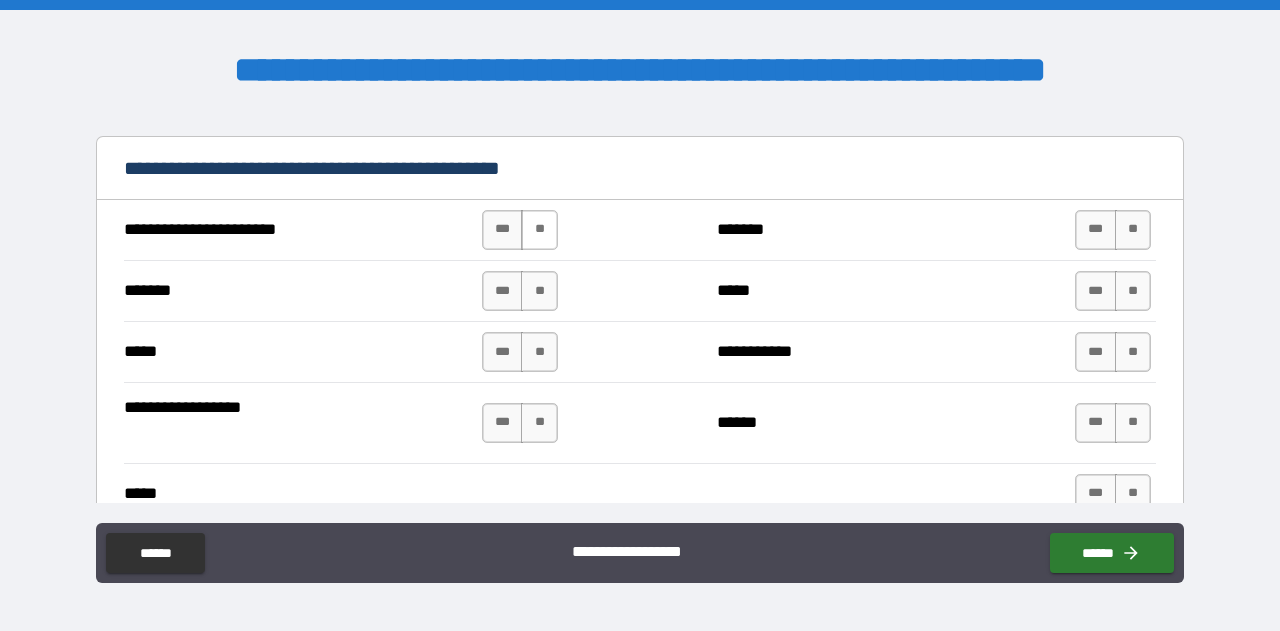 click on "**" at bounding box center (539, 230) 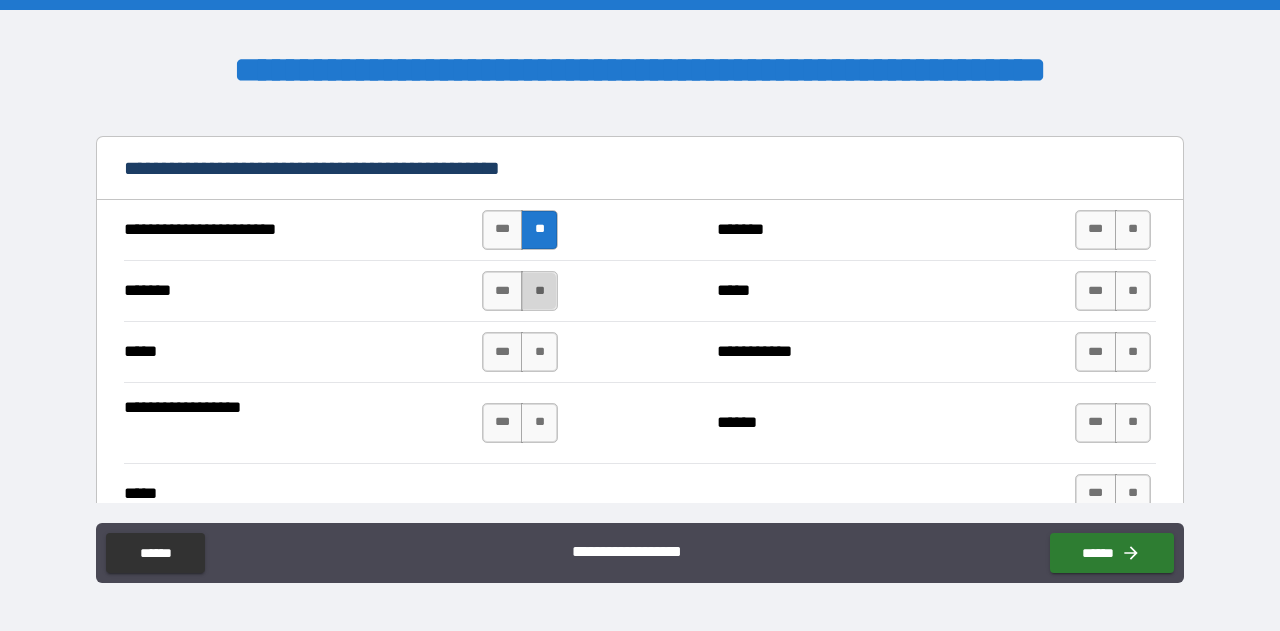 click on "**" at bounding box center [539, 291] 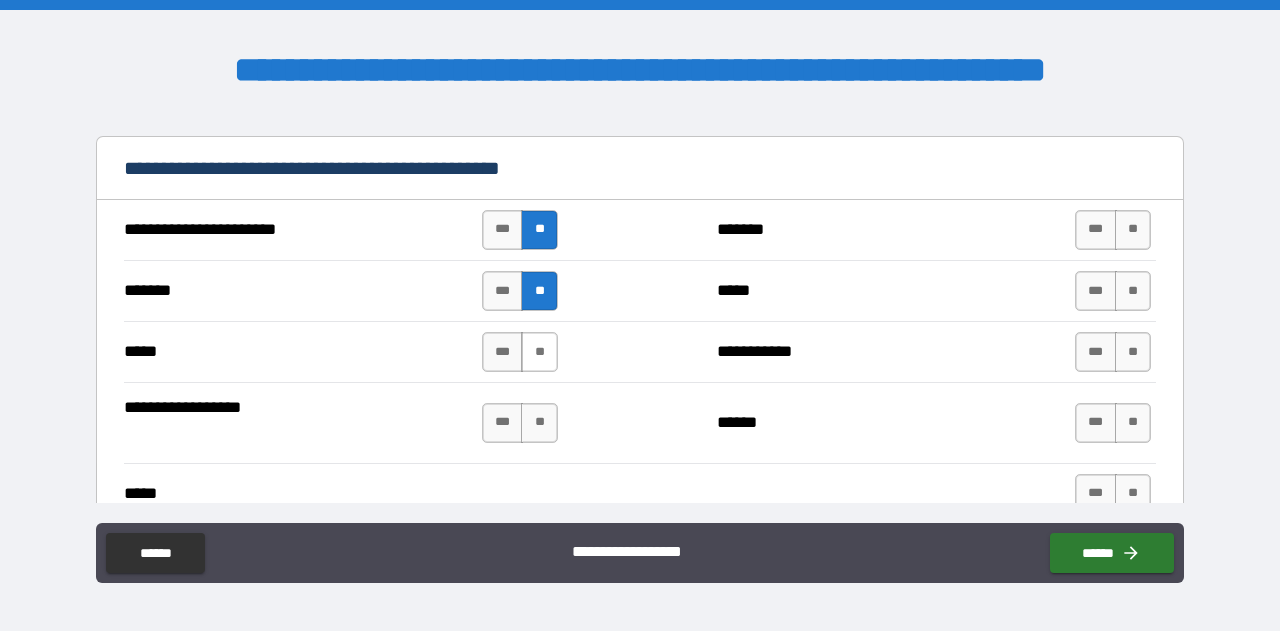 click on "**" at bounding box center [539, 352] 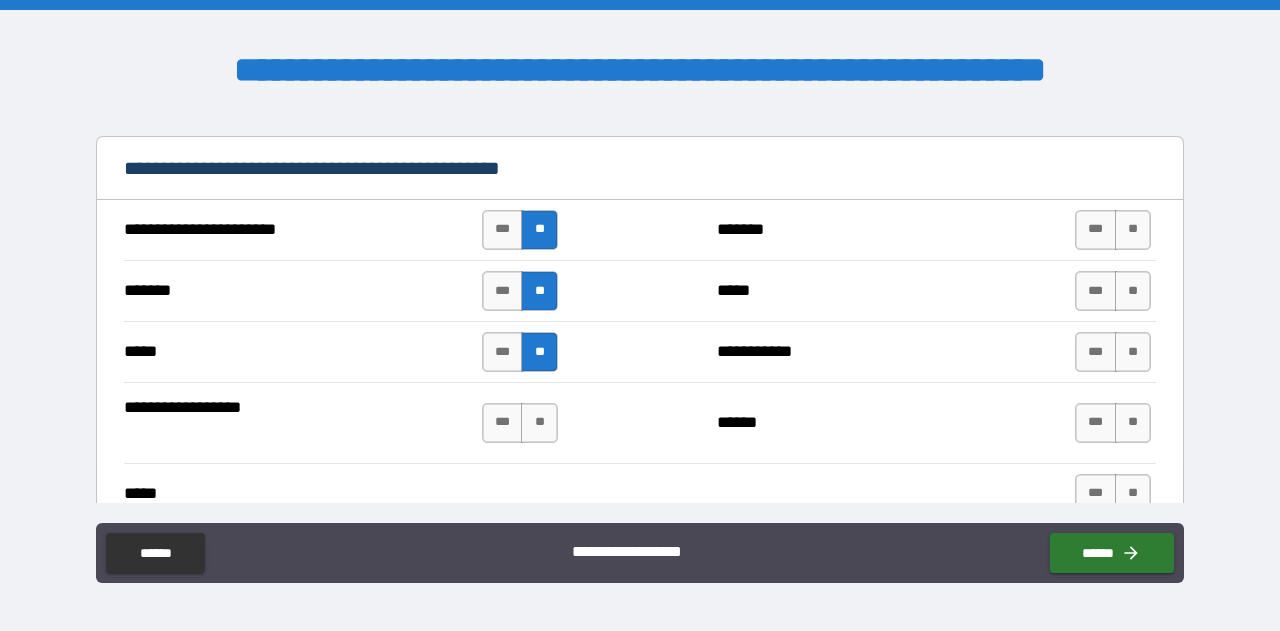 drag, startPoint x: 540, startPoint y: 415, endPoint x: 568, endPoint y: 420, distance: 28.442924 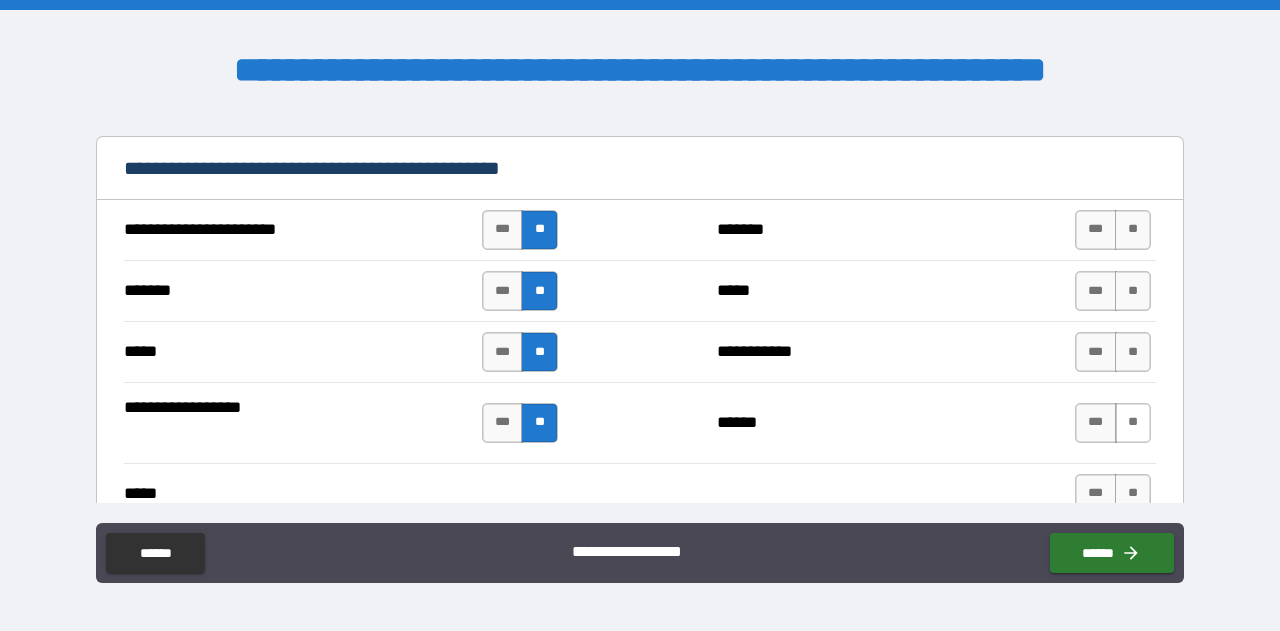 click on "**" at bounding box center [1133, 423] 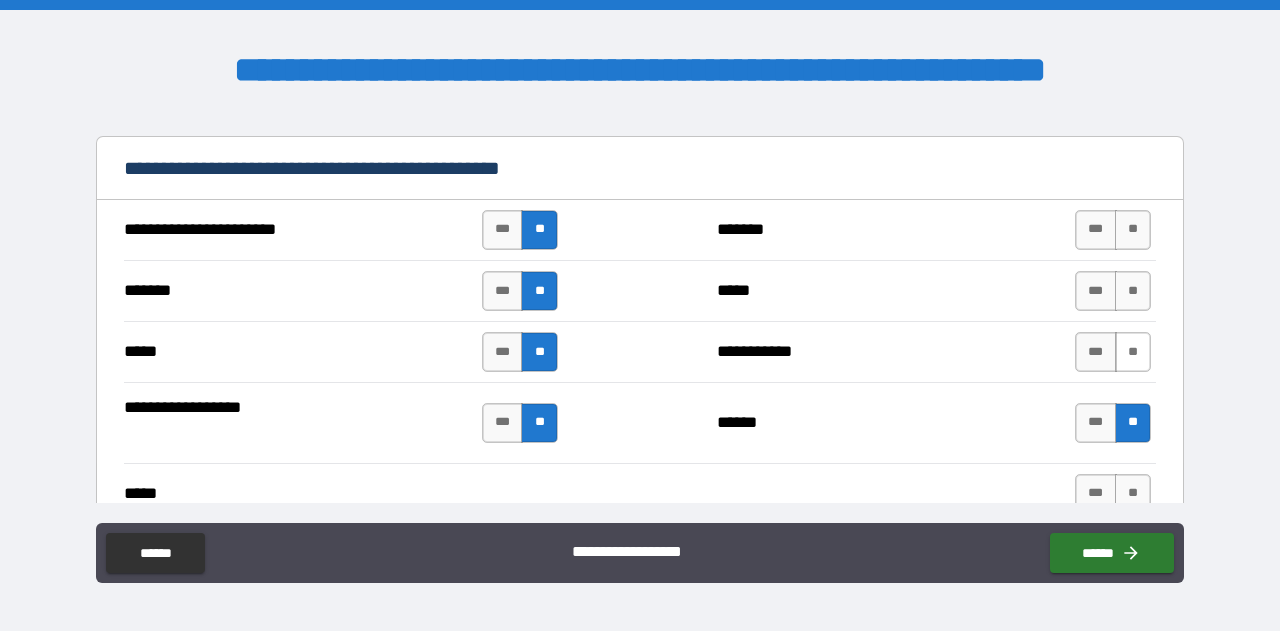 click on "**" at bounding box center (1133, 352) 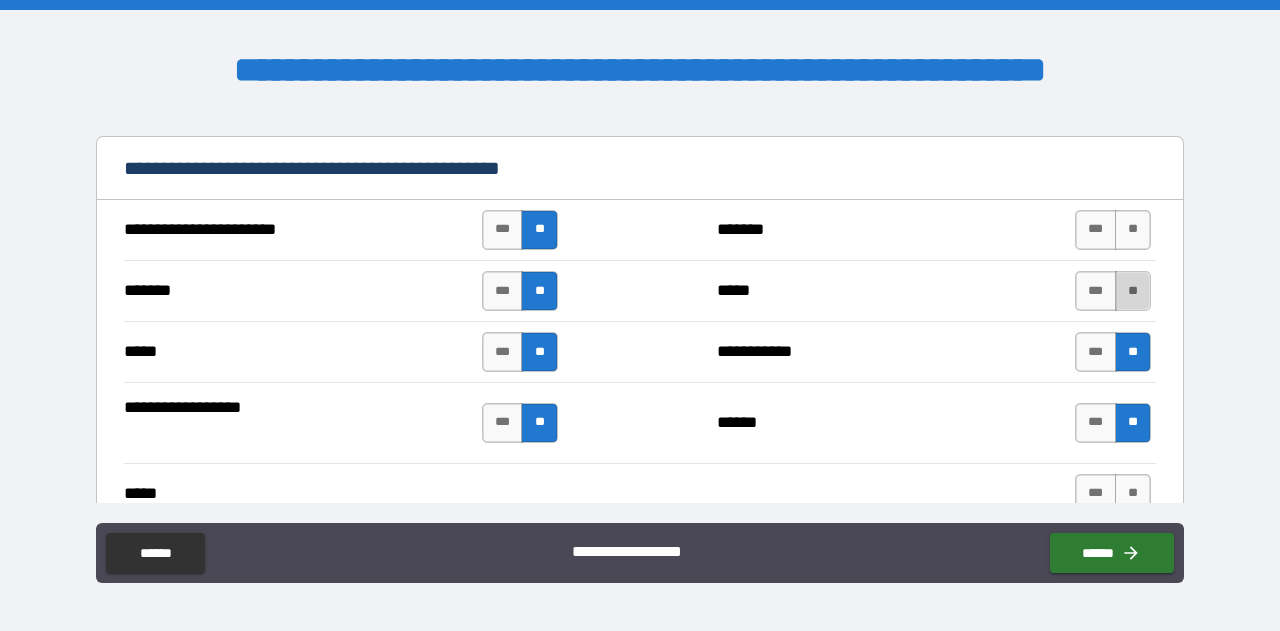 click on "**" at bounding box center [1133, 291] 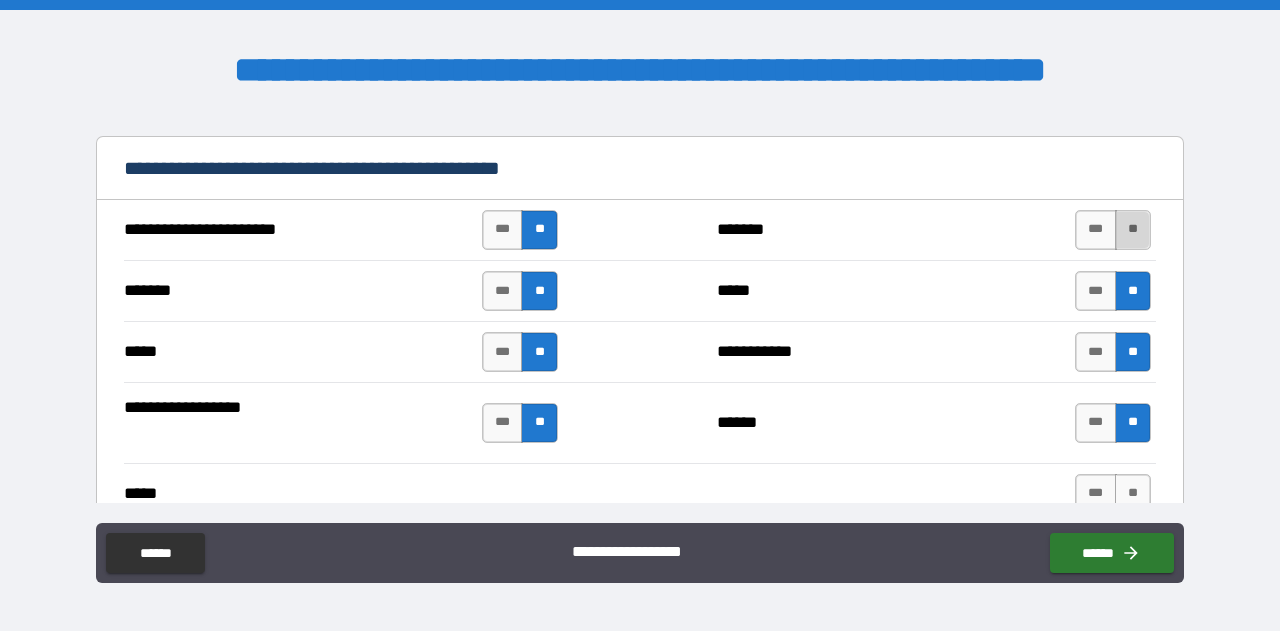 click on "**" at bounding box center [1133, 230] 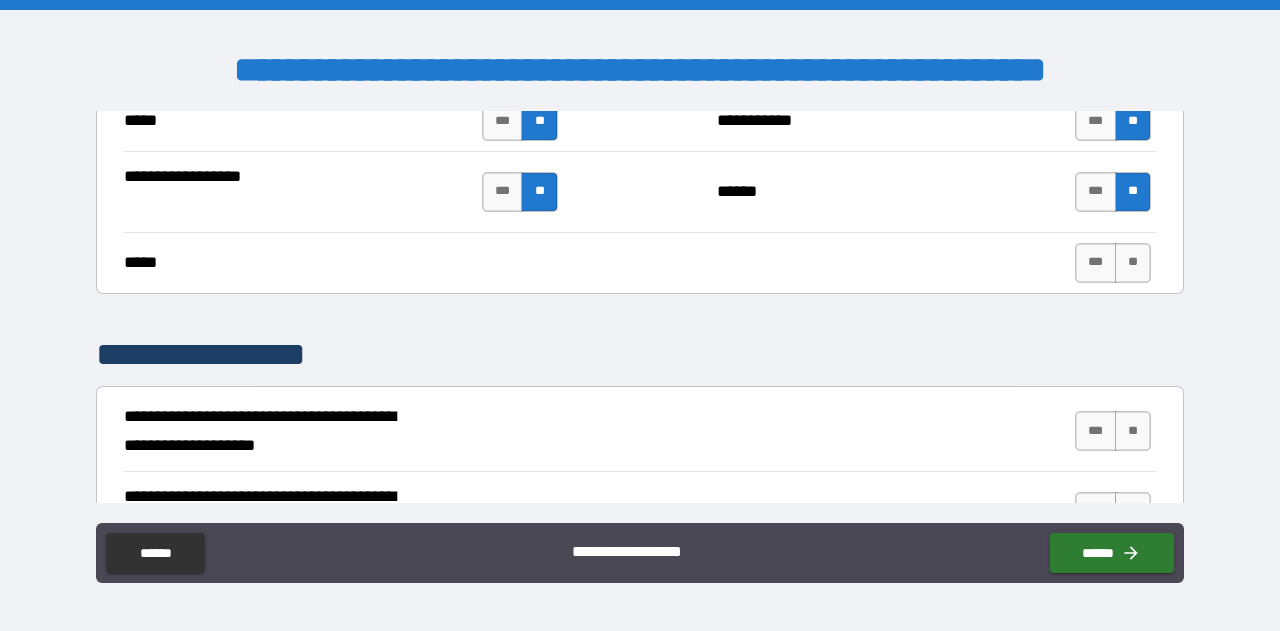 scroll, scrollTop: 1200, scrollLeft: 0, axis: vertical 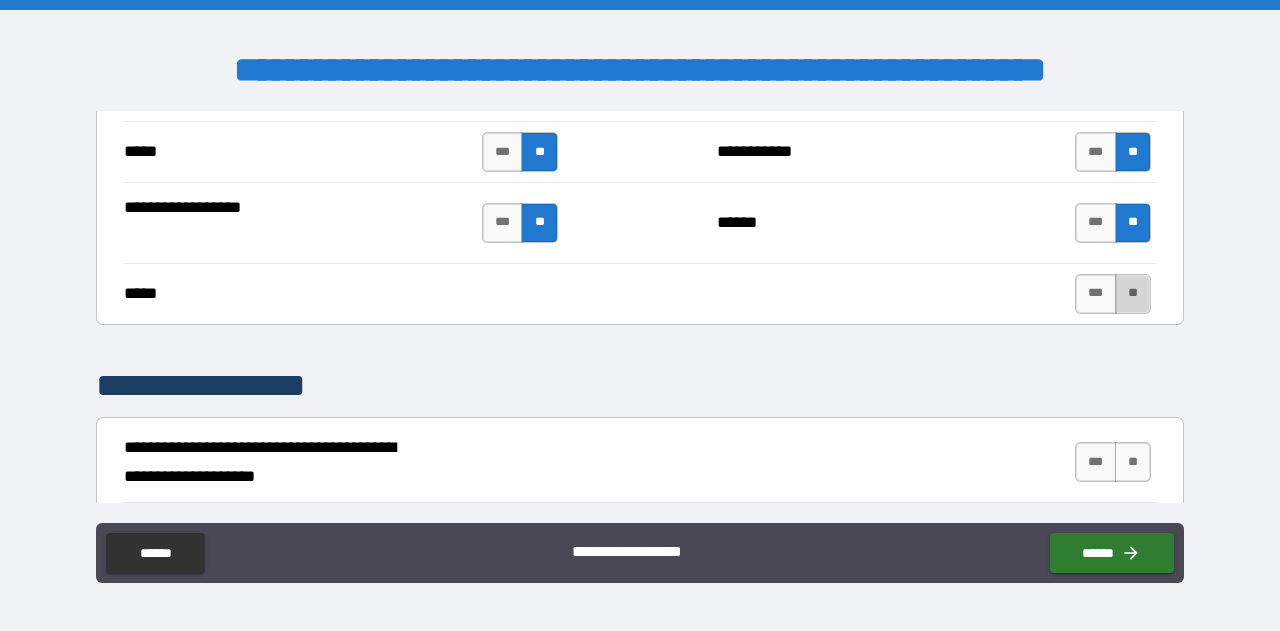 click on "**" at bounding box center (1133, 294) 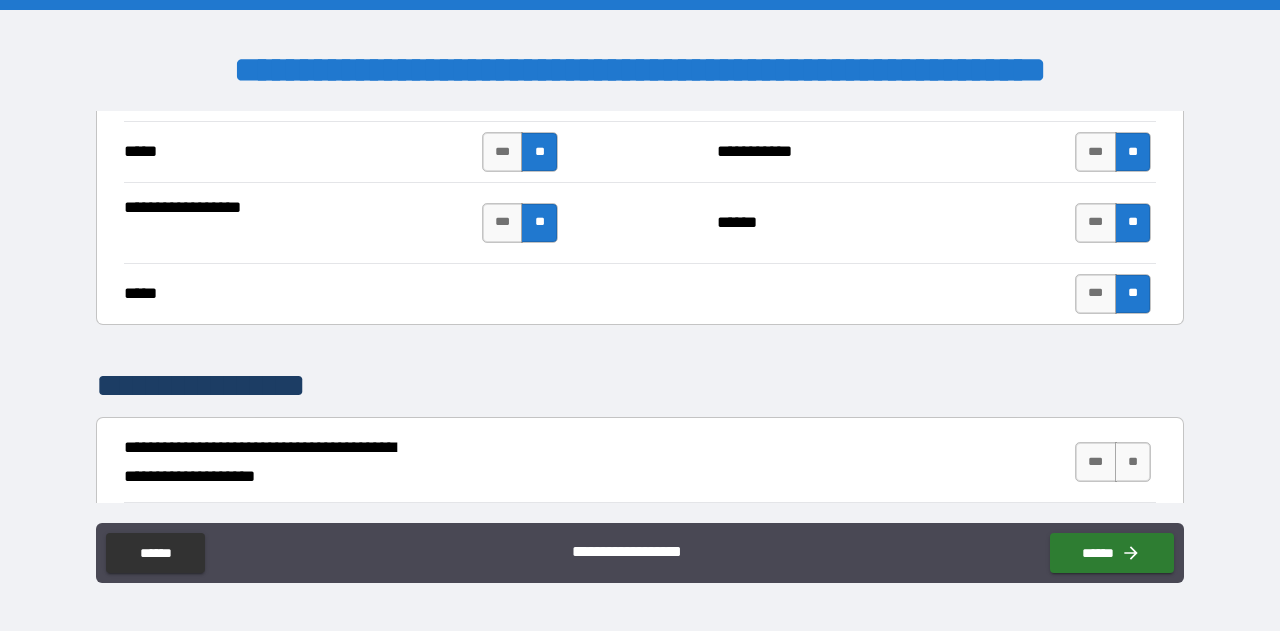 scroll, scrollTop: 1300, scrollLeft: 0, axis: vertical 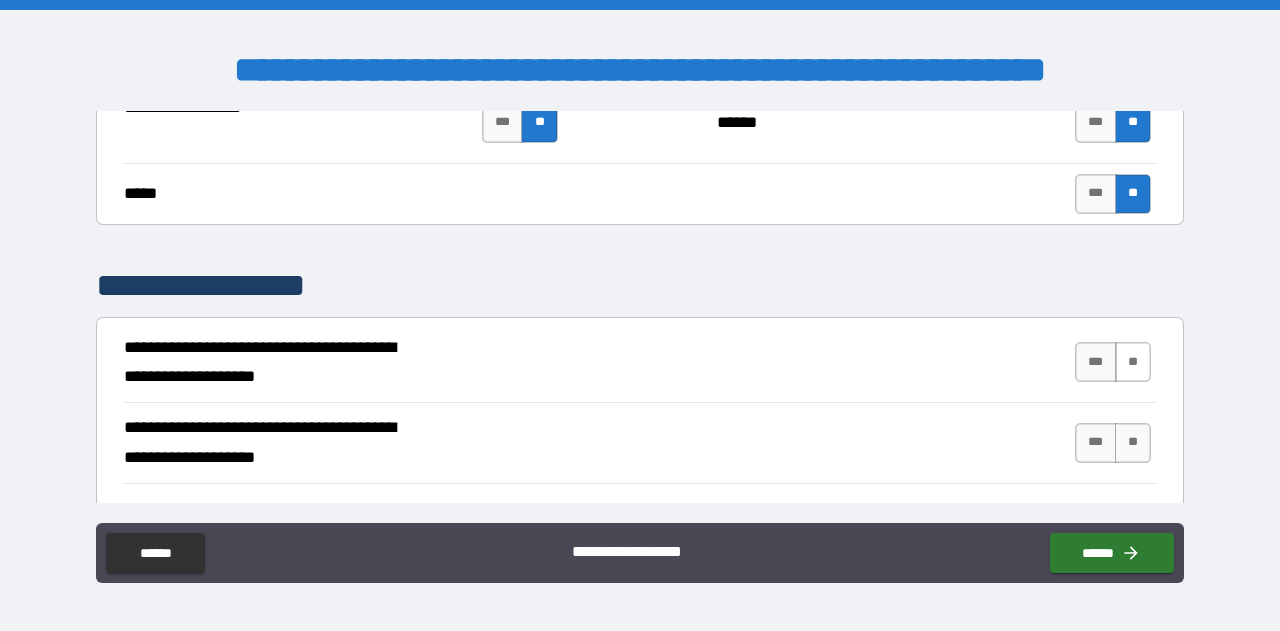click on "**" at bounding box center (1133, 362) 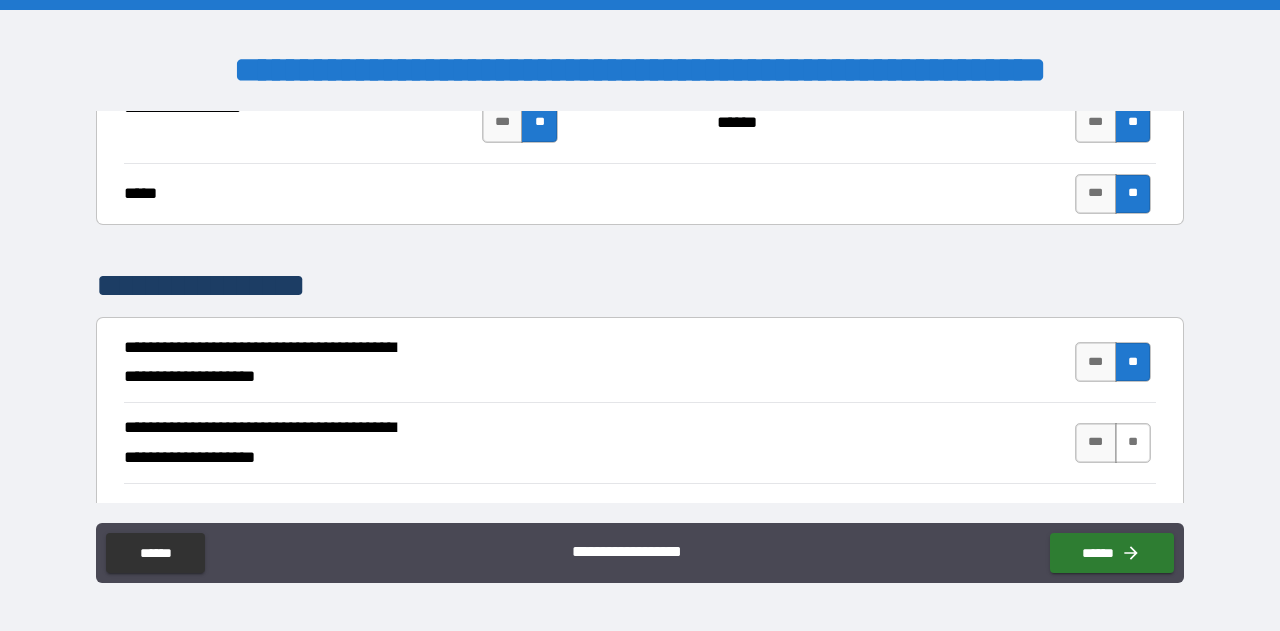 click on "**" at bounding box center (1133, 443) 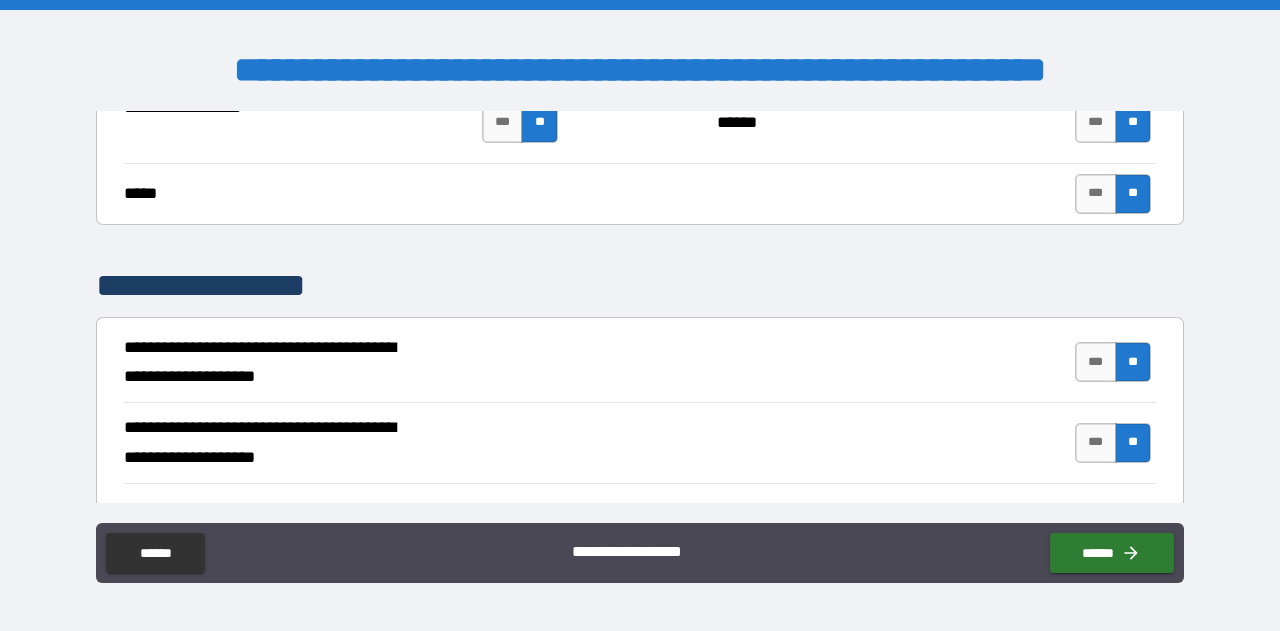 scroll, scrollTop: 1400, scrollLeft: 0, axis: vertical 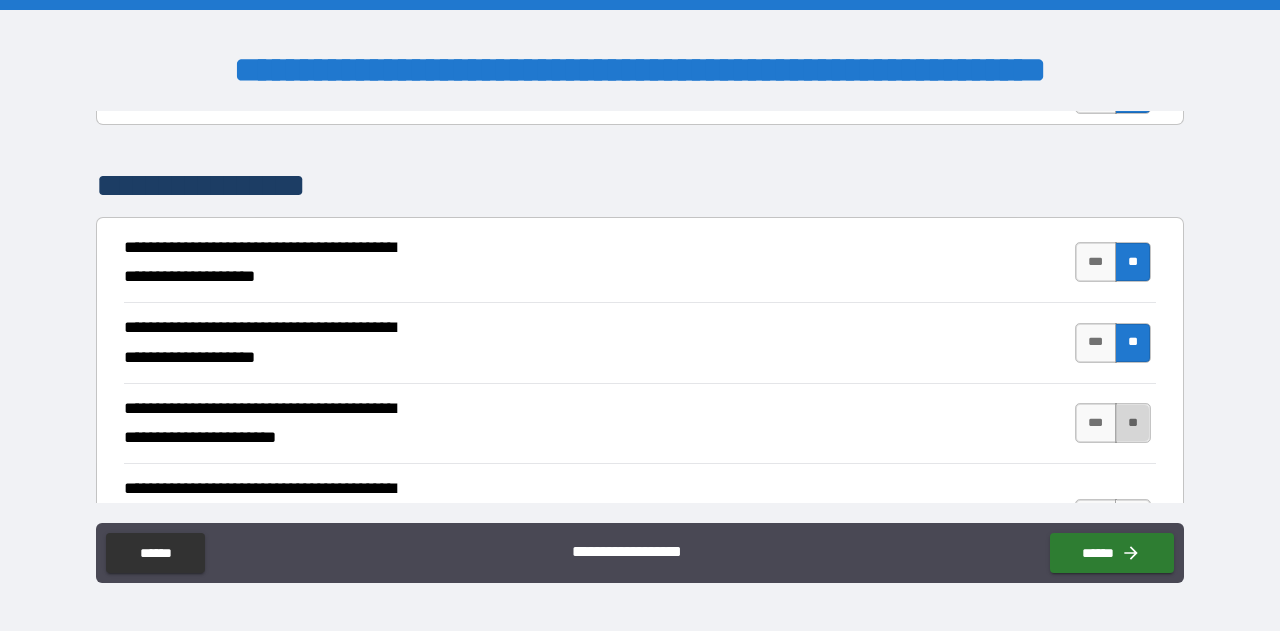 click on "**" at bounding box center (1133, 423) 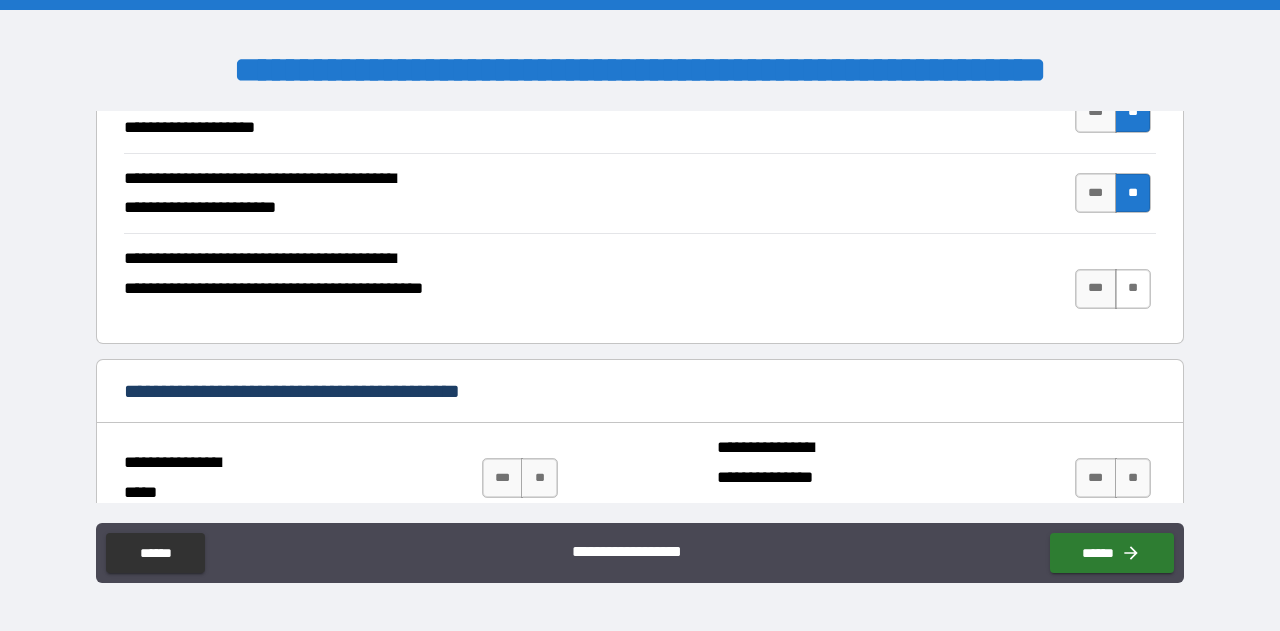 scroll, scrollTop: 1600, scrollLeft: 0, axis: vertical 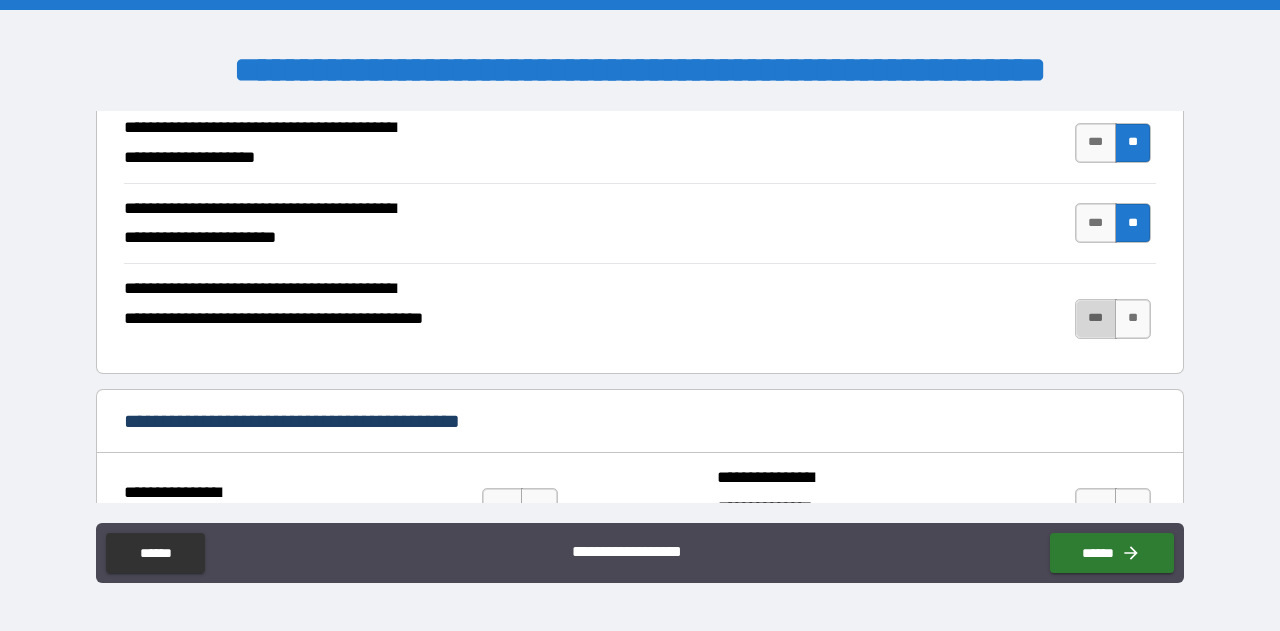 click on "***" at bounding box center [1096, 319] 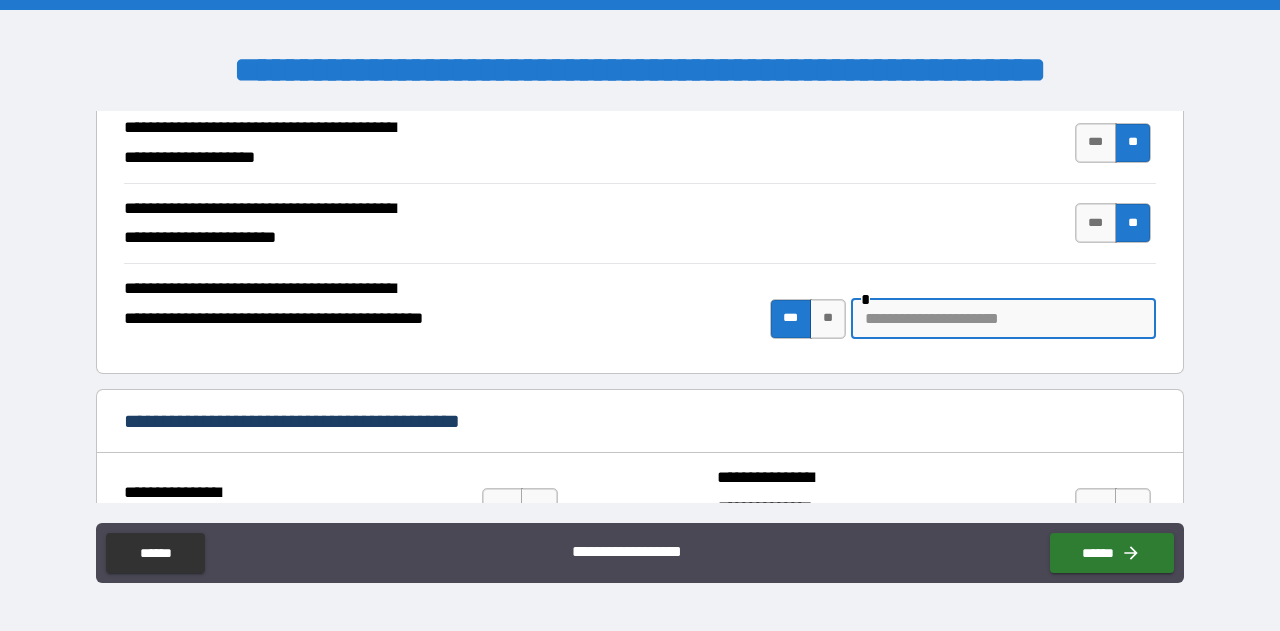 click at bounding box center [1003, 319] 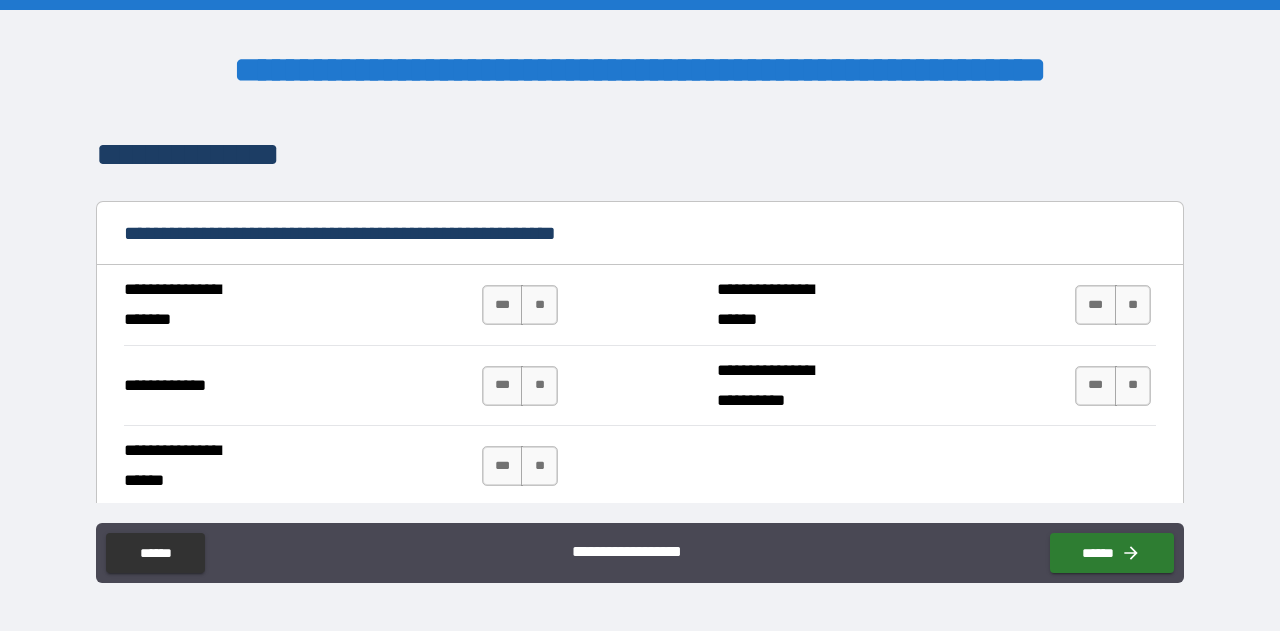 scroll, scrollTop: 2500, scrollLeft: 0, axis: vertical 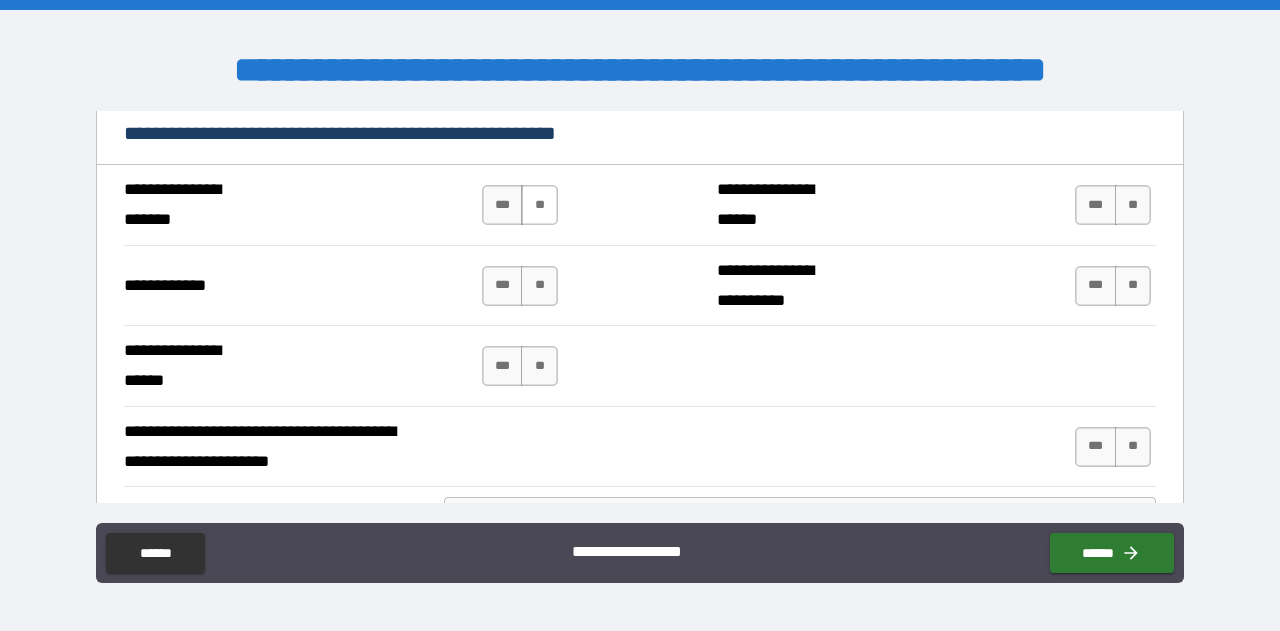 type on "**********" 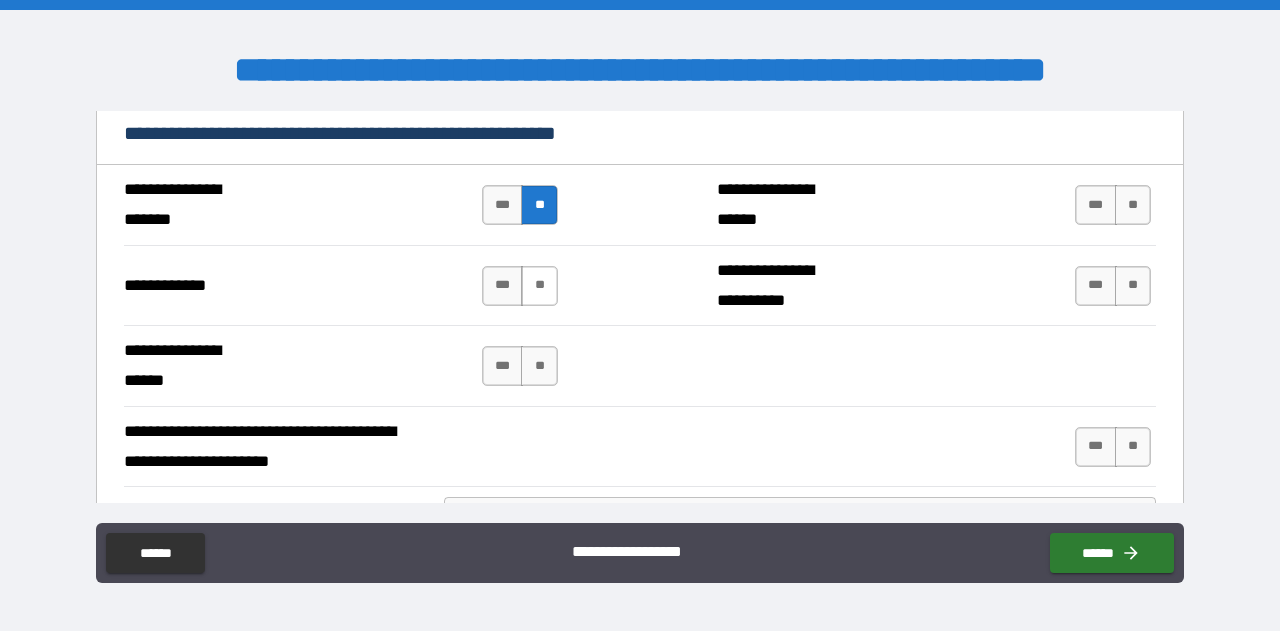 click on "**" at bounding box center [539, 286] 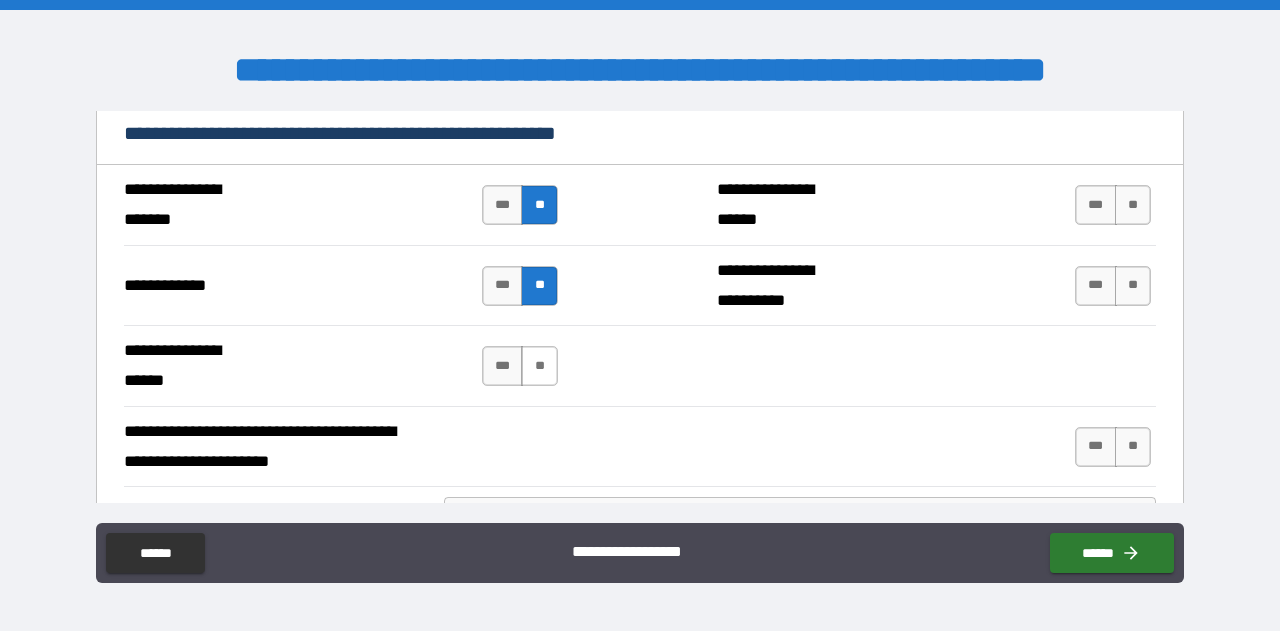 click on "**" at bounding box center [539, 366] 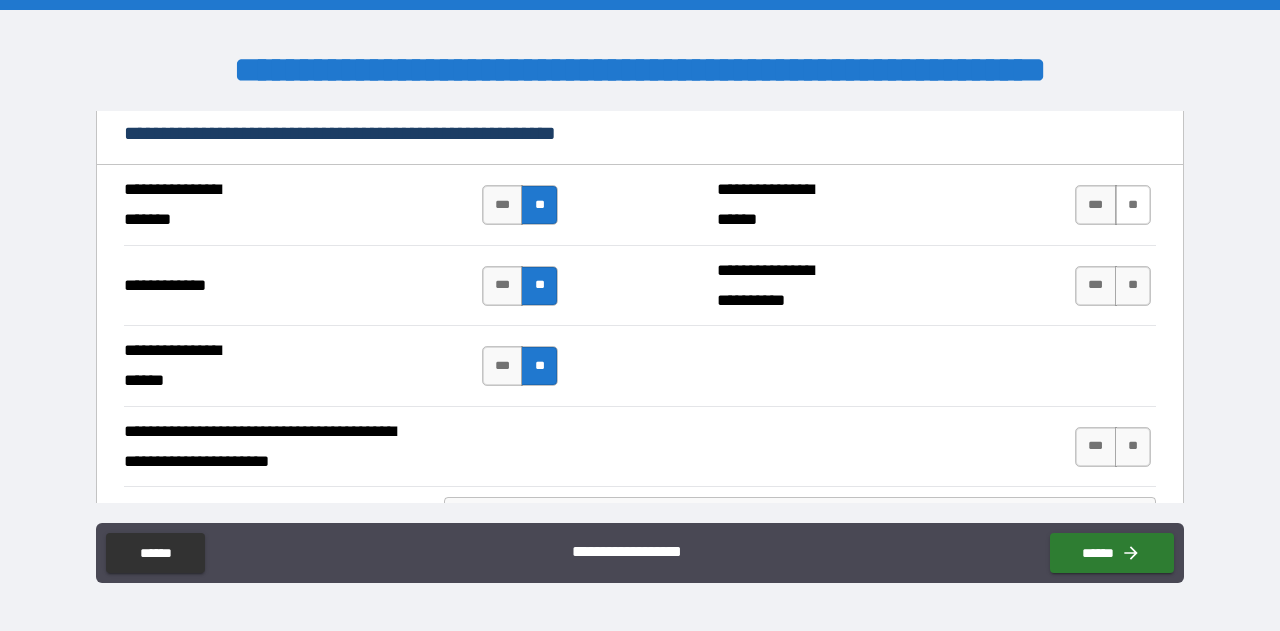click on "**" at bounding box center [1133, 205] 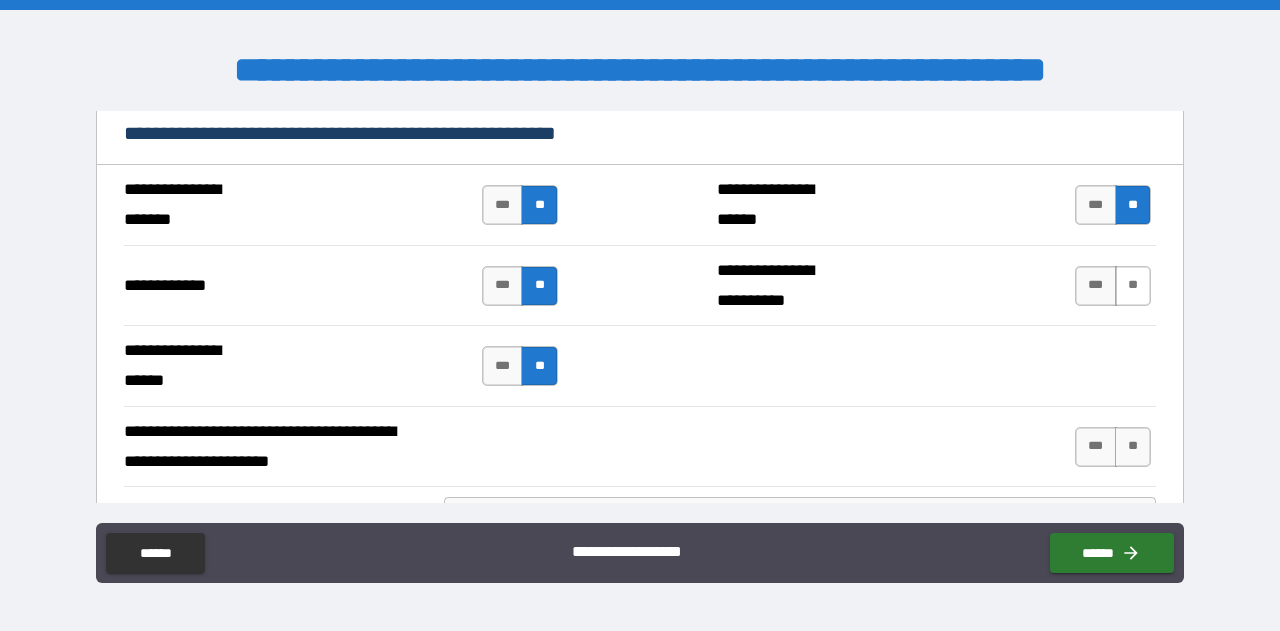 click on "**" at bounding box center (1133, 286) 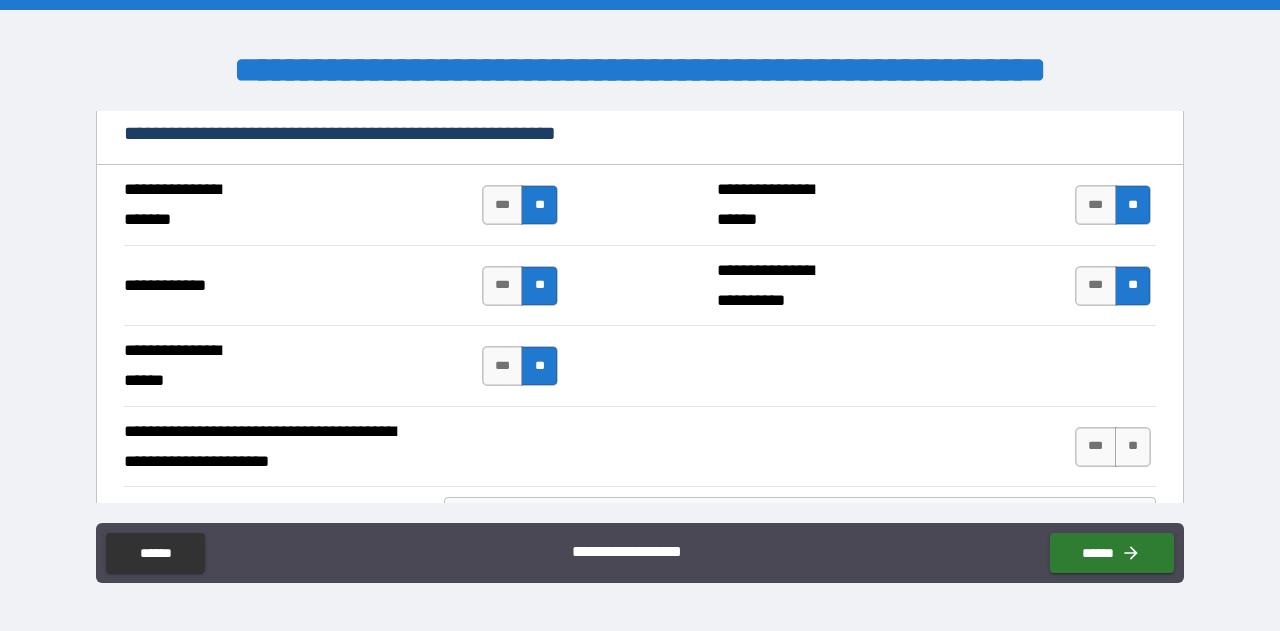 scroll, scrollTop: 2600, scrollLeft: 0, axis: vertical 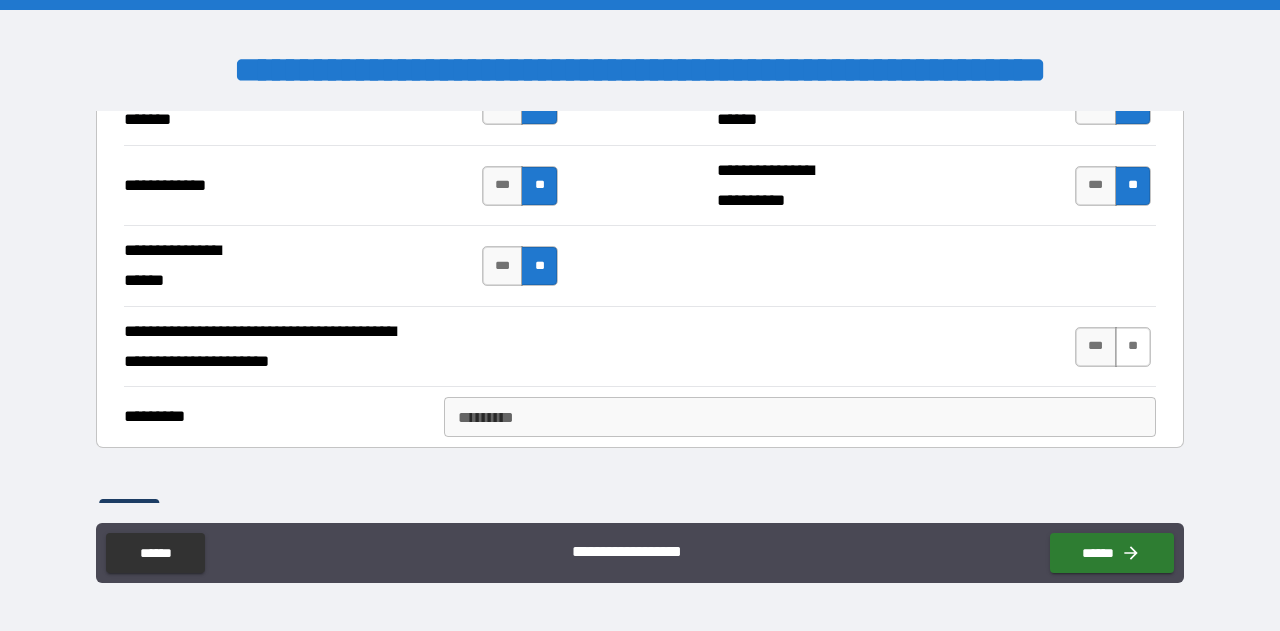 click on "**" at bounding box center [1133, 347] 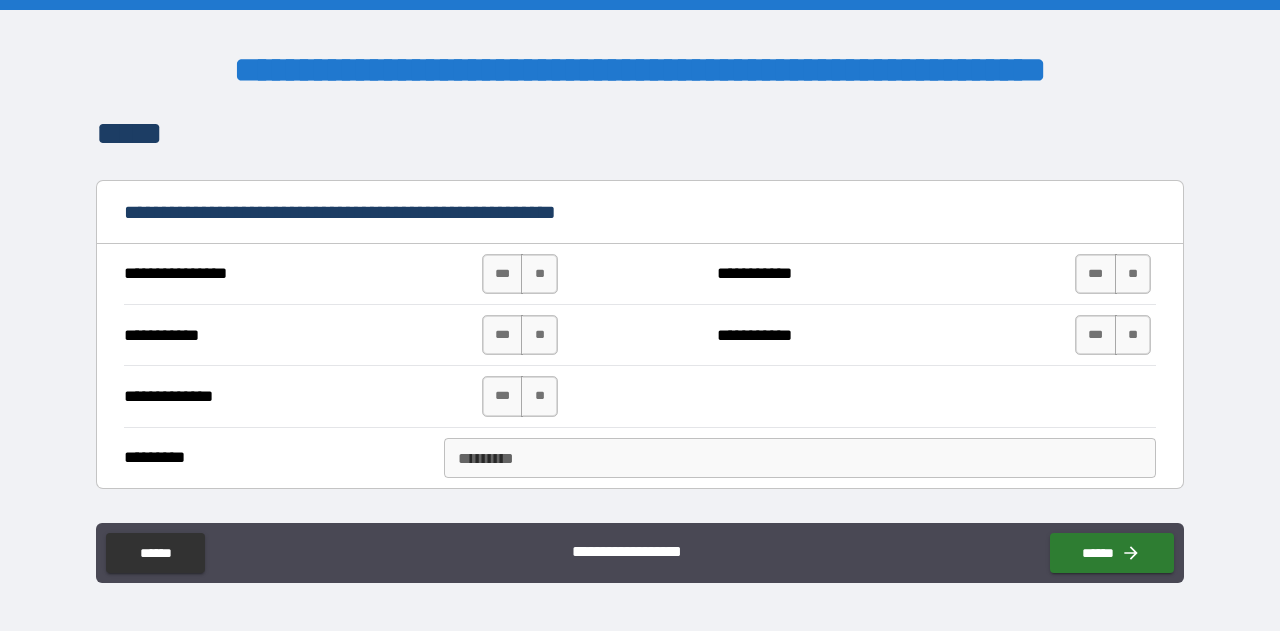 scroll, scrollTop: 3000, scrollLeft: 0, axis: vertical 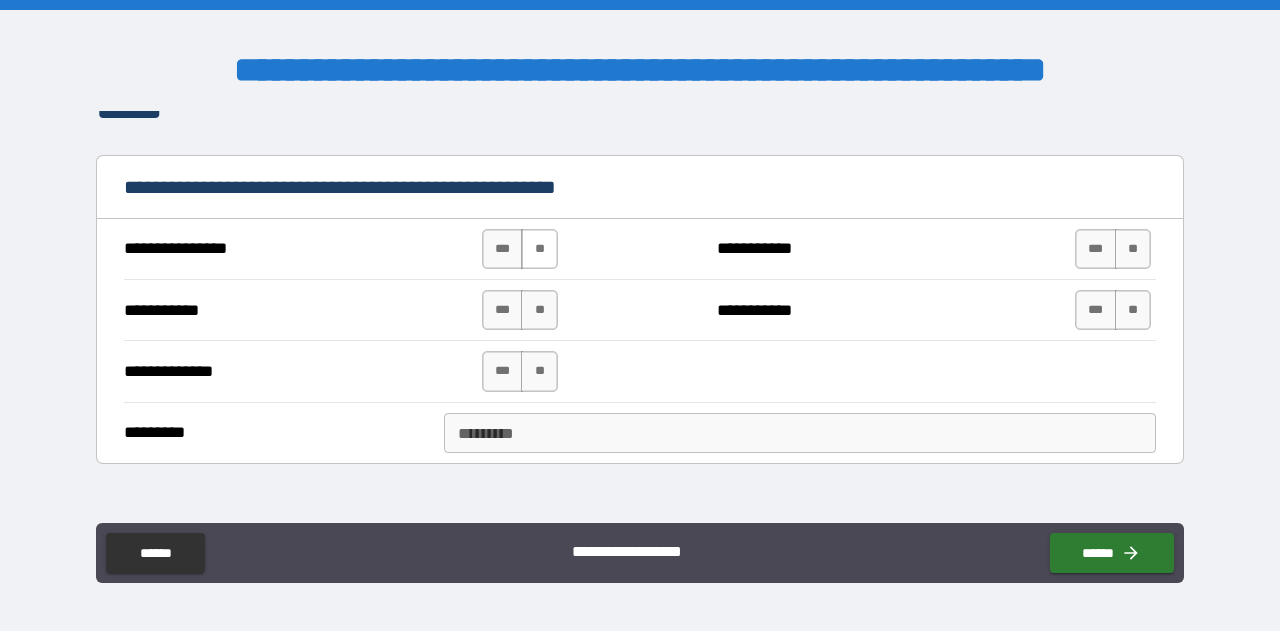 click on "**" at bounding box center [539, 249] 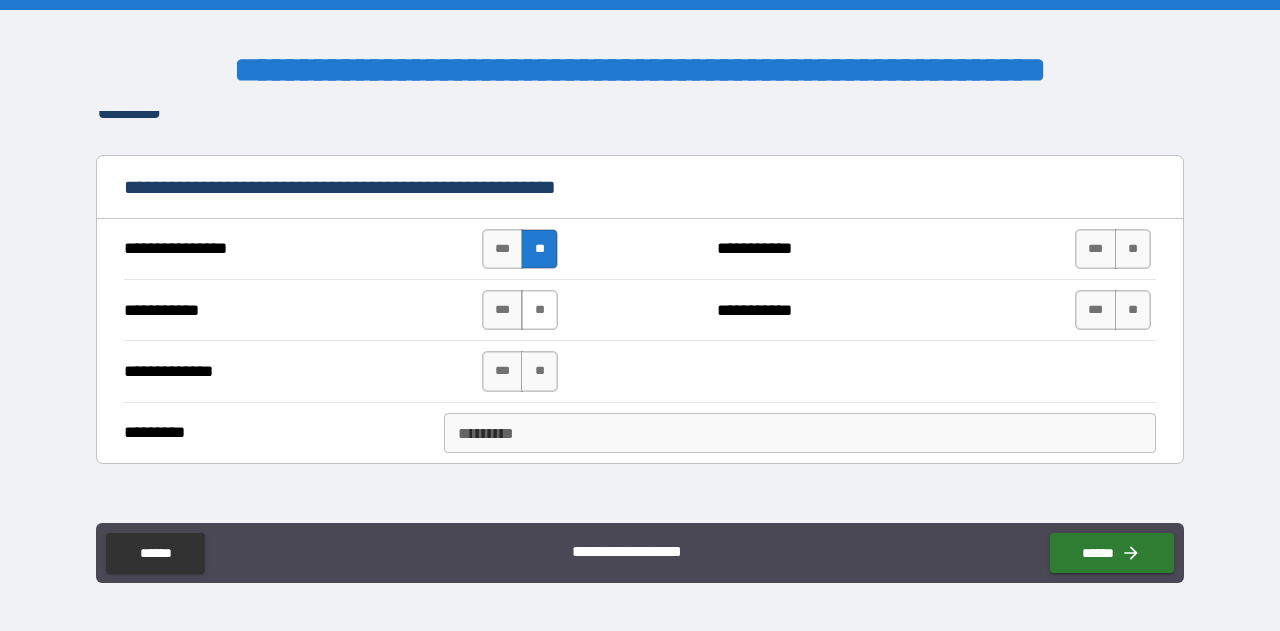 click on "**" at bounding box center [539, 310] 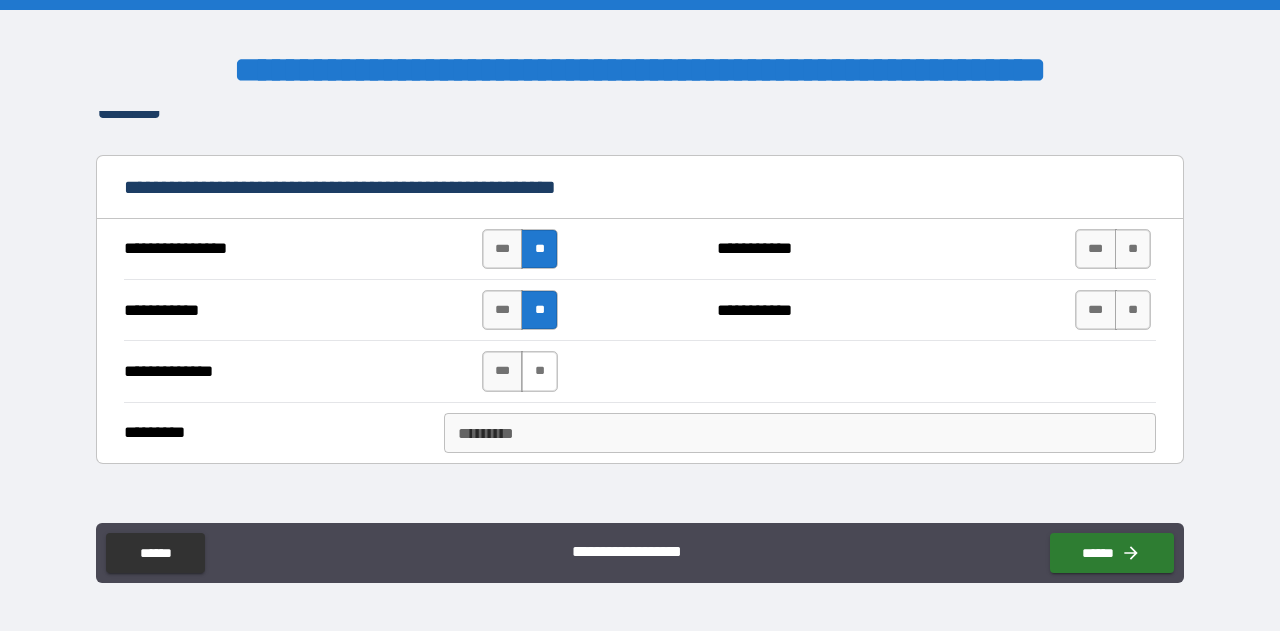 click on "**" at bounding box center (539, 371) 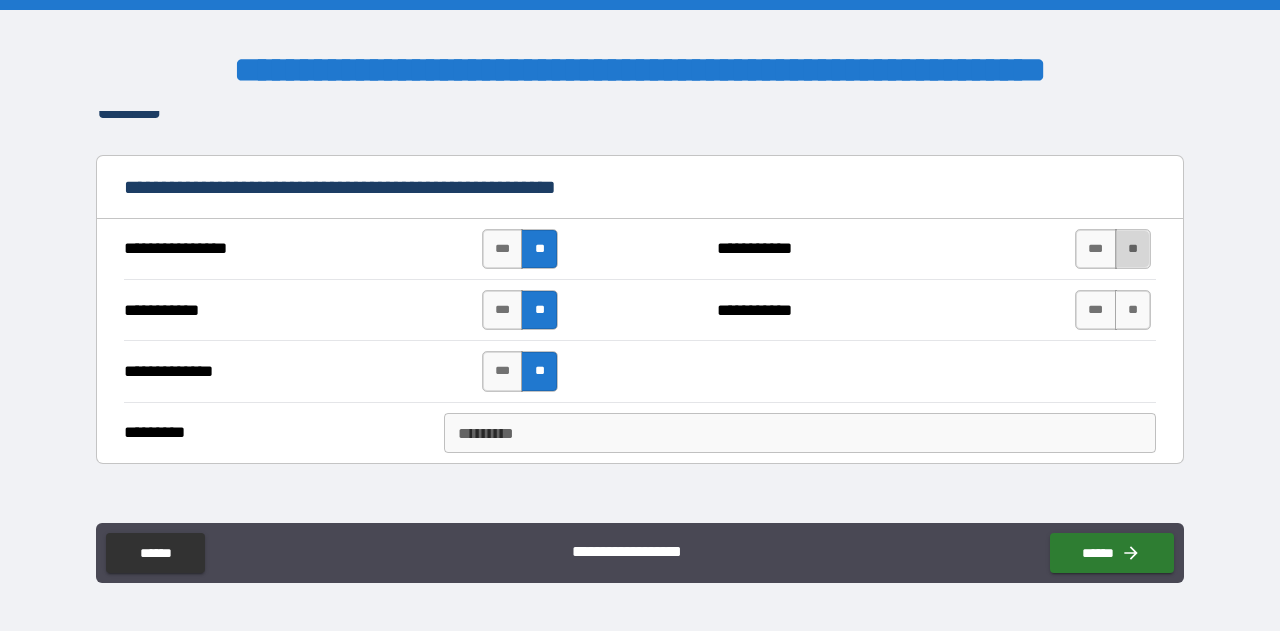click on "**" at bounding box center [1133, 249] 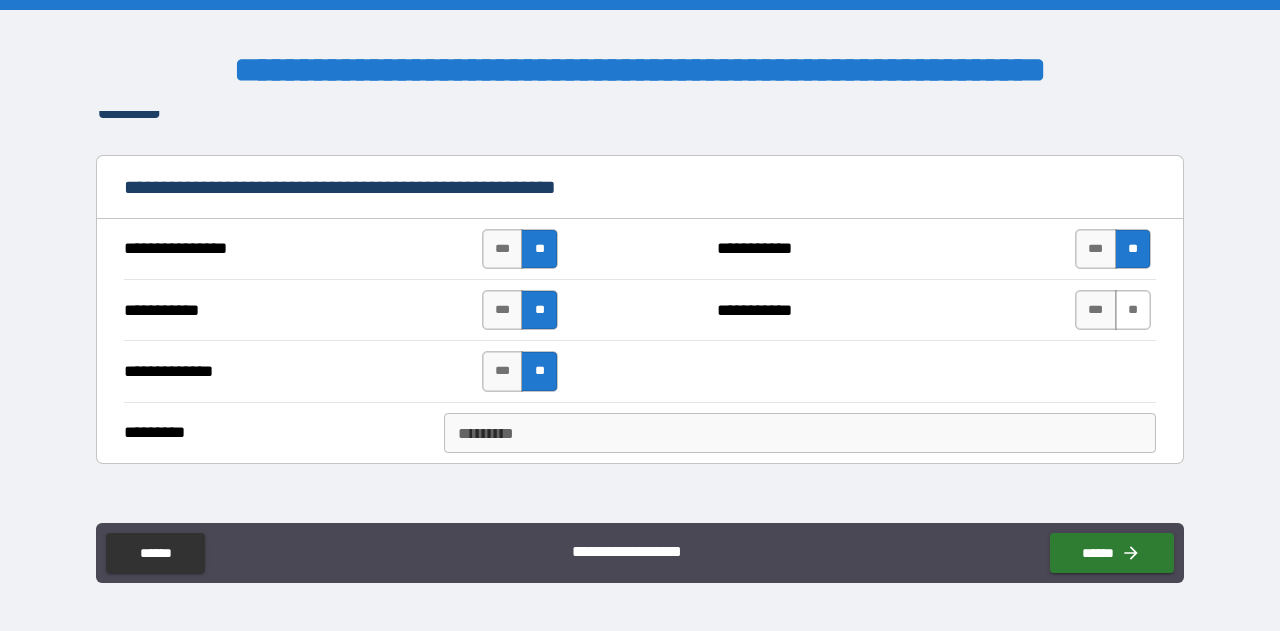 click on "**" at bounding box center (1133, 310) 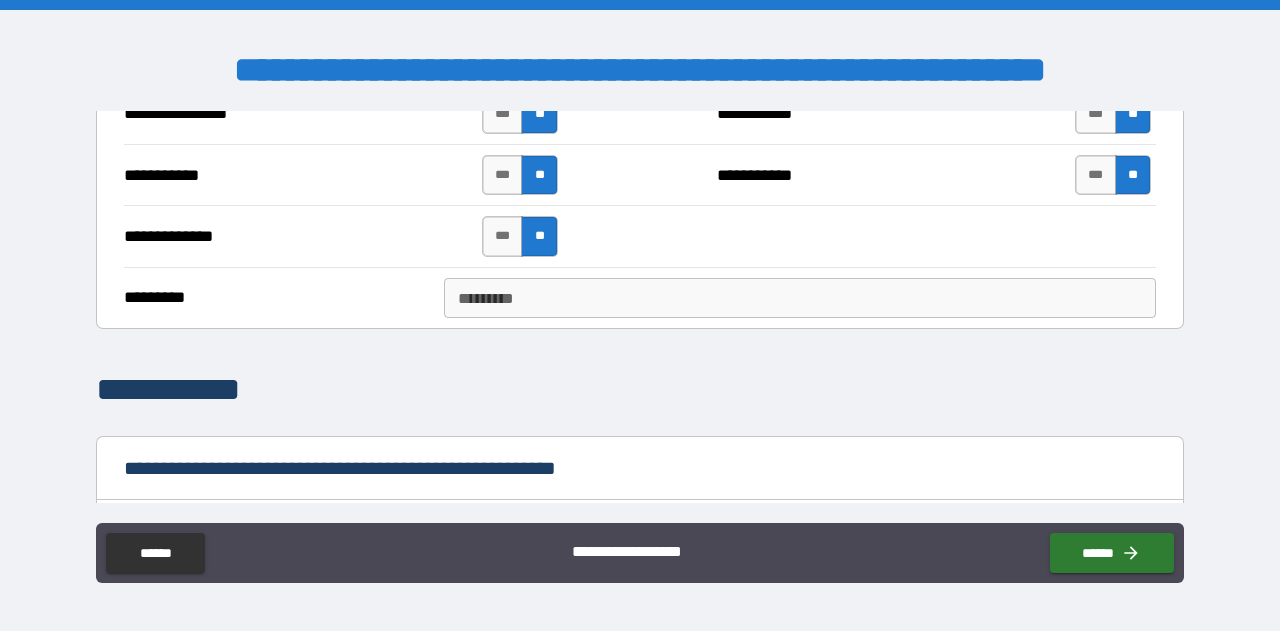 scroll, scrollTop: 3300, scrollLeft: 0, axis: vertical 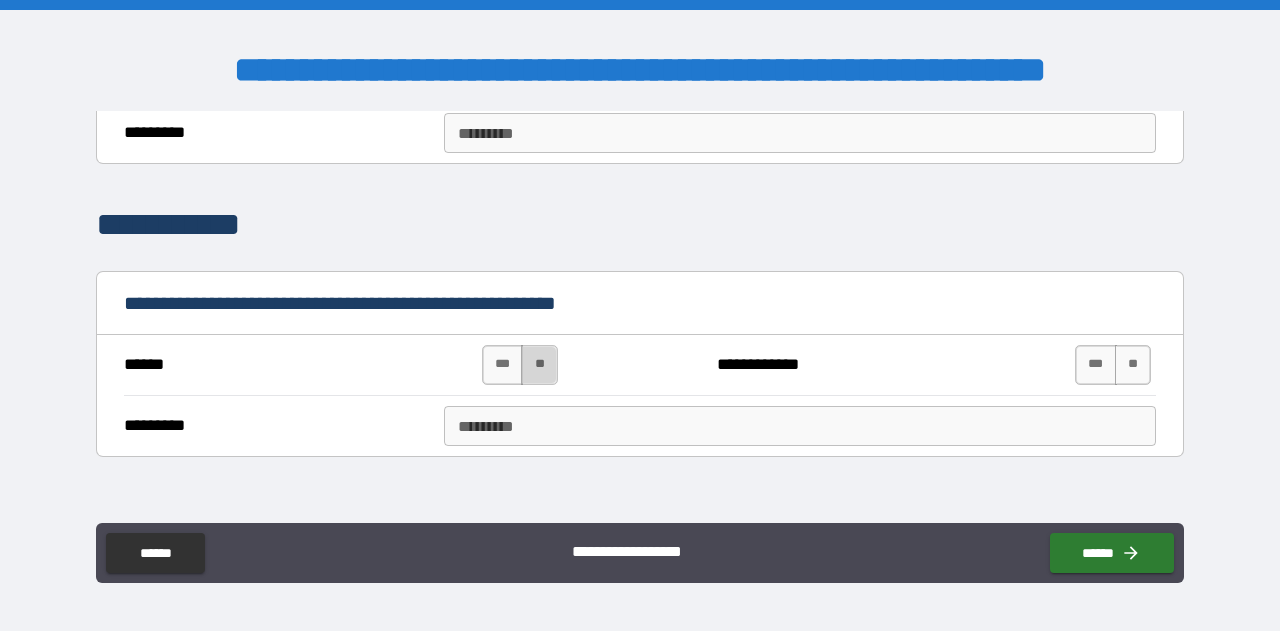click on "**" at bounding box center [539, 365] 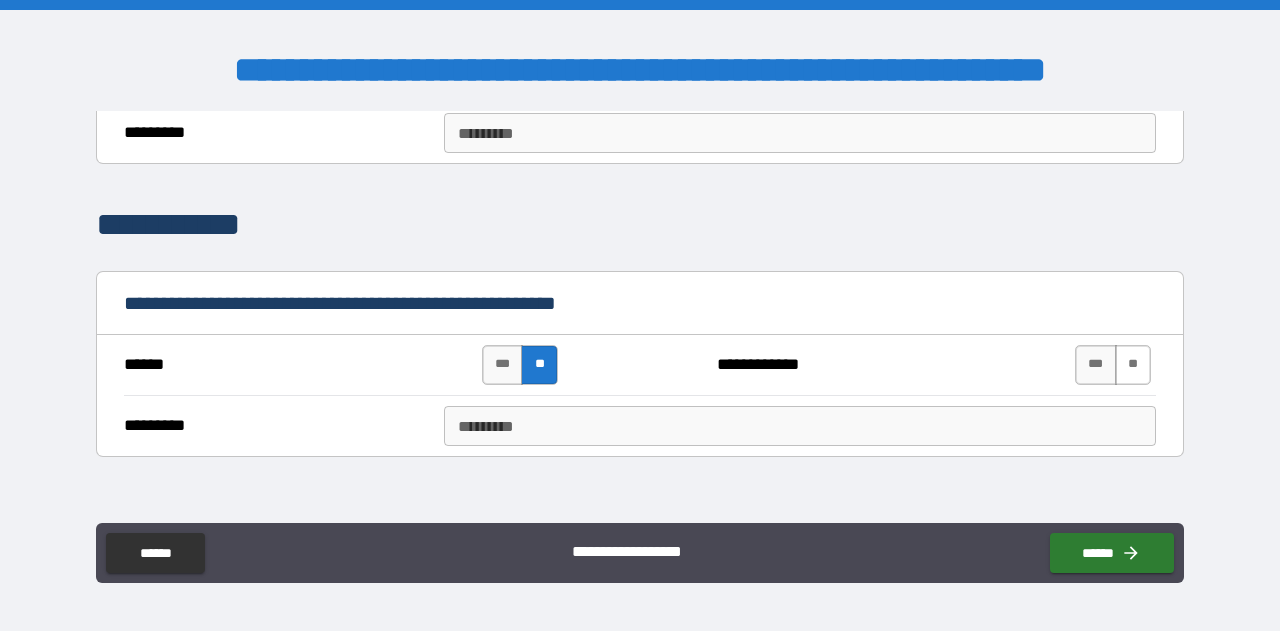 click on "**" at bounding box center (1133, 365) 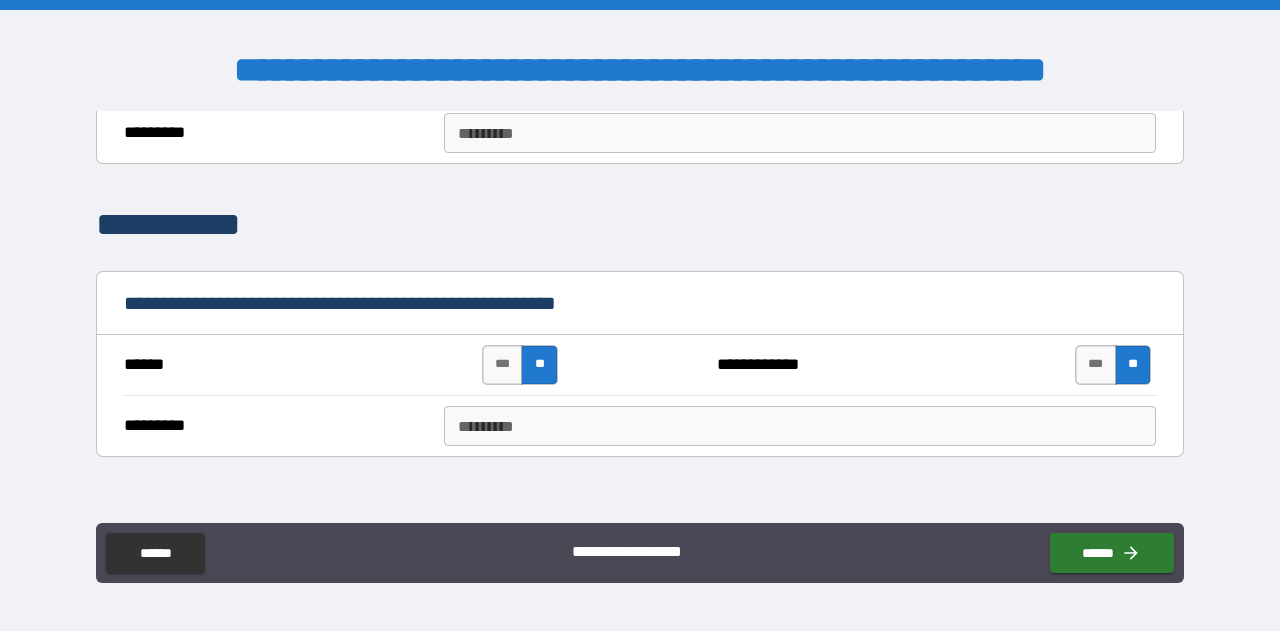 scroll, scrollTop: 3600, scrollLeft: 0, axis: vertical 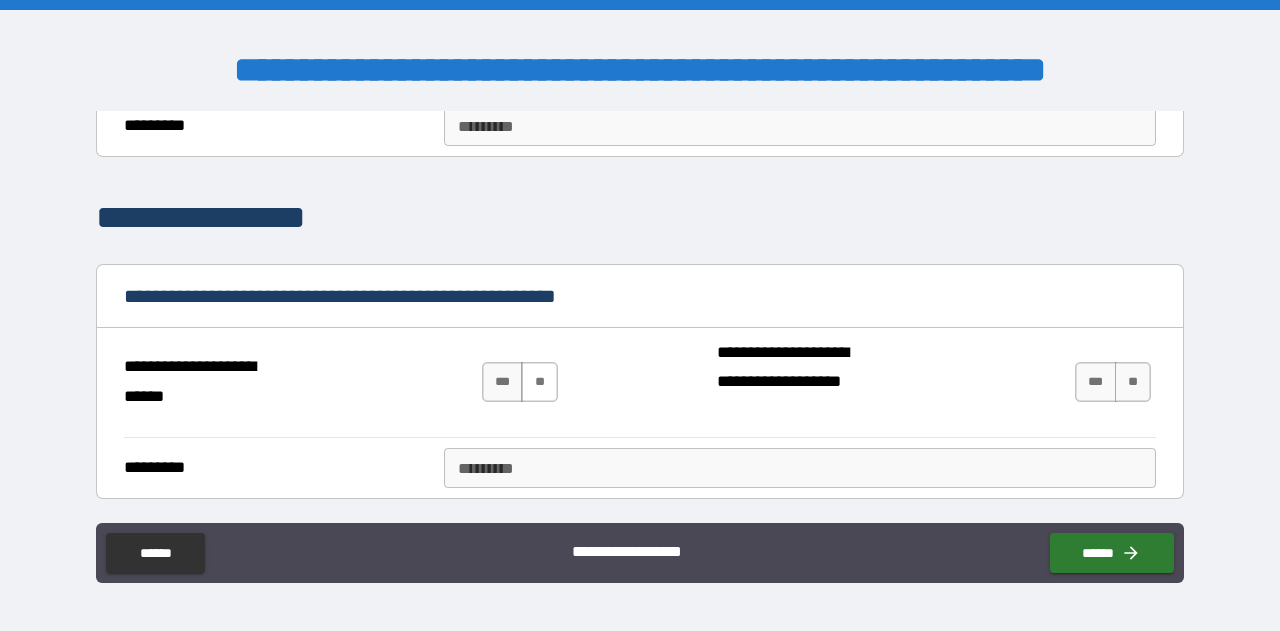 click on "**" at bounding box center (539, 382) 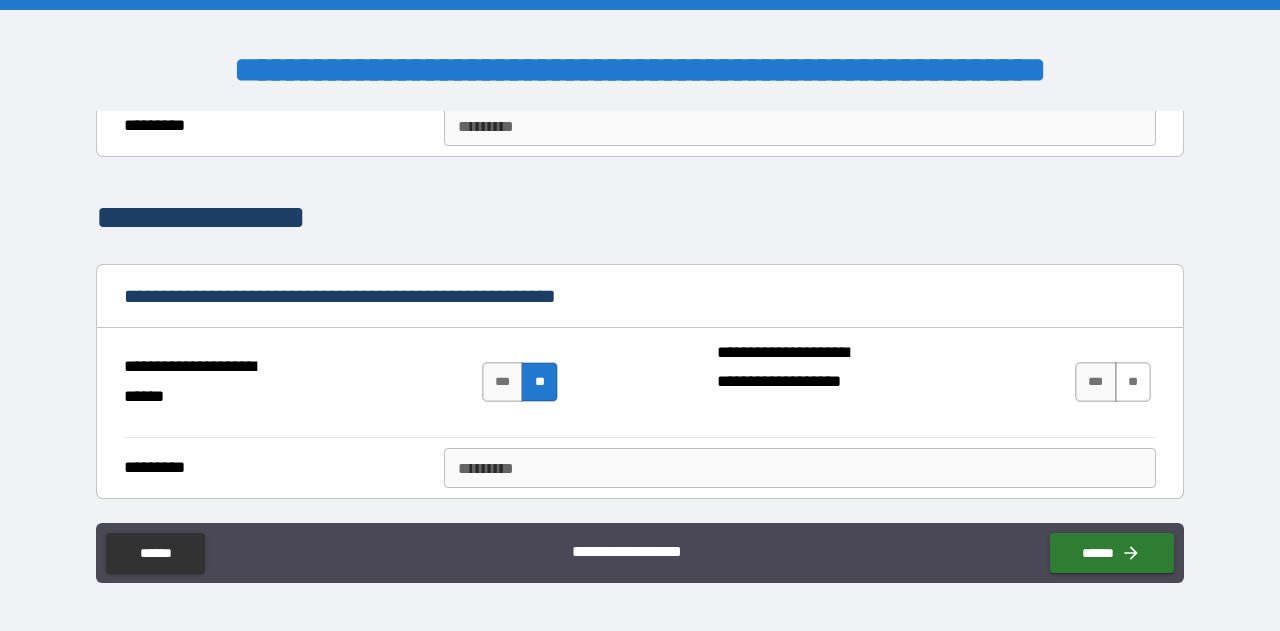 click on "**" at bounding box center (1133, 382) 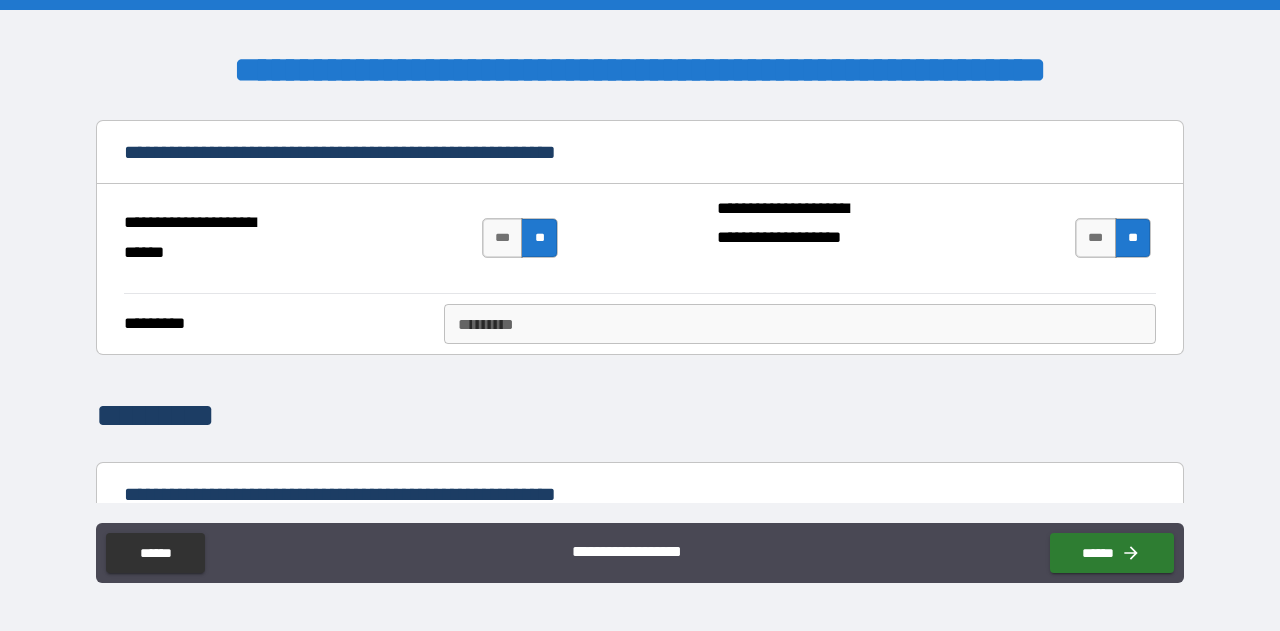 scroll, scrollTop: 4000, scrollLeft: 0, axis: vertical 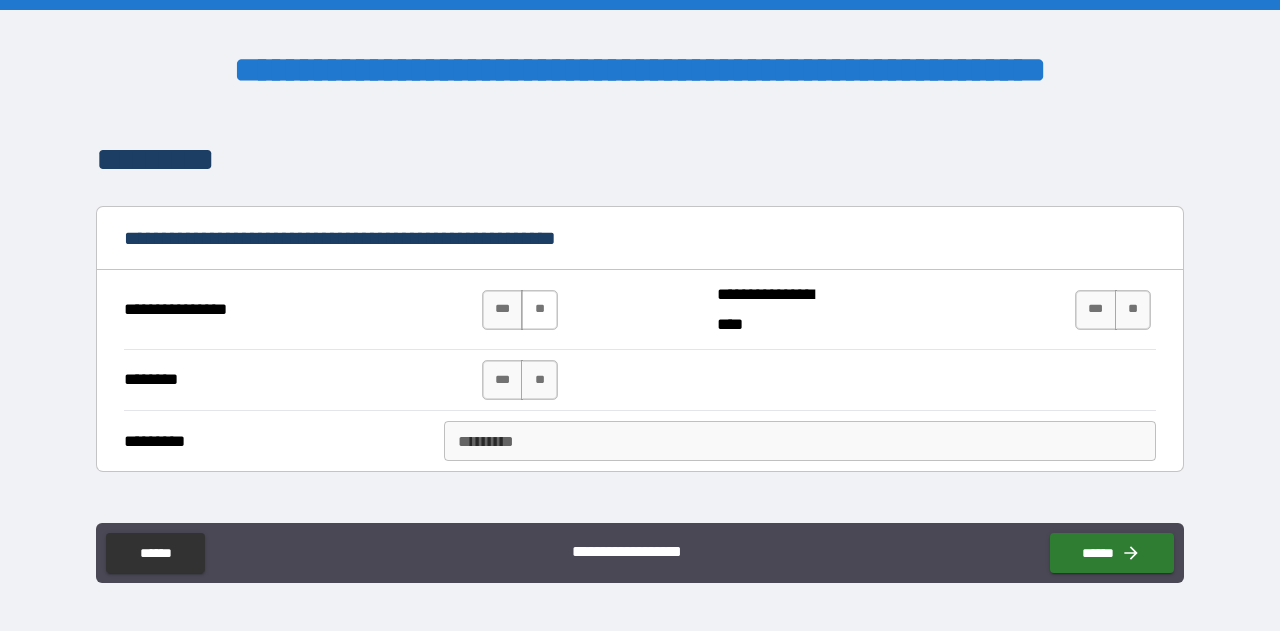 click on "**" at bounding box center (539, 310) 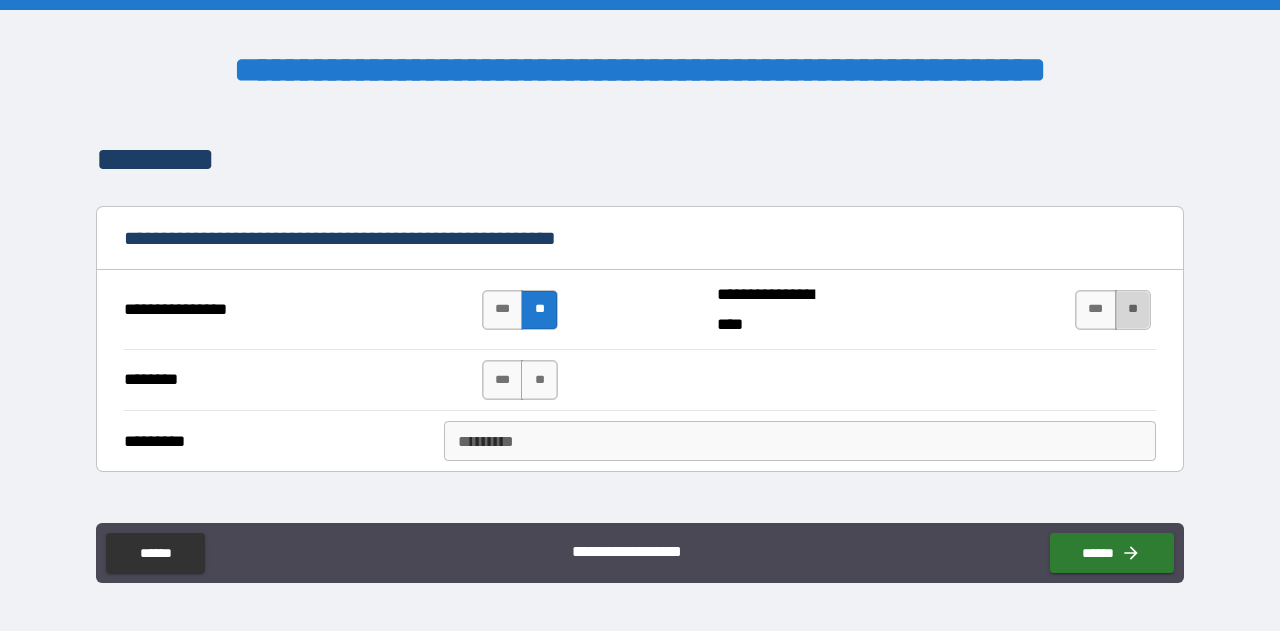 click on "**" at bounding box center [1133, 310] 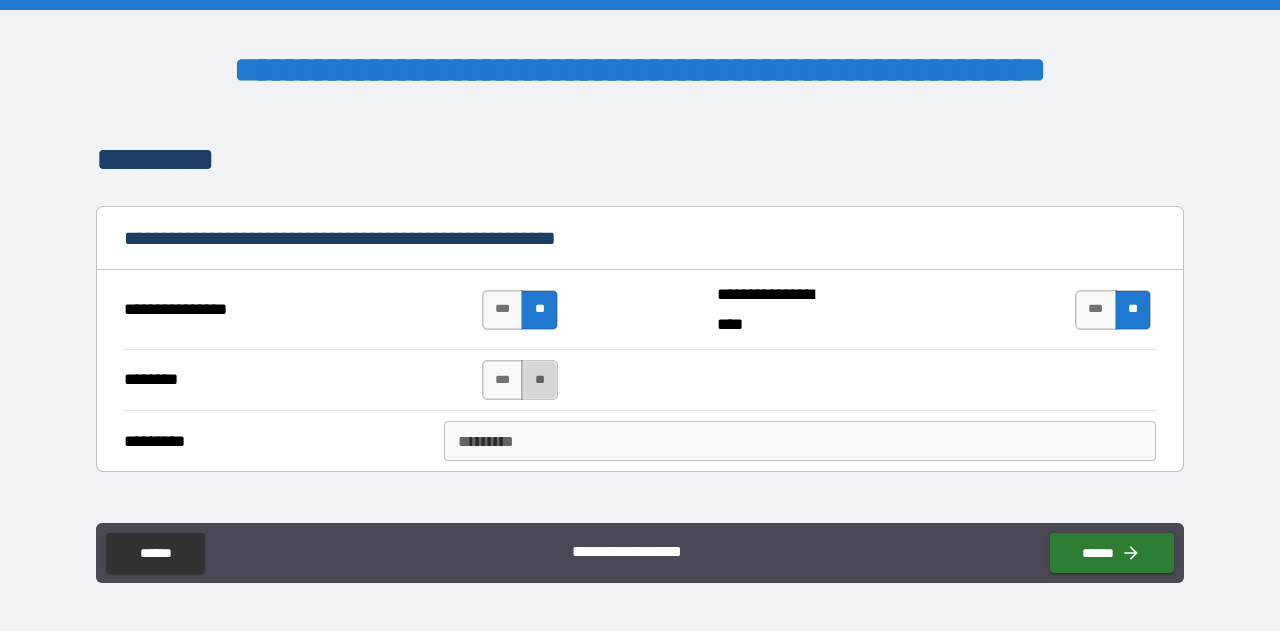 click on "**" at bounding box center (539, 380) 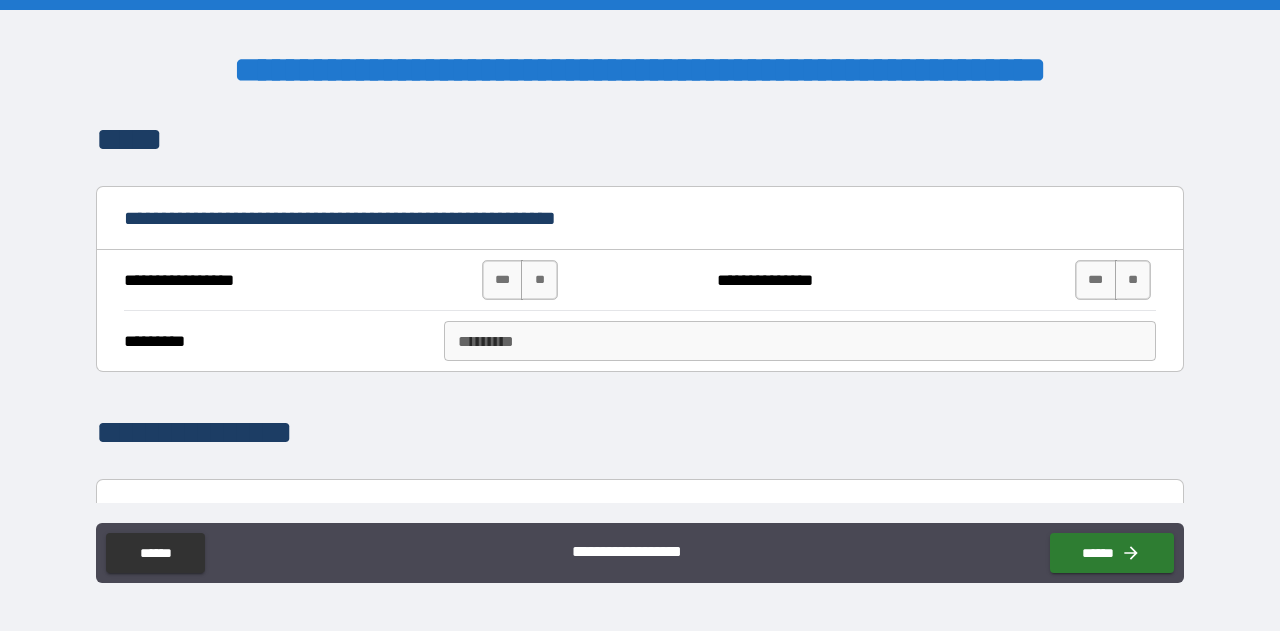 scroll, scrollTop: 4400, scrollLeft: 0, axis: vertical 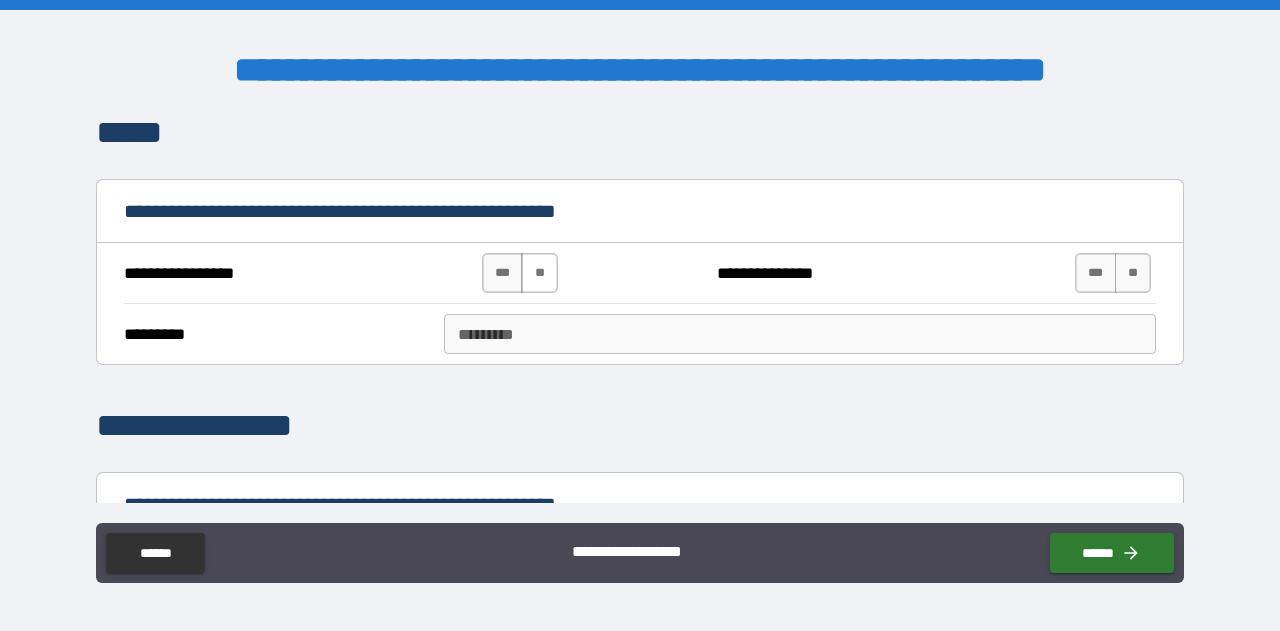 click on "**" at bounding box center (539, 273) 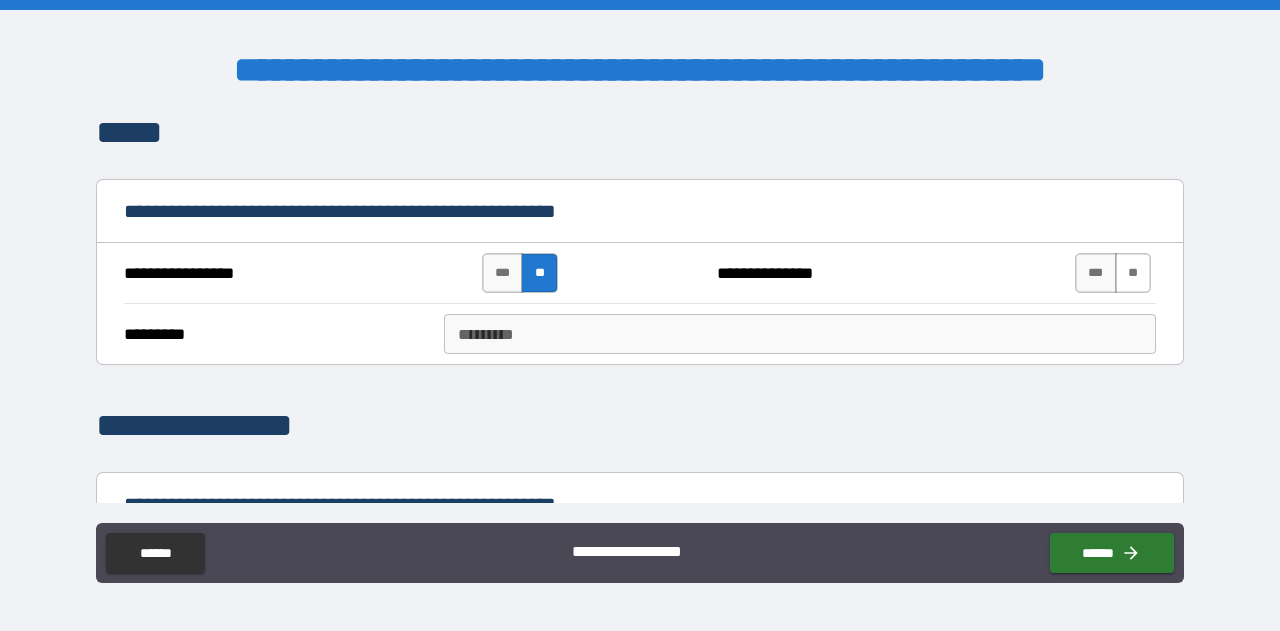 click on "**" at bounding box center (1133, 273) 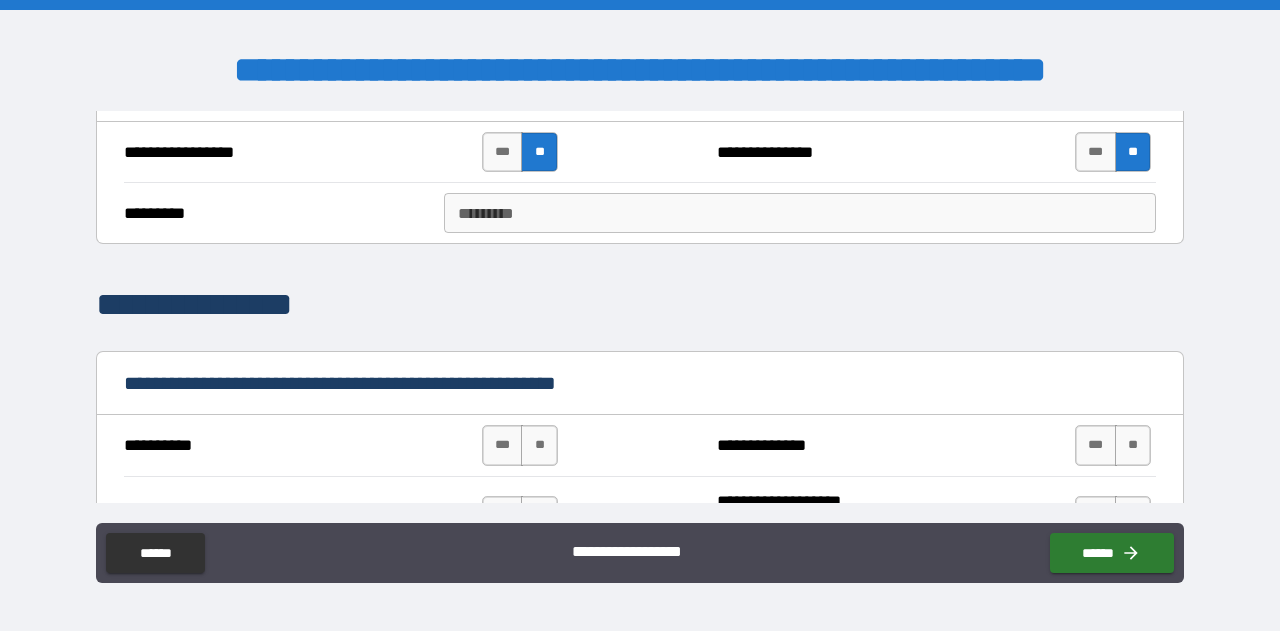scroll, scrollTop: 4700, scrollLeft: 0, axis: vertical 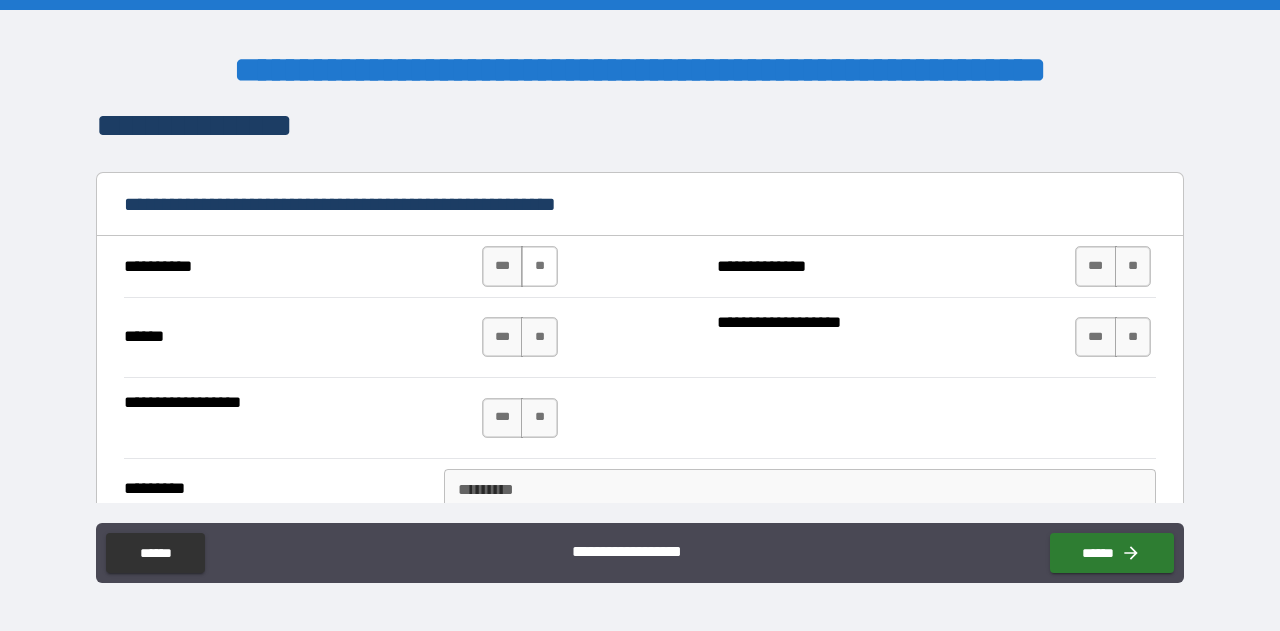 click on "**" at bounding box center [539, 266] 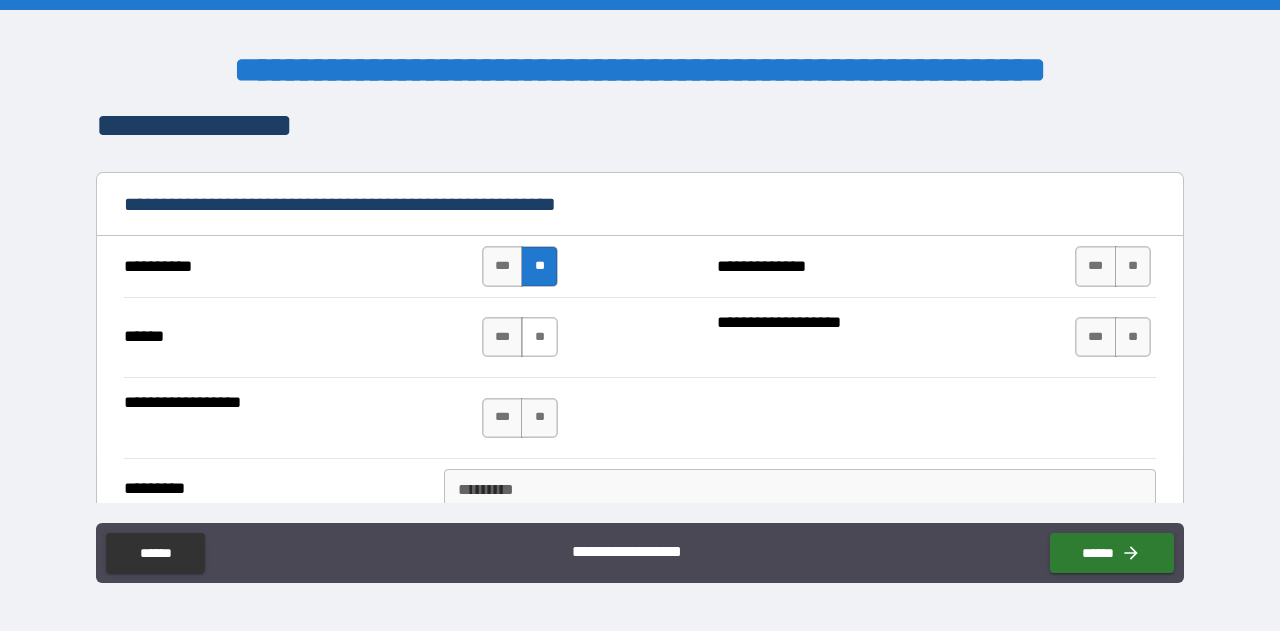 click on "**" at bounding box center [539, 337] 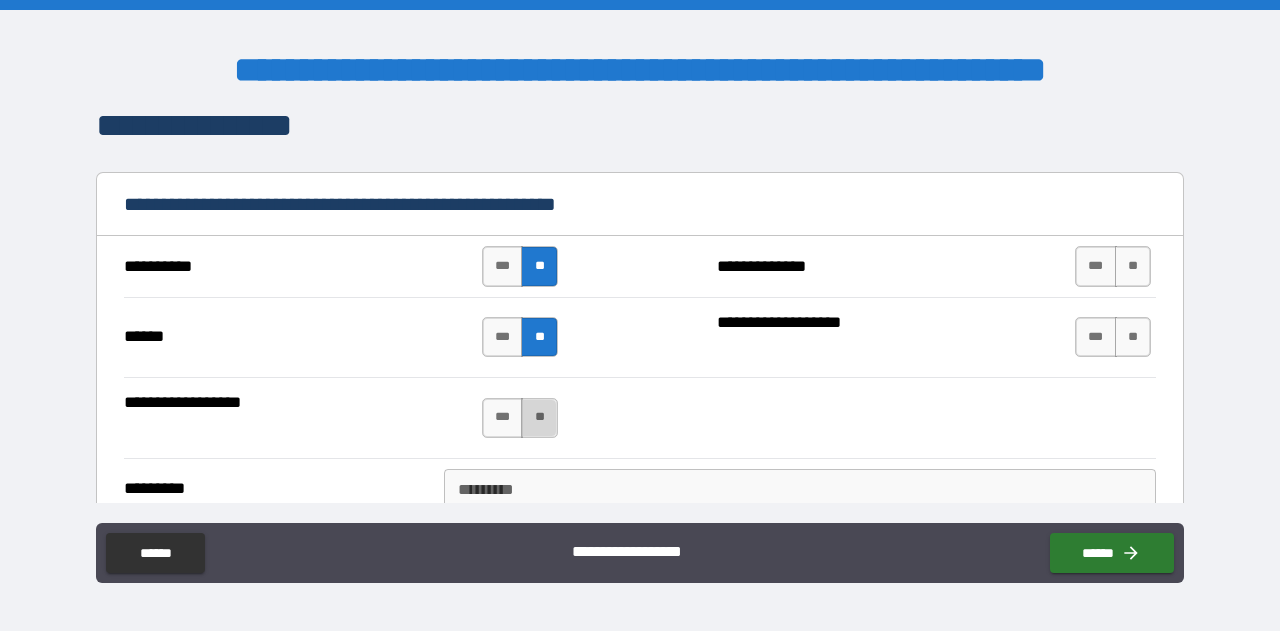 click on "**" at bounding box center [539, 418] 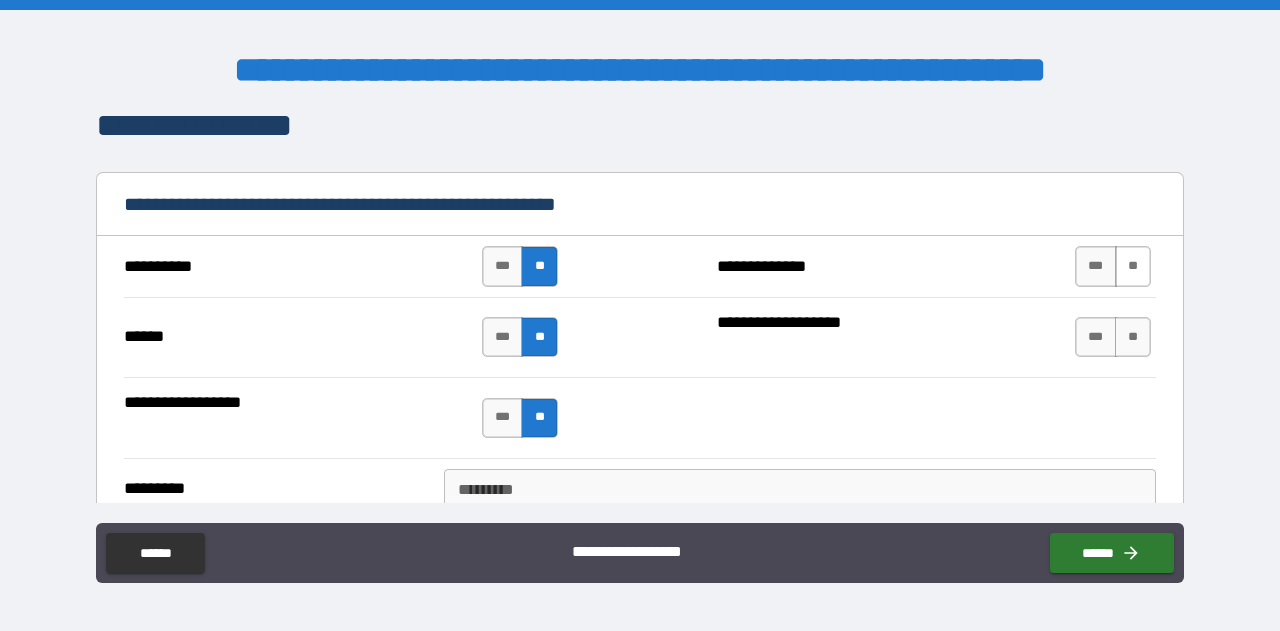 click on "**" at bounding box center (1133, 266) 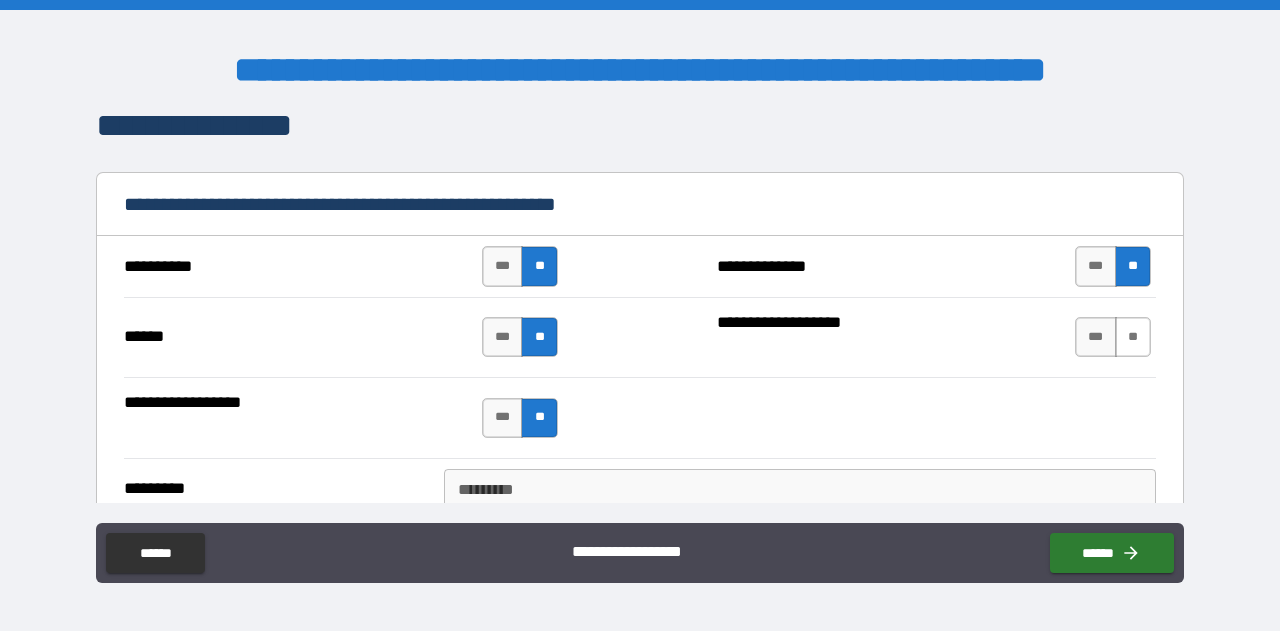 click on "**" at bounding box center [1133, 337] 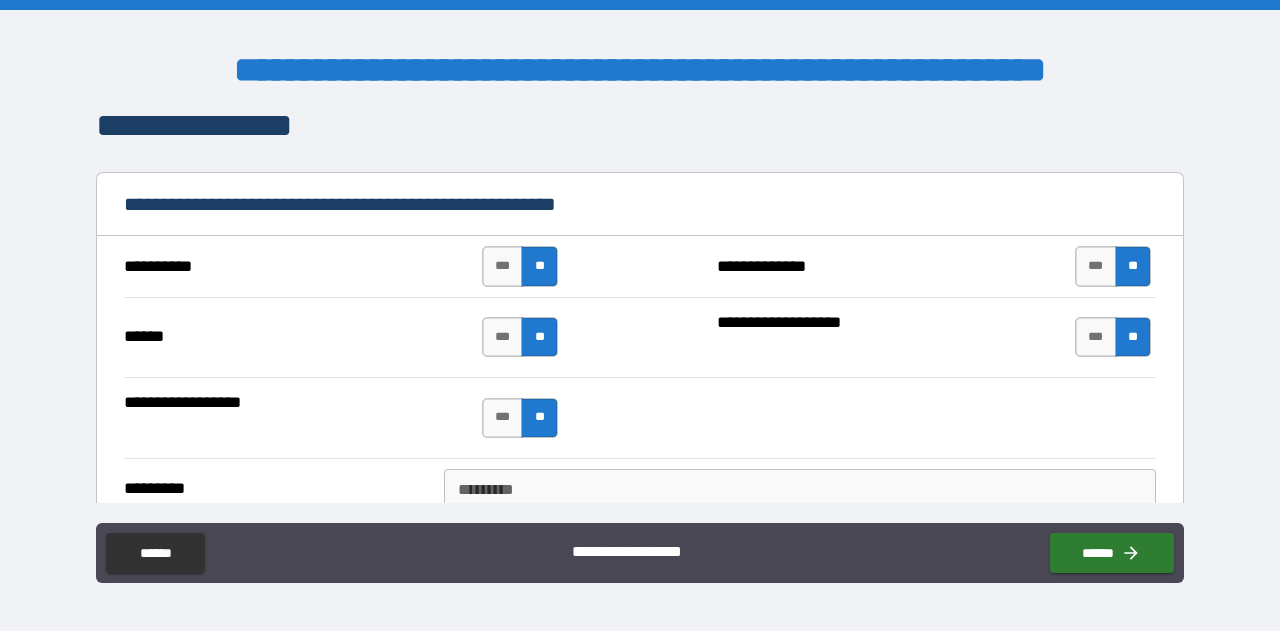 scroll, scrollTop: 5100, scrollLeft: 0, axis: vertical 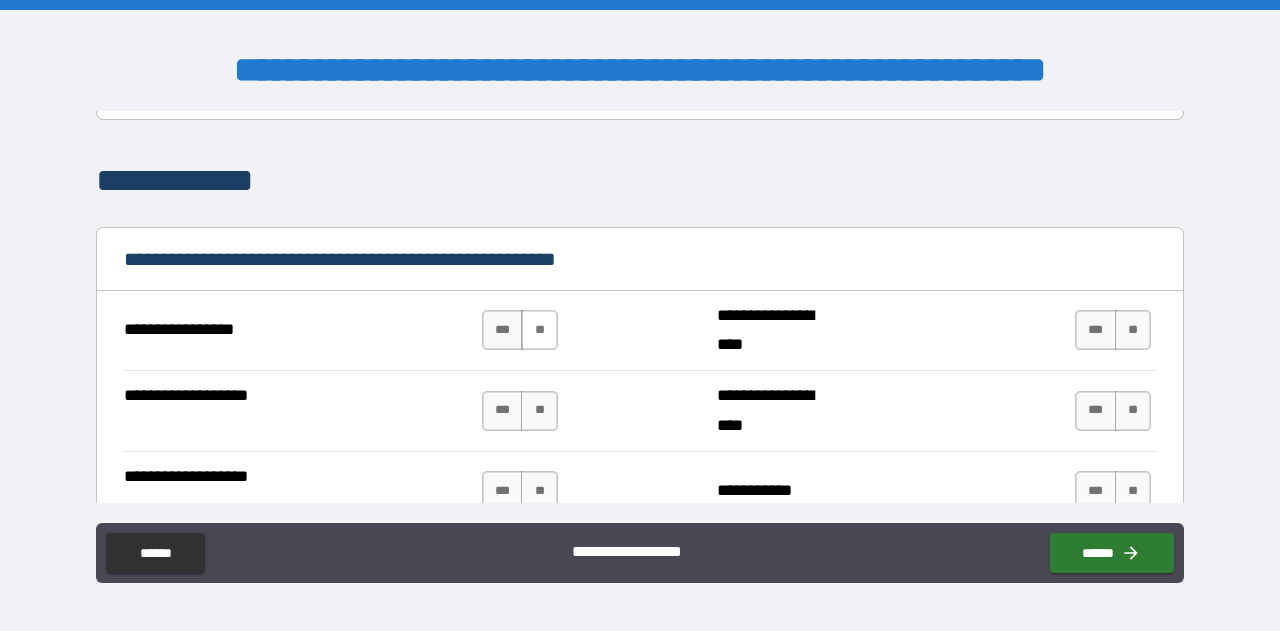click on "**" at bounding box center (539, 330) 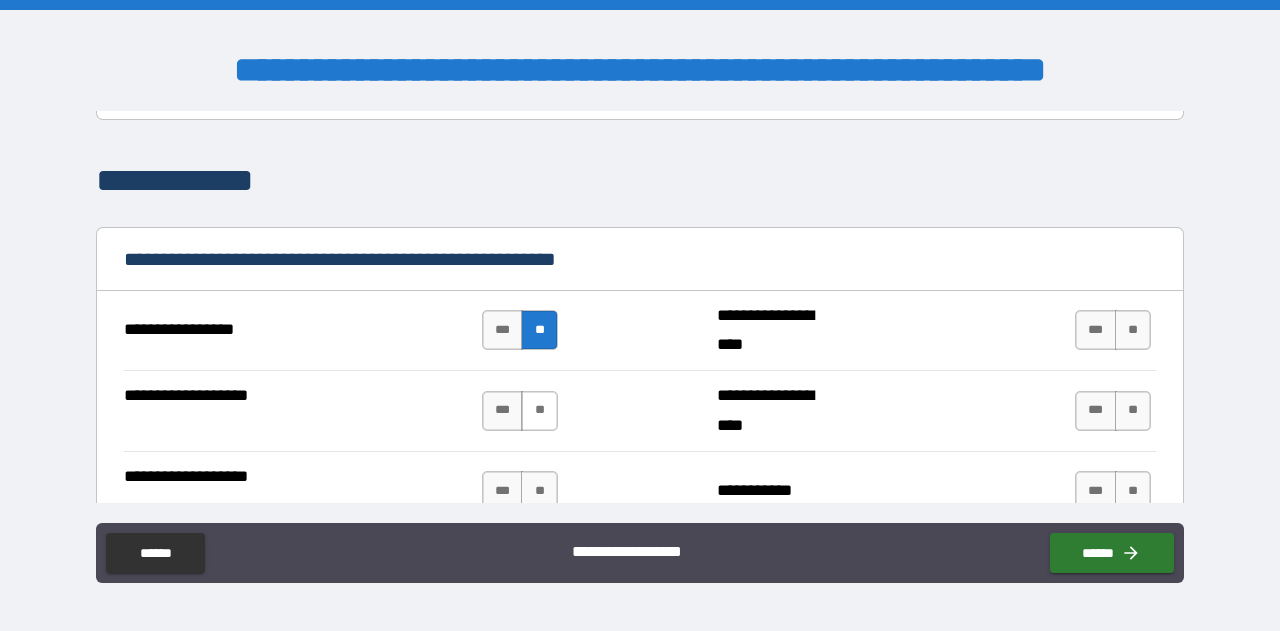 click on "**" at bounding box center (539, 411) 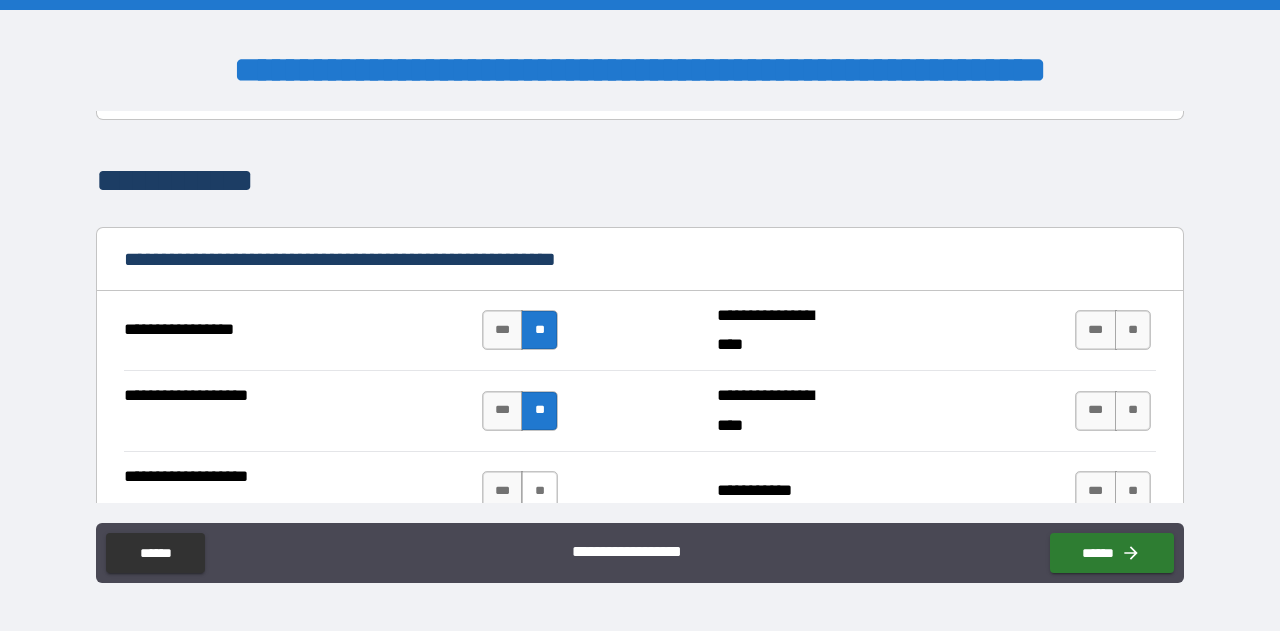 click on "**" at bounding box center (539, 491) 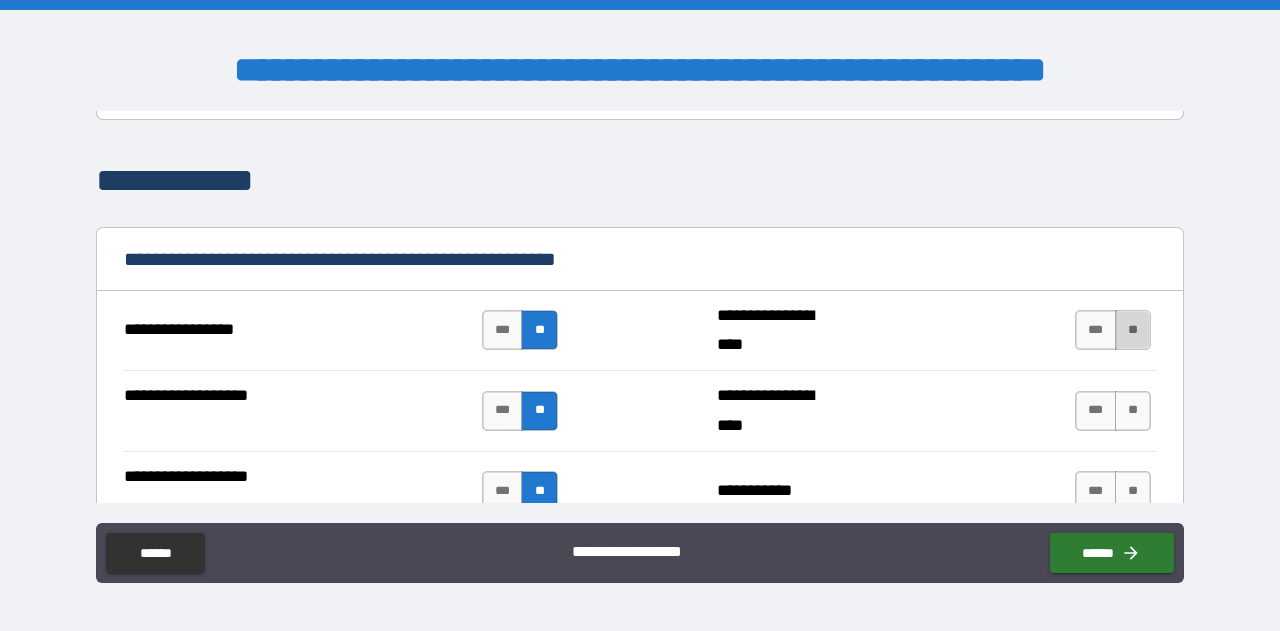 click on "**" at bounding box center (1133, 330) 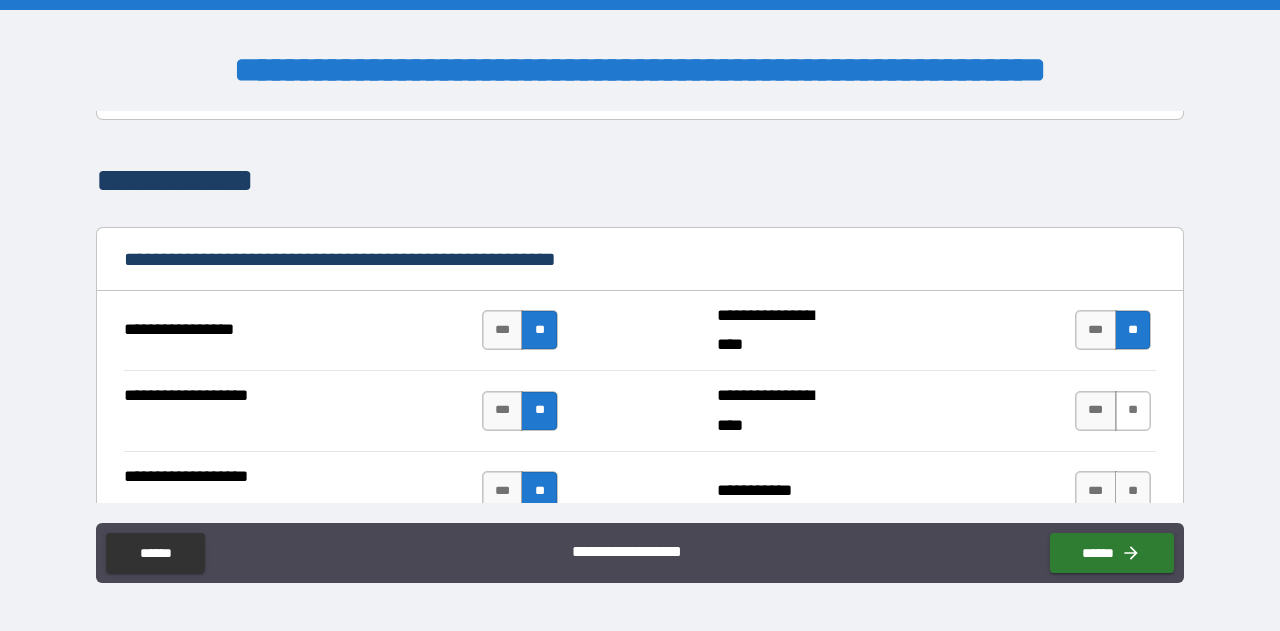 click on "**" at bounding box center [1133, 411] 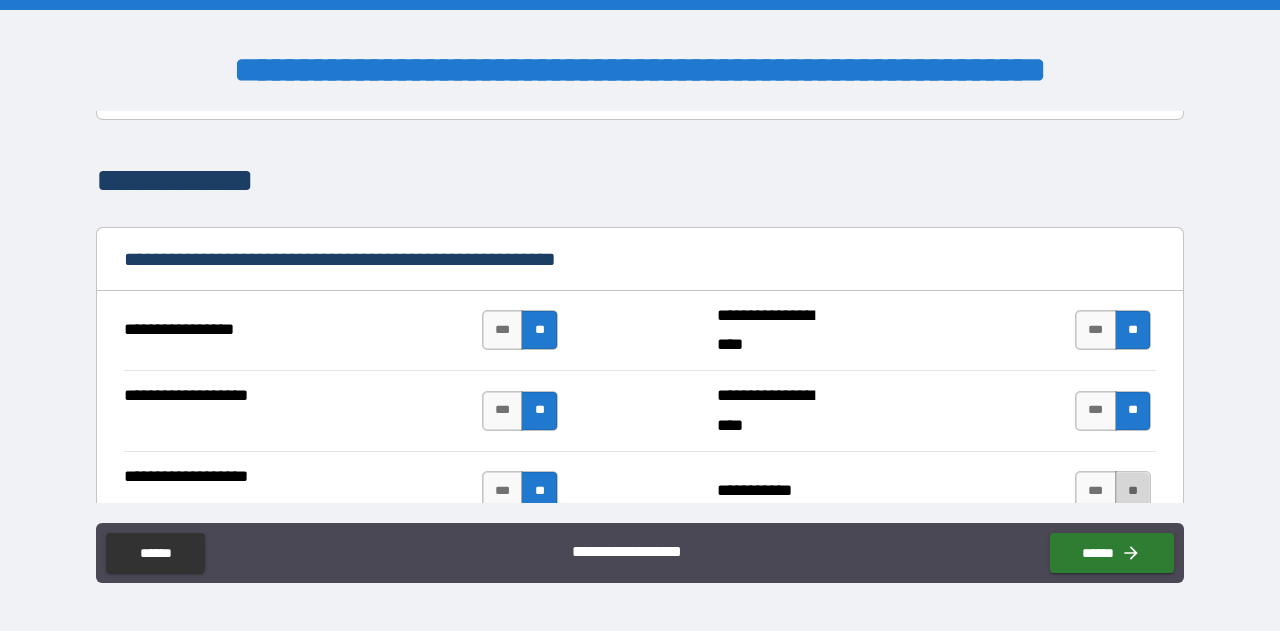 click on "**" at bounding box center (1133, 491) 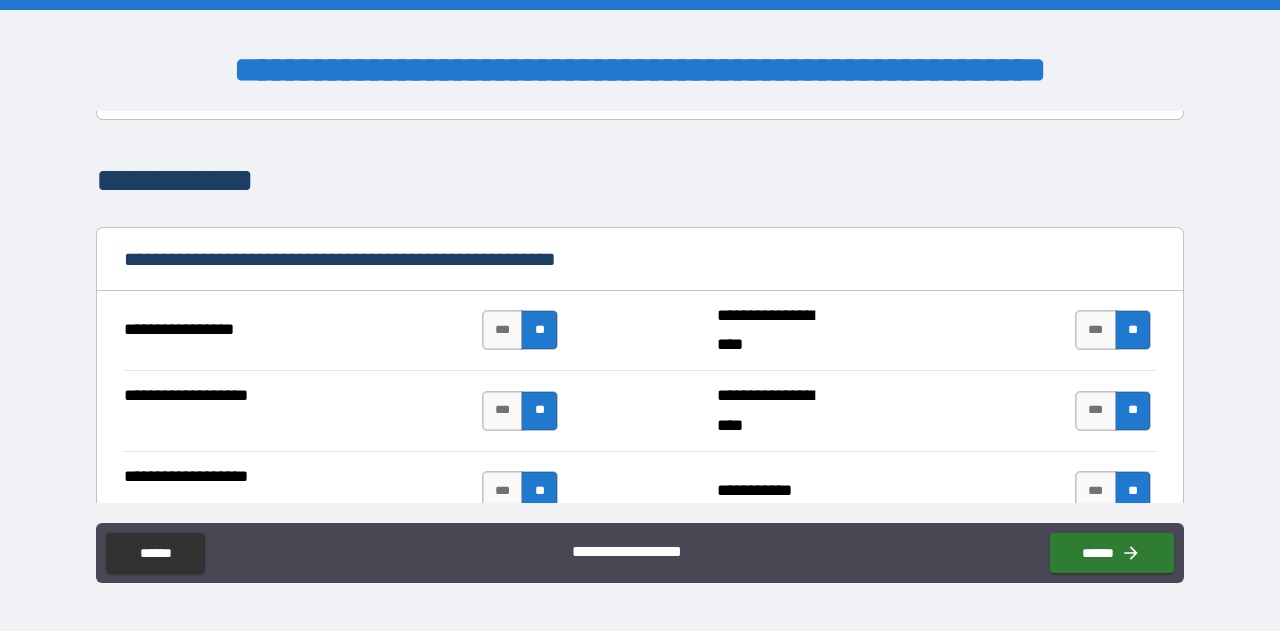 scroll, scrollTop: 5400, scrollLeft: 0, axis: vertical 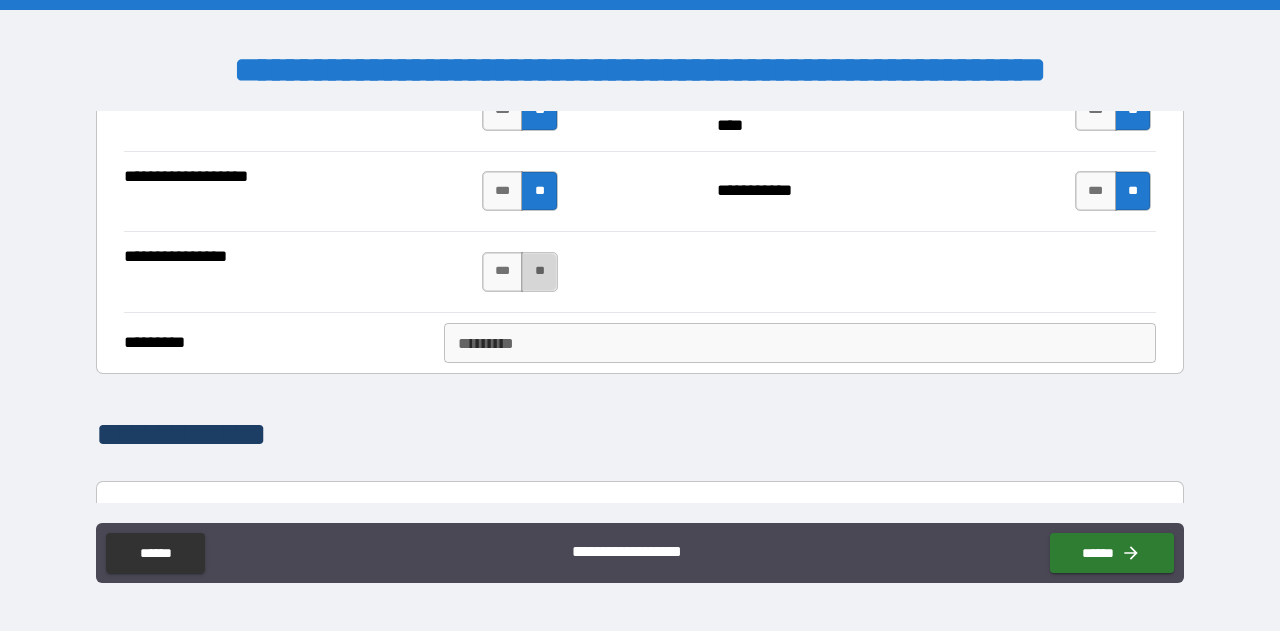 click on "**" at bounding box center (539, 272) 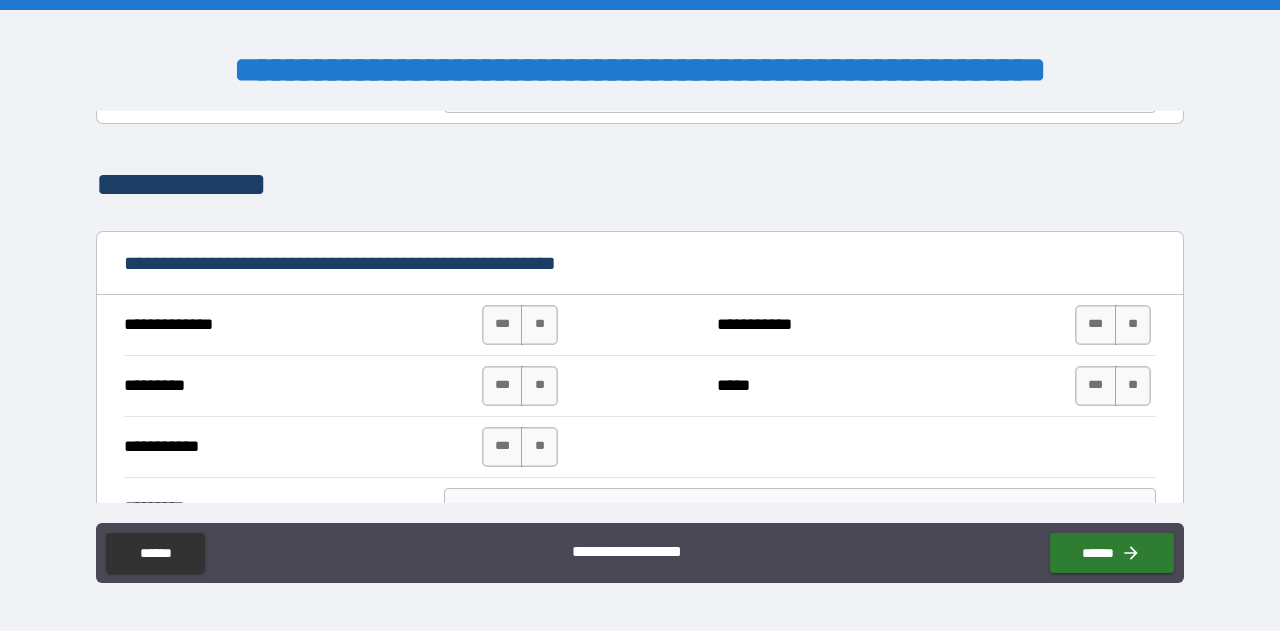 scroll, scrollTop: 5700, scrollLeft: 0, axis: vertical 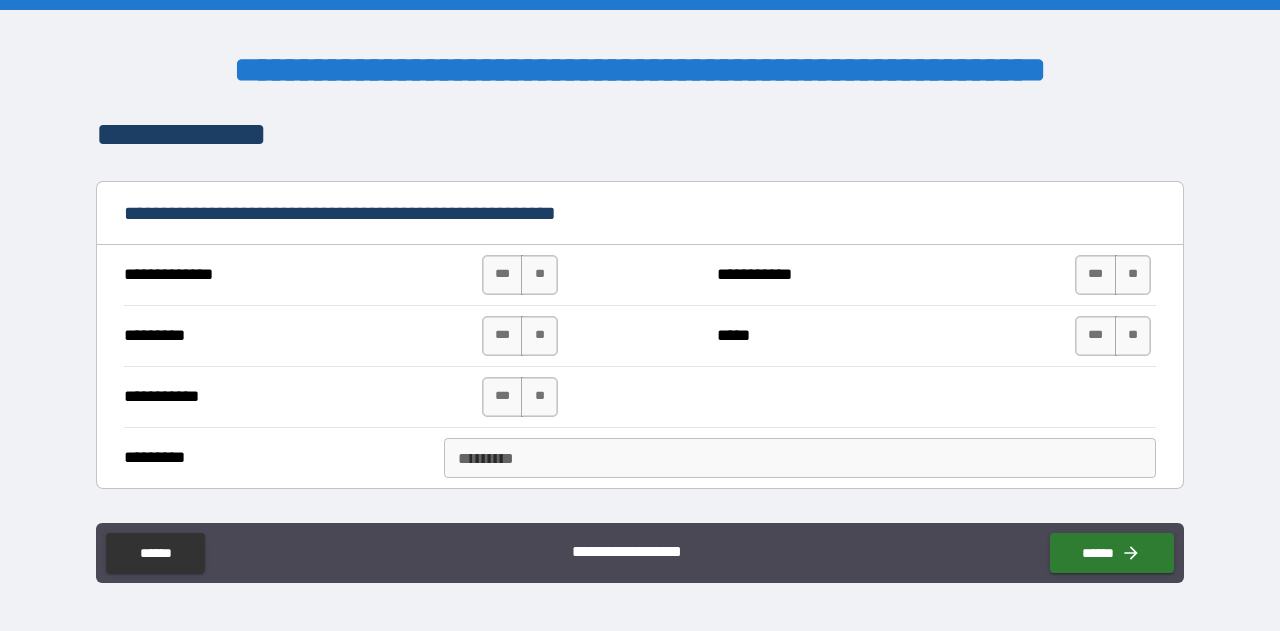 click on "**" at bounding box center (539, 275) 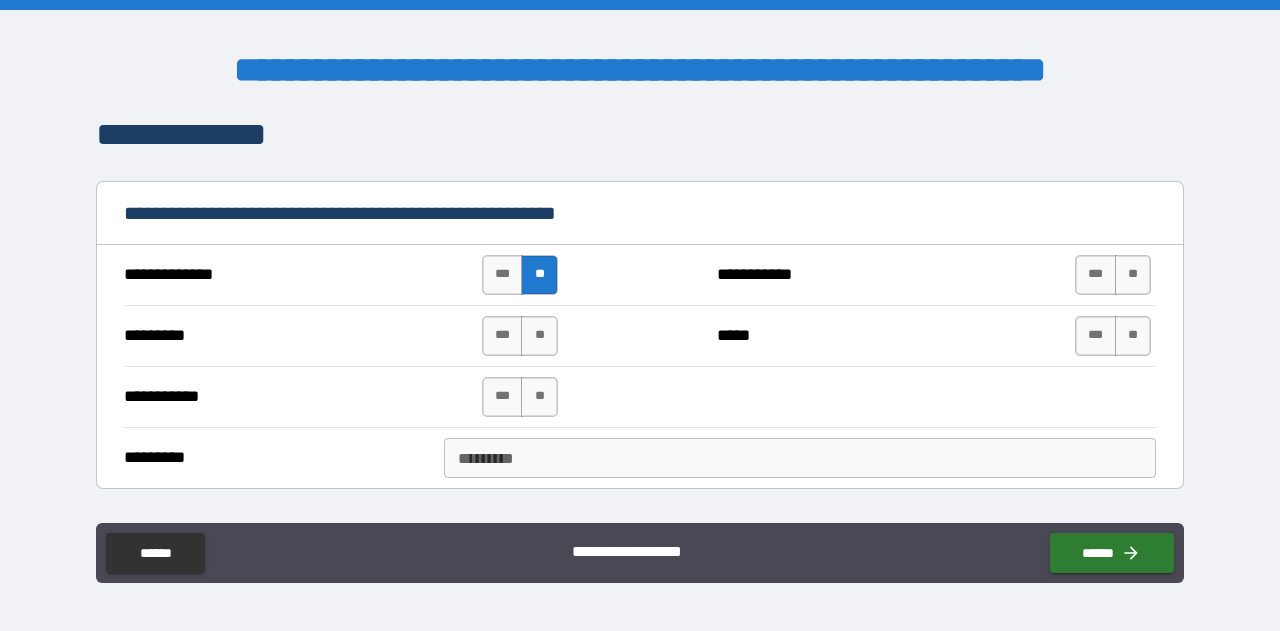 click on "********* *** ** ***** *** **" at bounding box center (640, 335) 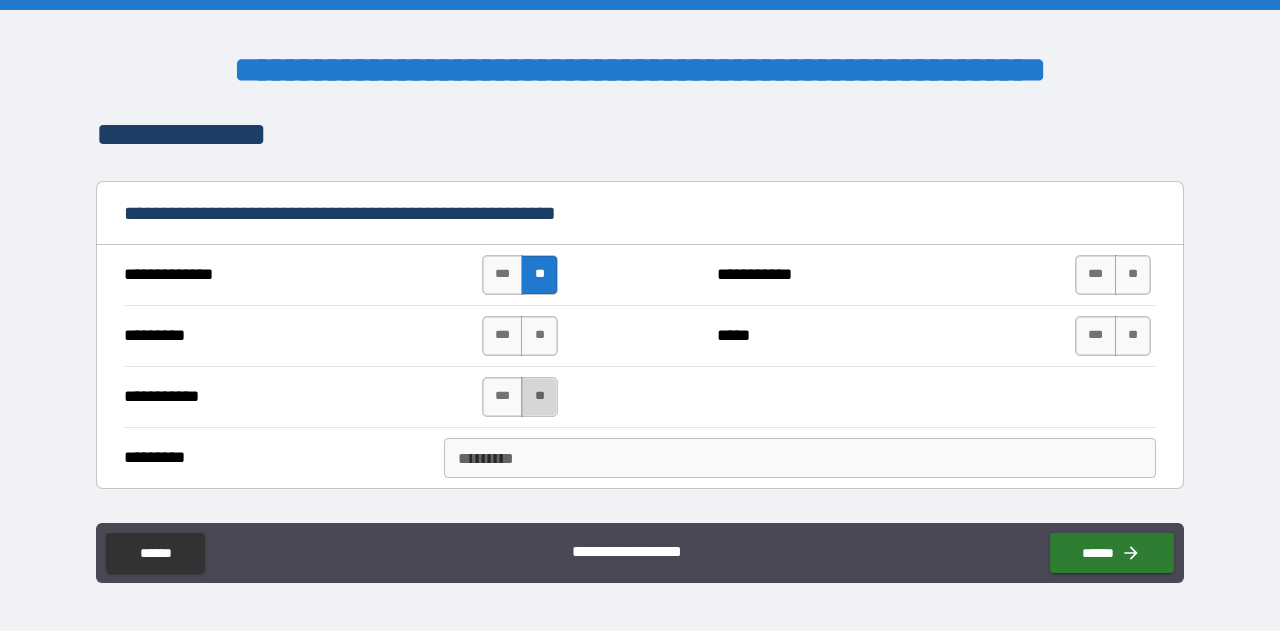 click on "**" at bounding box center (539, 397) 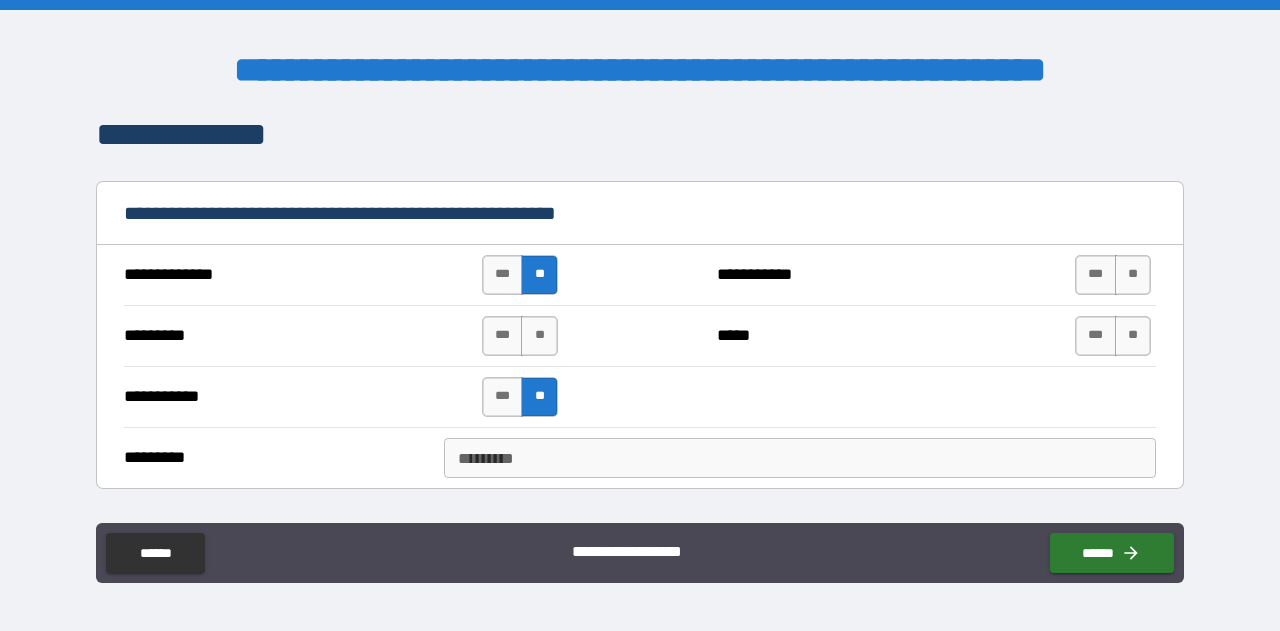 click on "*** **" at bounding box center (520, 336) 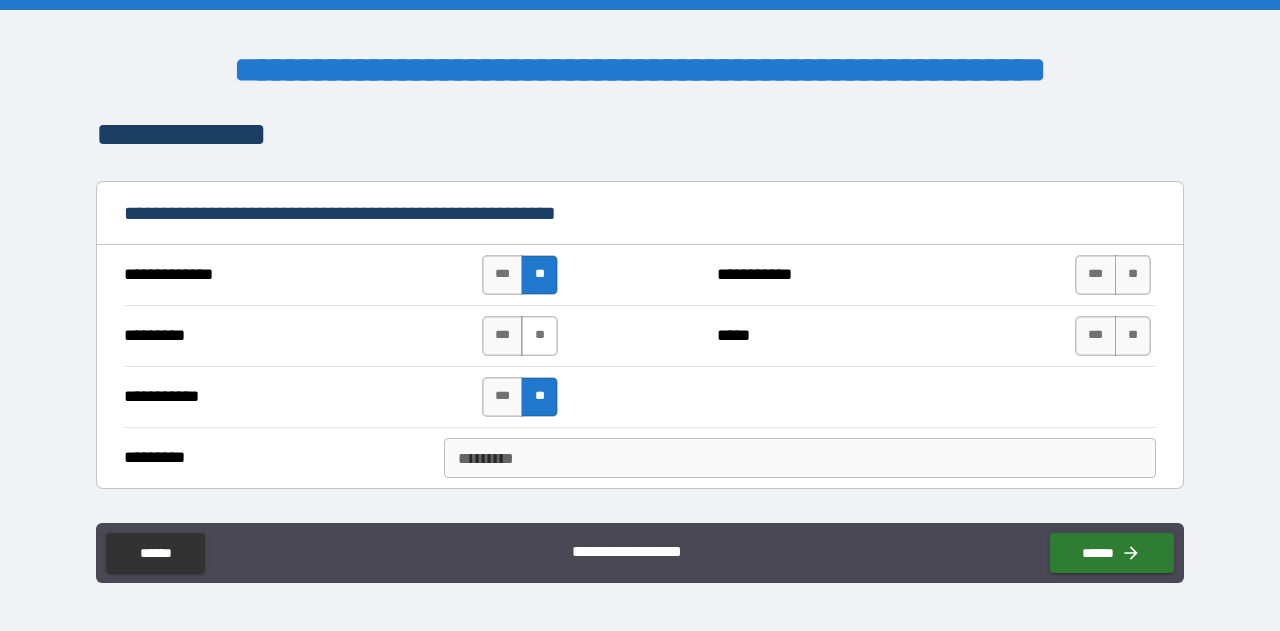 click on "**" at bounding box center [539, 336] 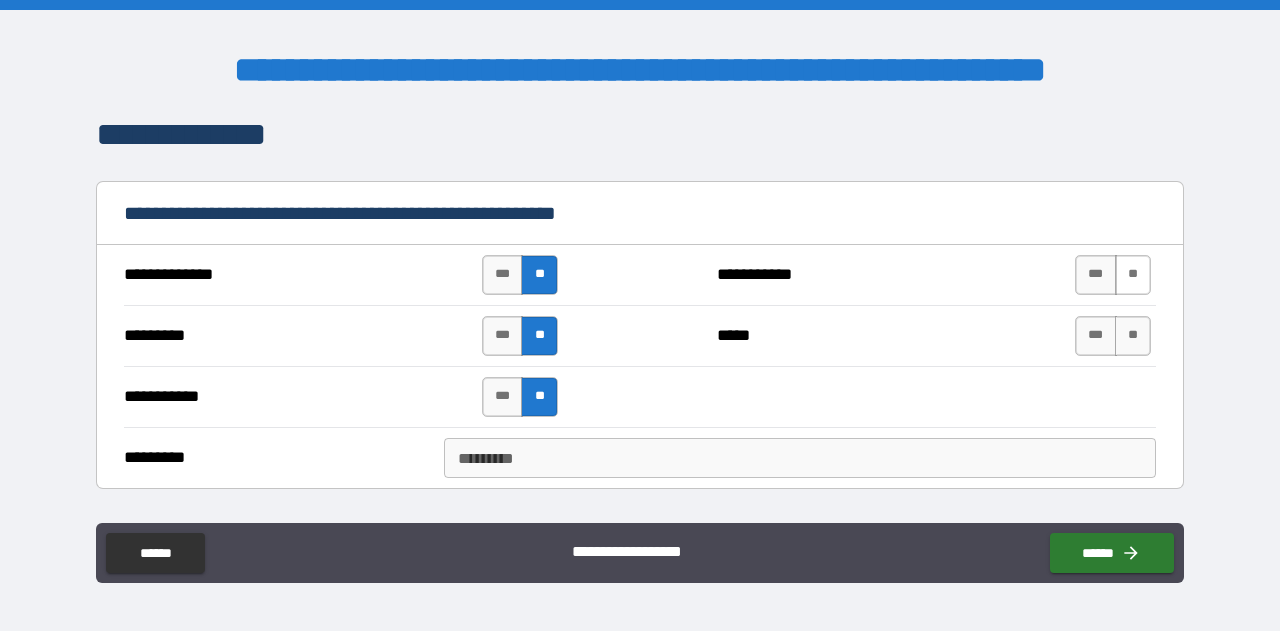 click on "**" at bounding box center [1133, 275] 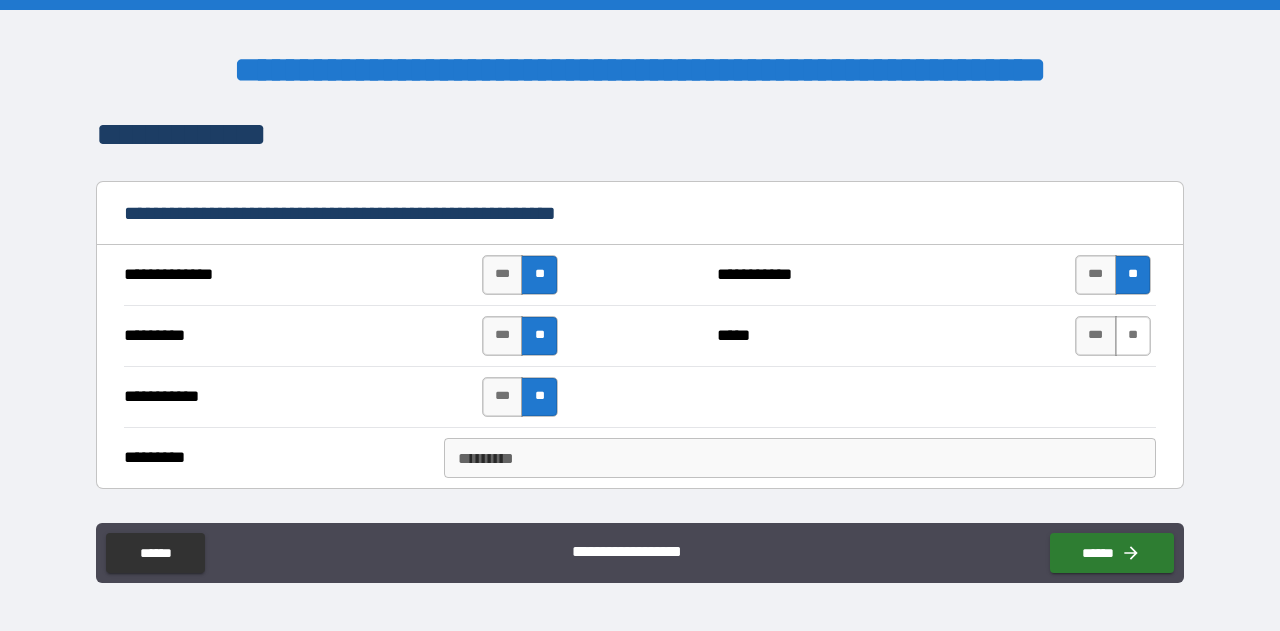 click on "**" at bounding box center (1133, 336) 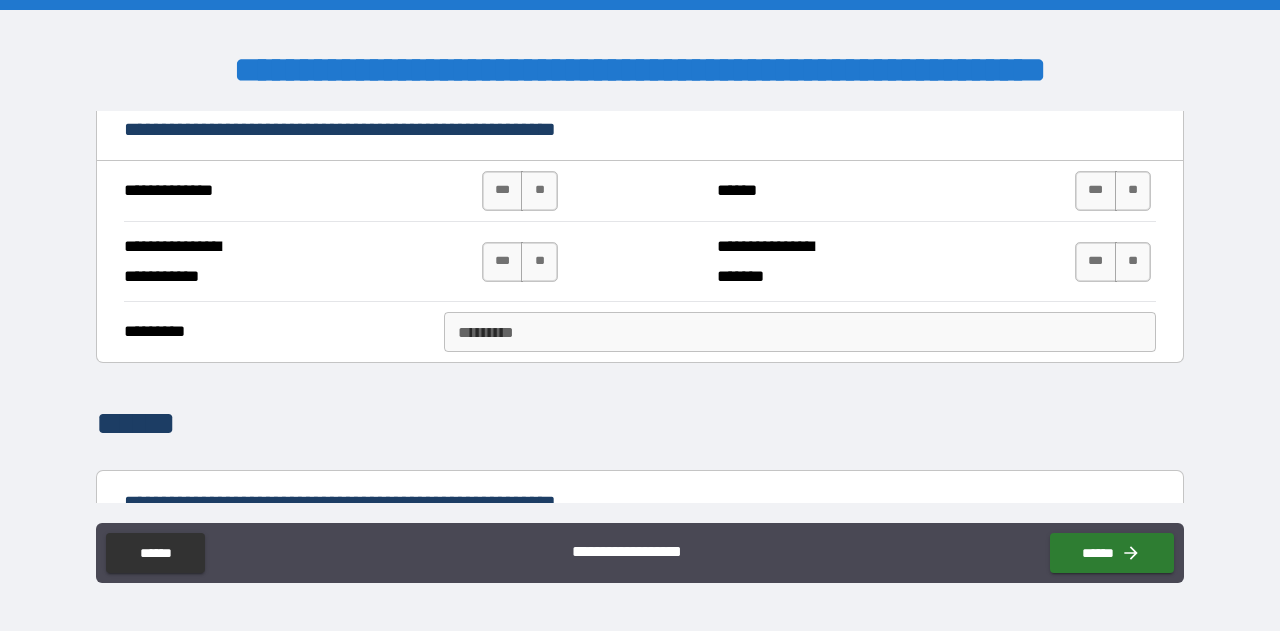 scroll, scrollTop: 6200, scrollLeft: 0, axis: vertical 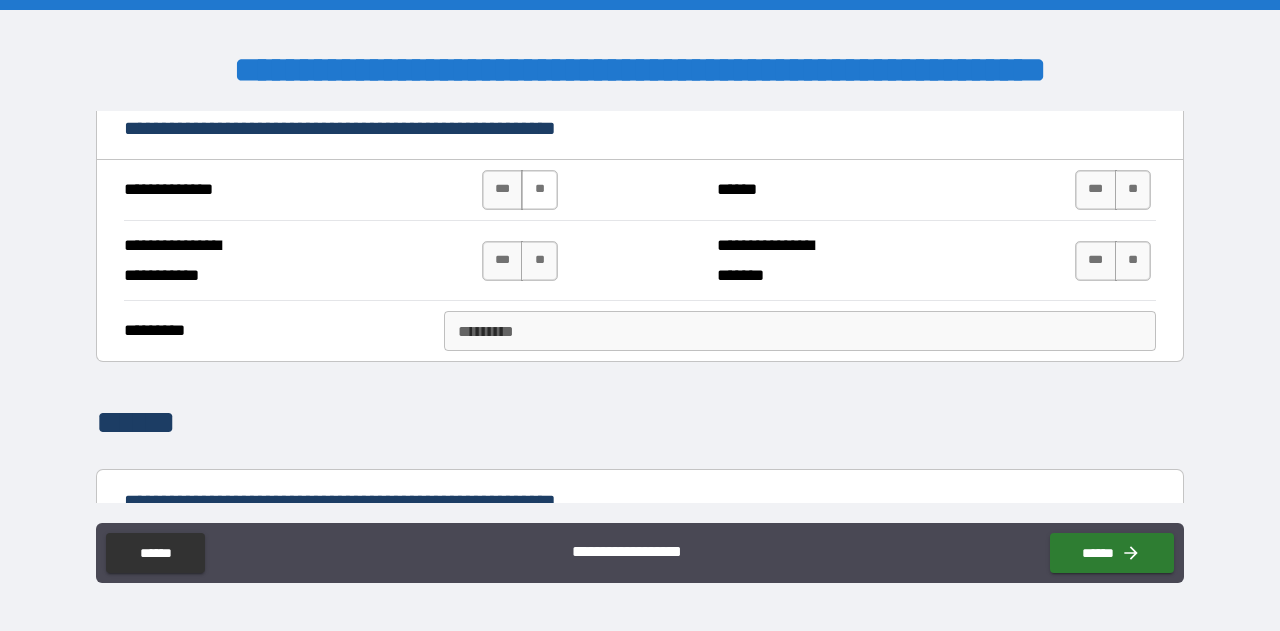click on "**" at bounding box center (539, 190) 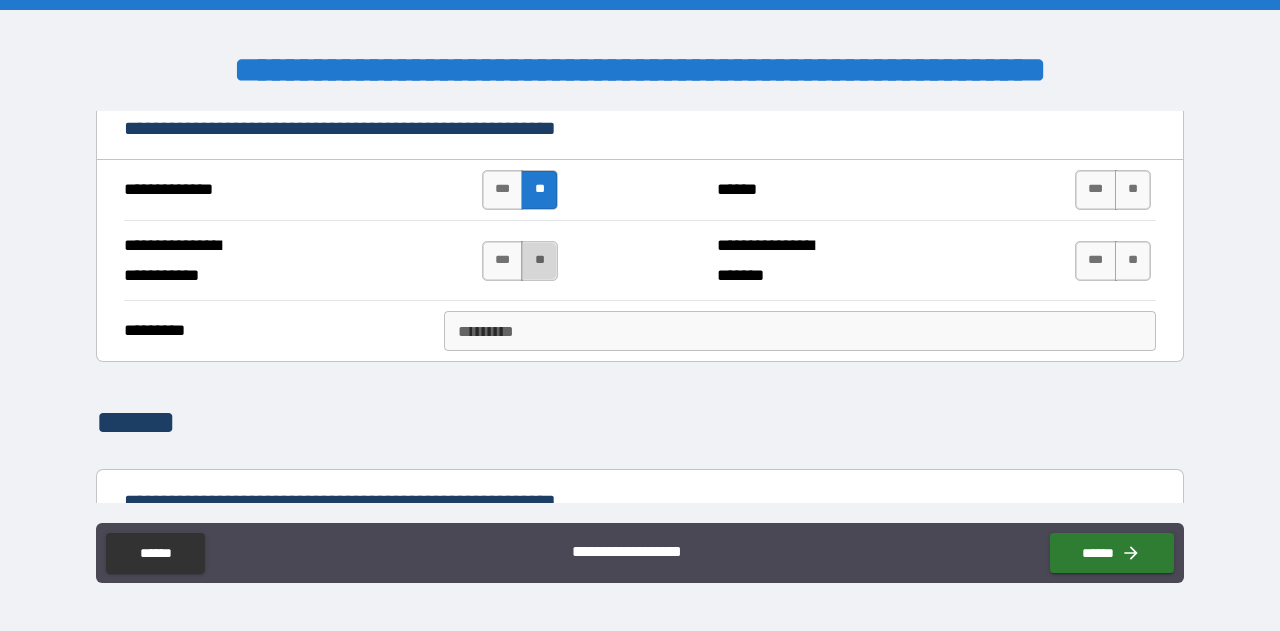 click on "**" at bounding box center [539, 261] 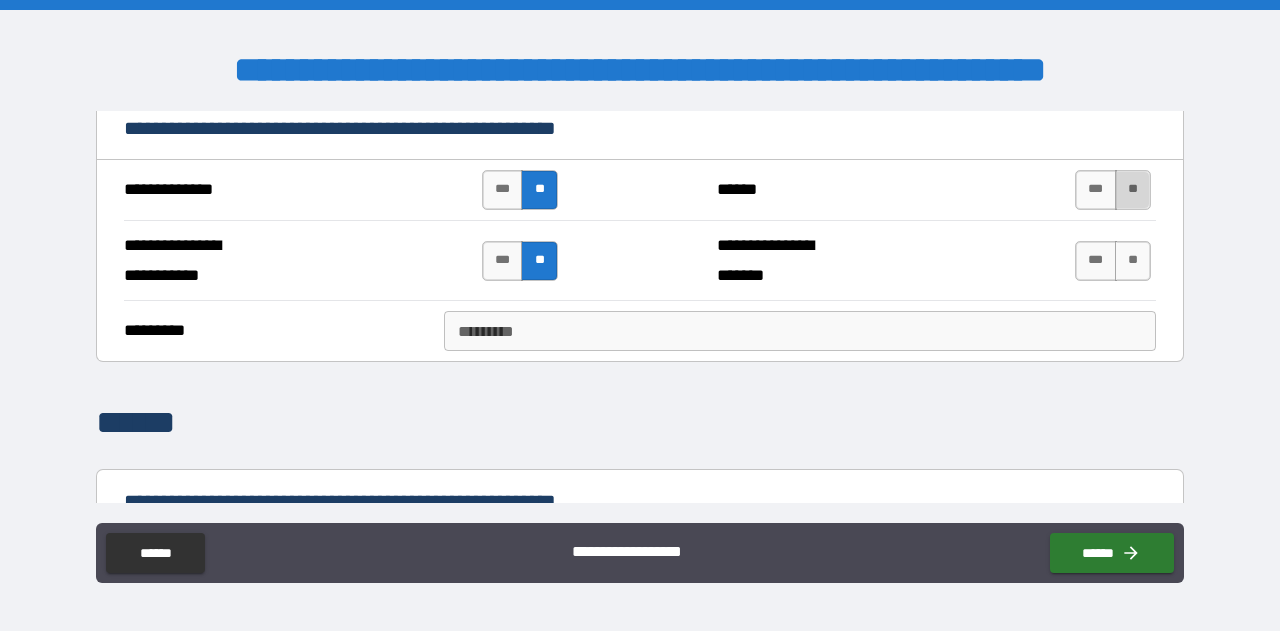 click on "**" at bounding box center [1133, 190] 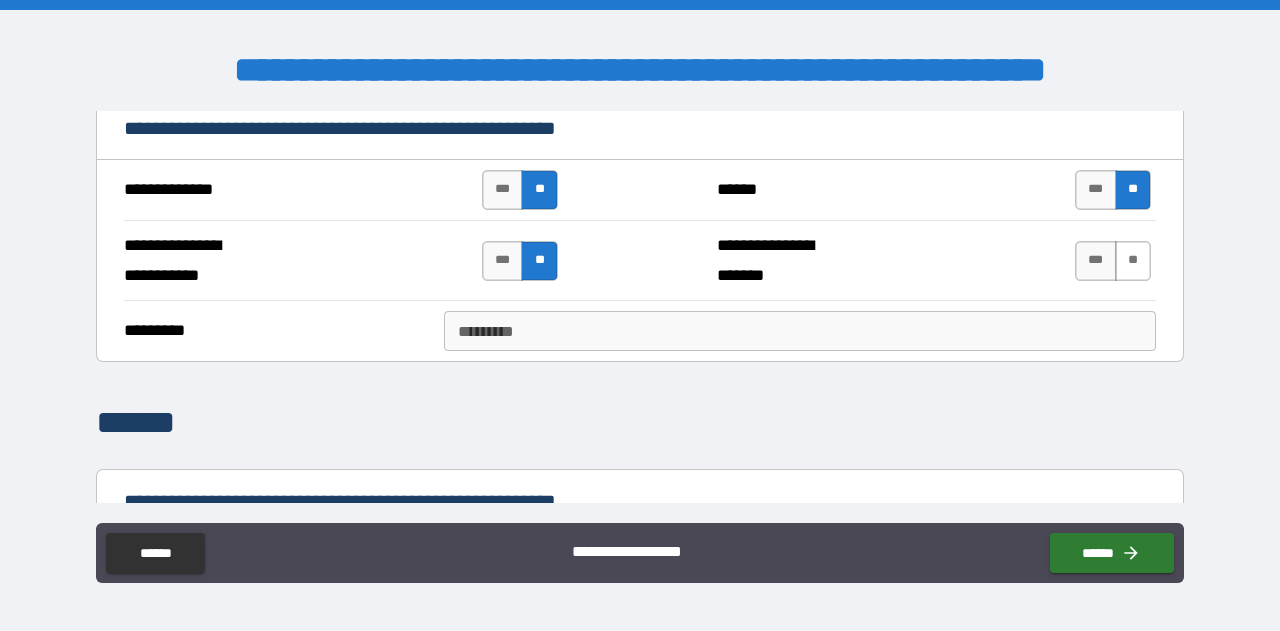 click on "**" at bounding box center [1133, 261] 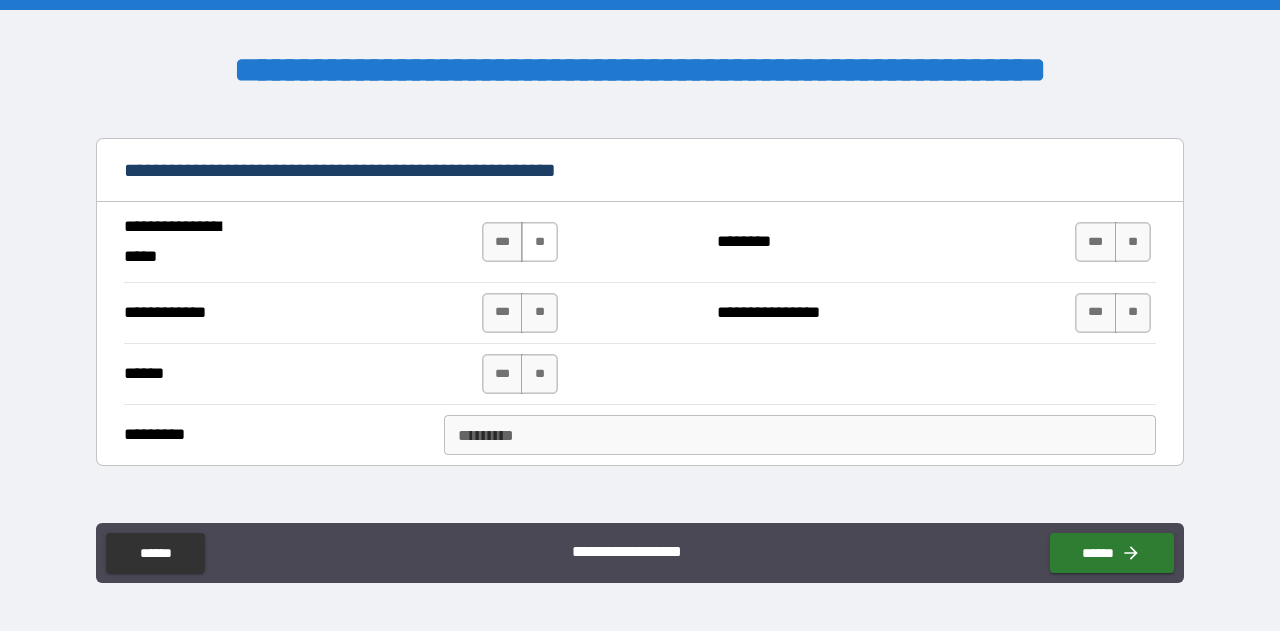 scroll, scrollTop: 6500, scrollLeft: 0, axis: vertical 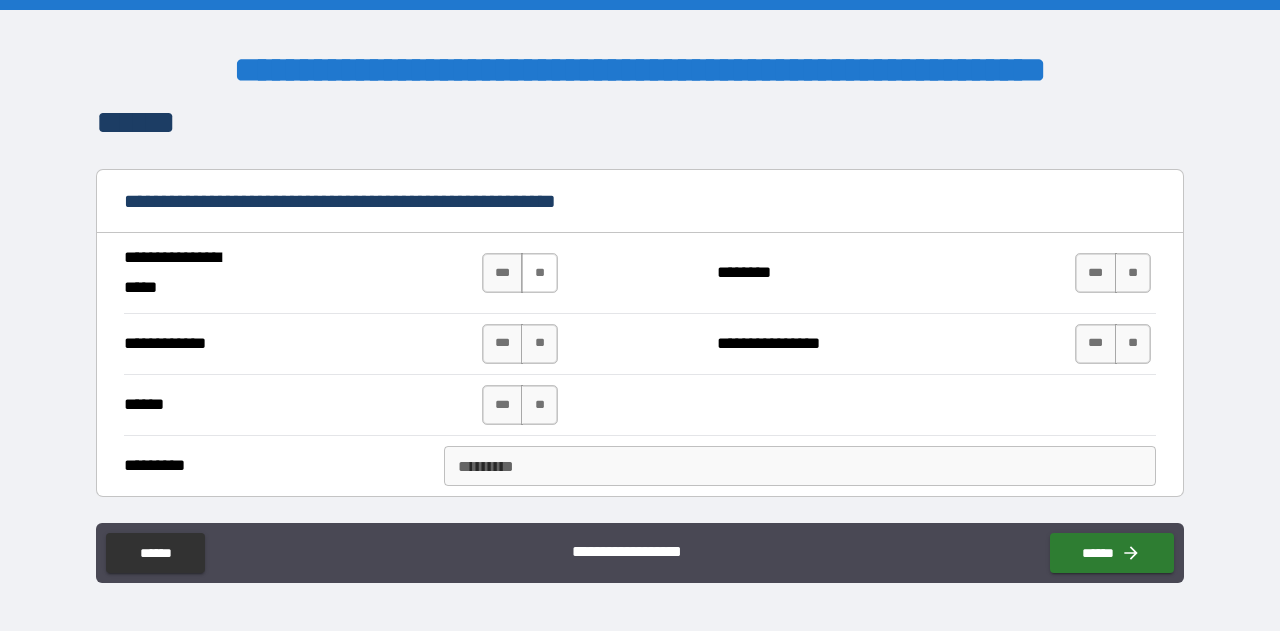 click on "**" at bounding box center [539, 273] 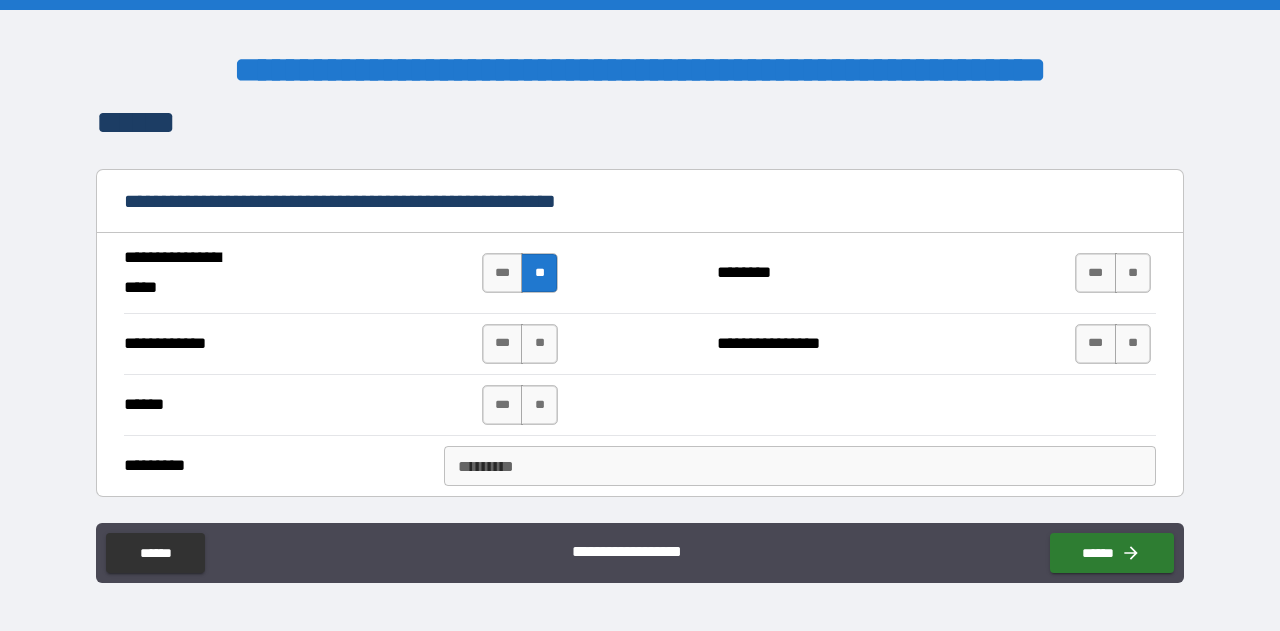 click on "**********" at bounding box center (640, 343) 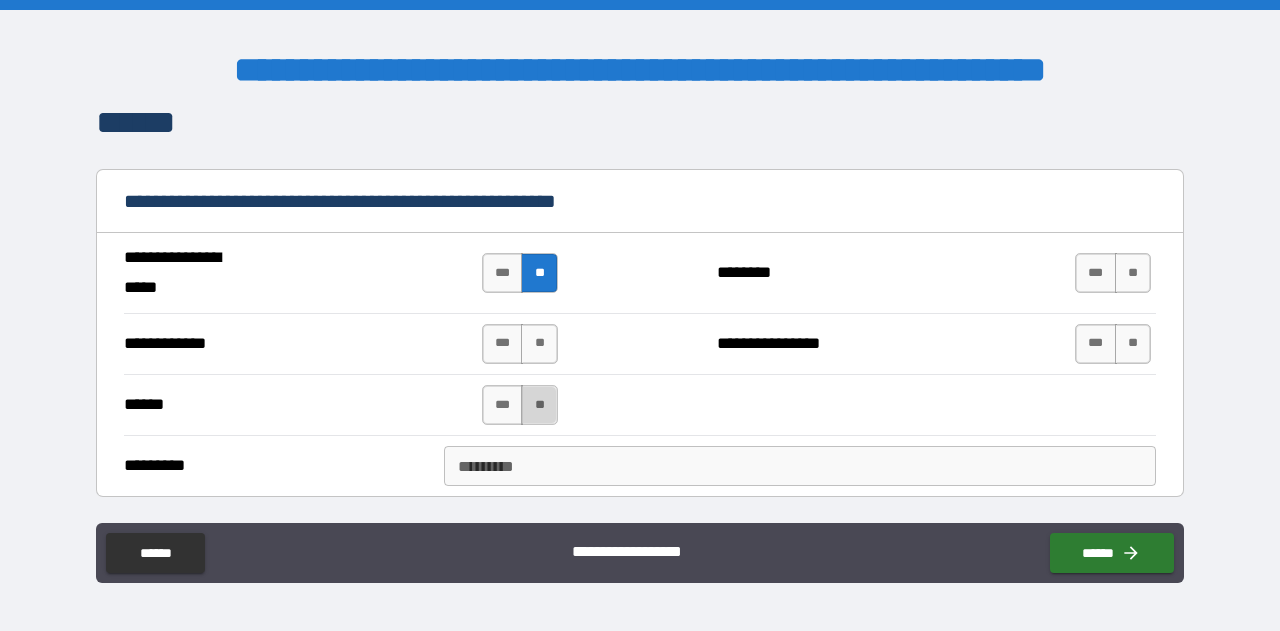 click on "**" at bounding box center (539, 405) 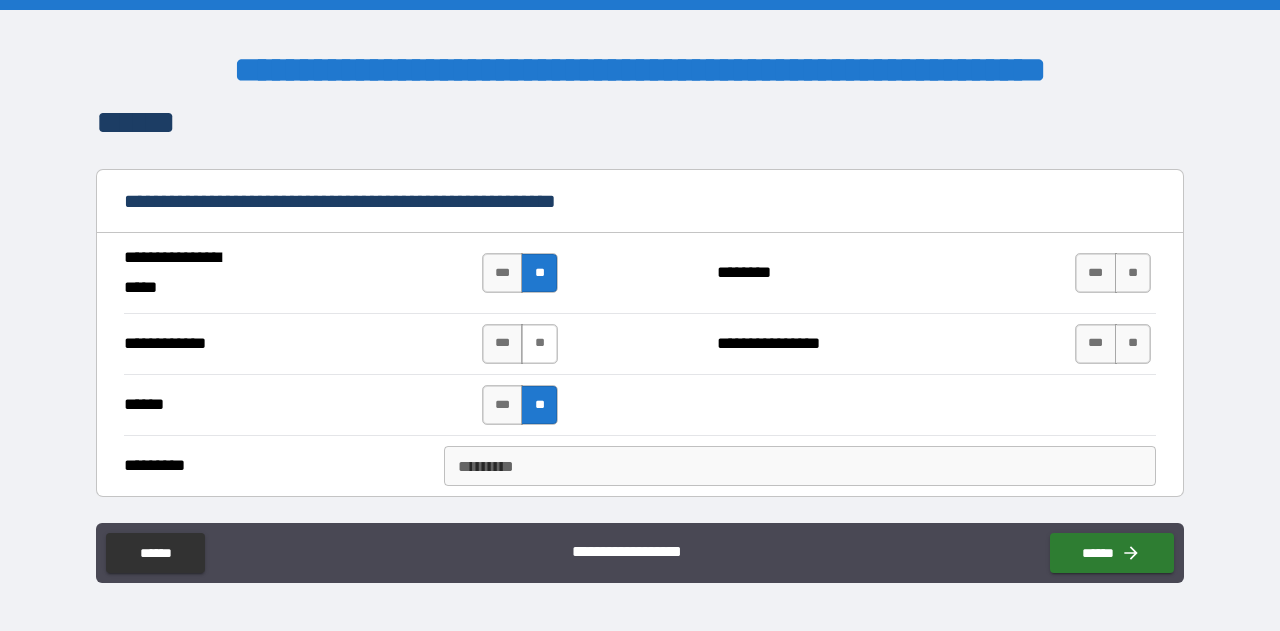 click on "**" at bounding box center [539, 344] 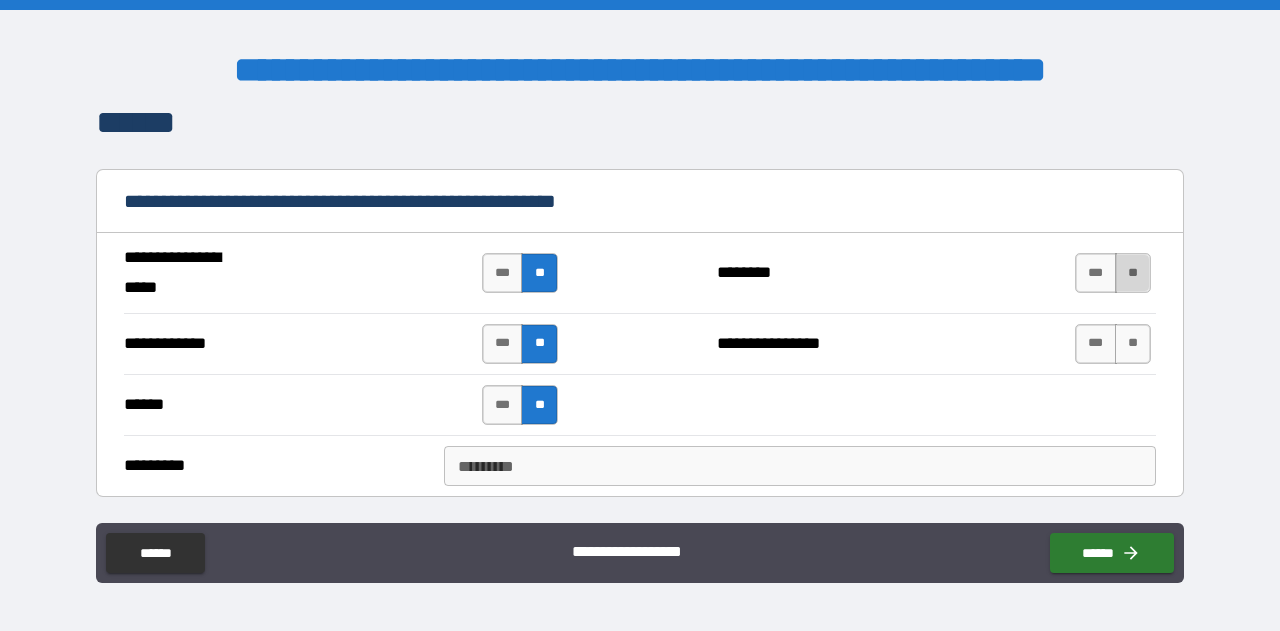 click on "**" at bounding box center (1133, 273) 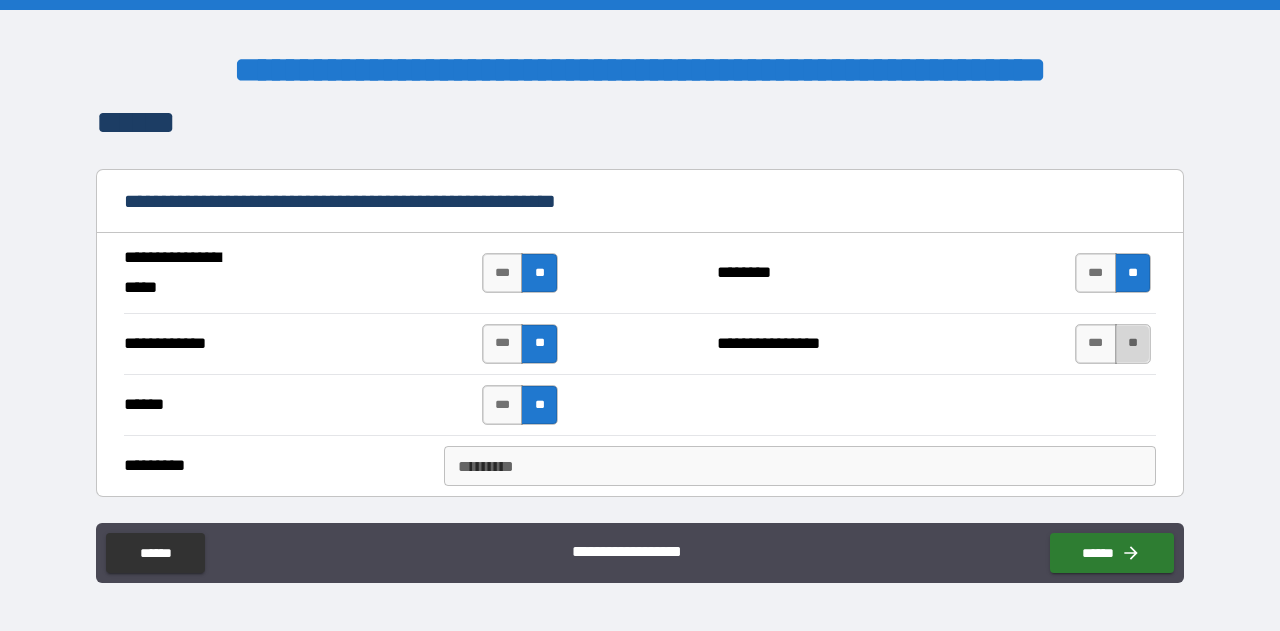 click on "**" at bounding box center (1133, 344) 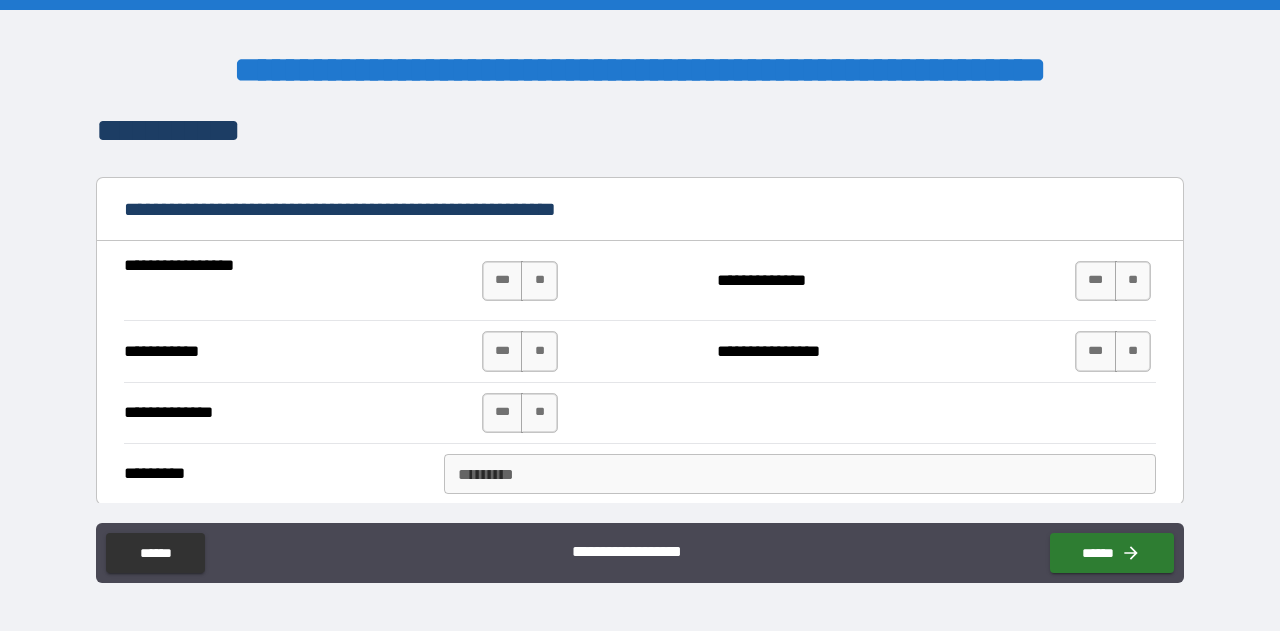 scroll, scrollTop: 6900, scrollLeft: 0, axis: vertical 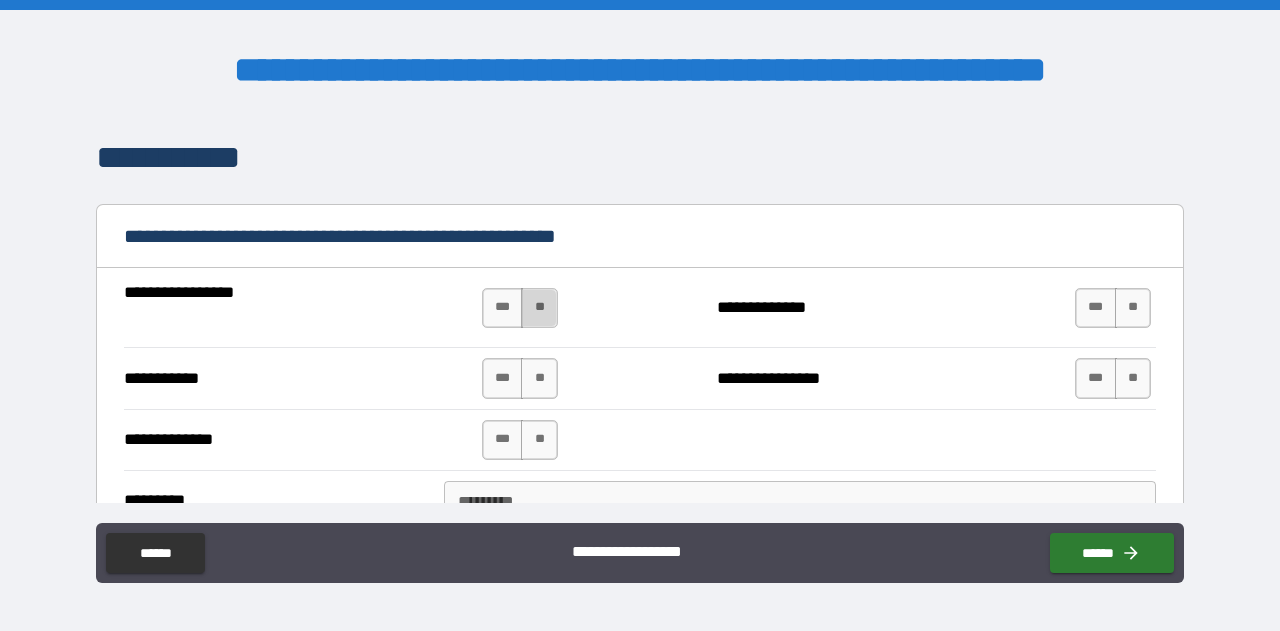 click on "**" at bounding box center (539, 308) 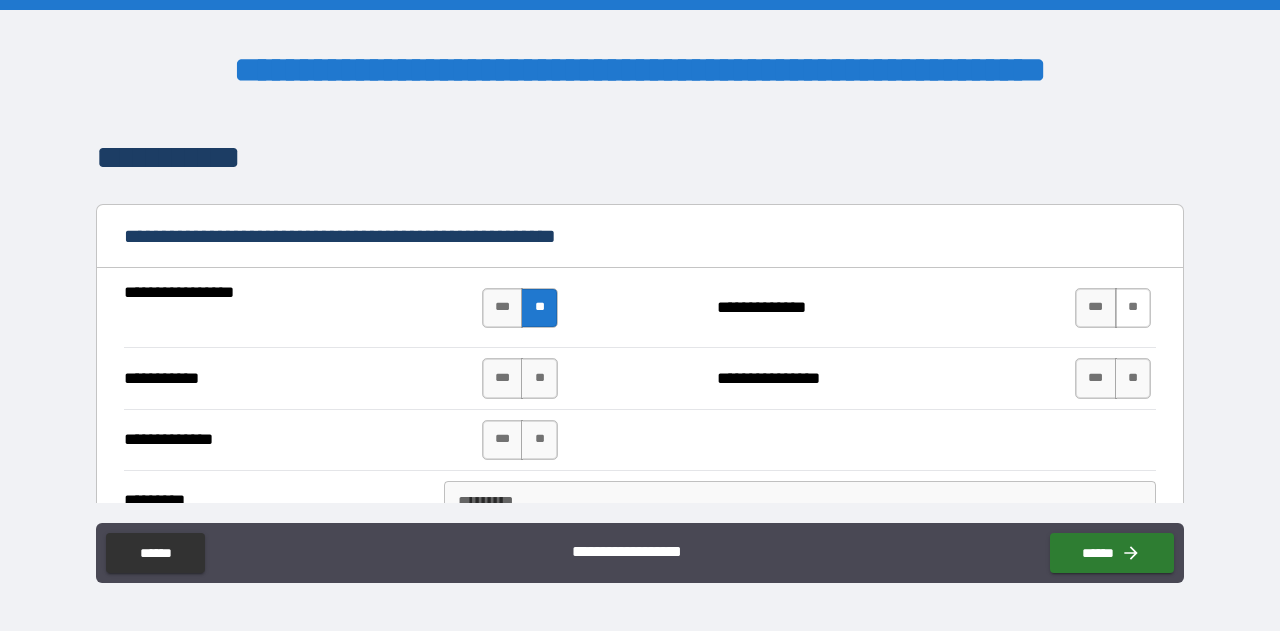 click on "**" at bounding box center [1133, 308] 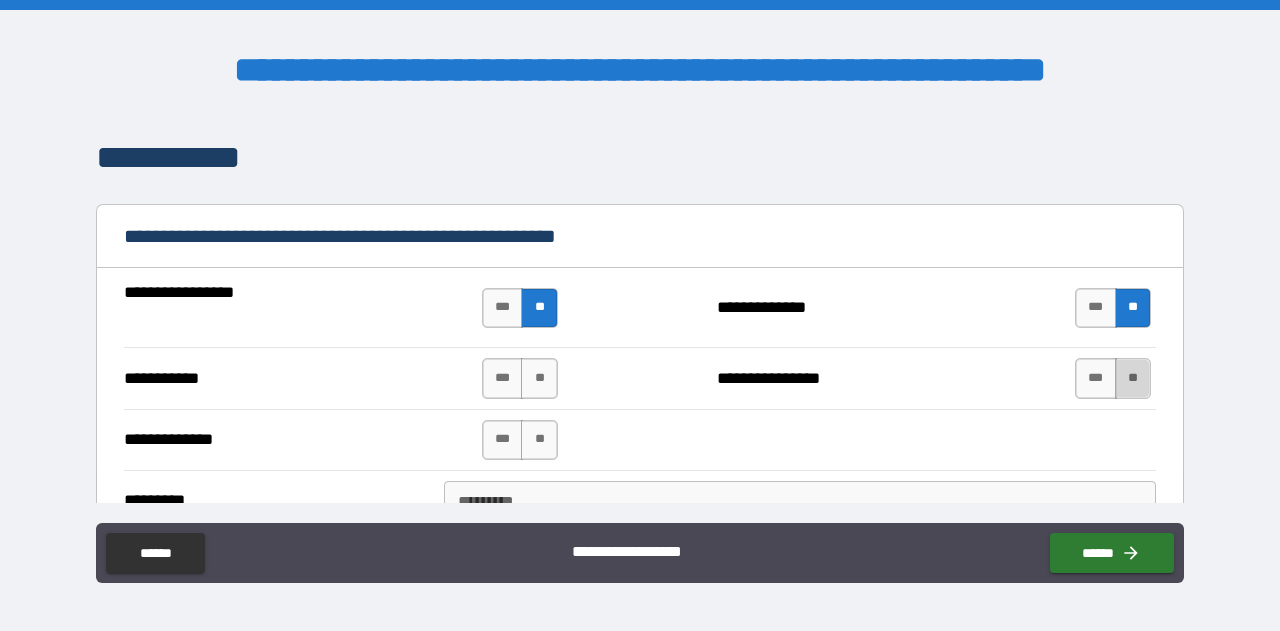 click on "**" at bounding box center [1133, 378] 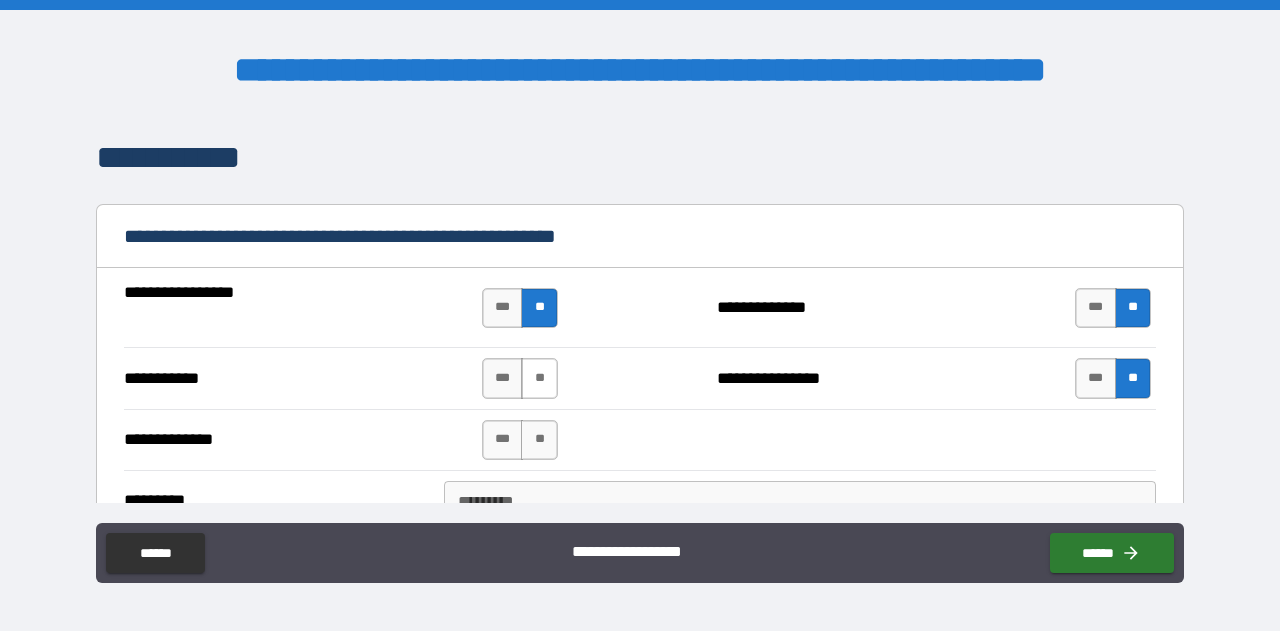 drag, startPoint x: 530, startPoint y: 360, endPoint x: 536, endPoint y: 381, distance: 21.84033 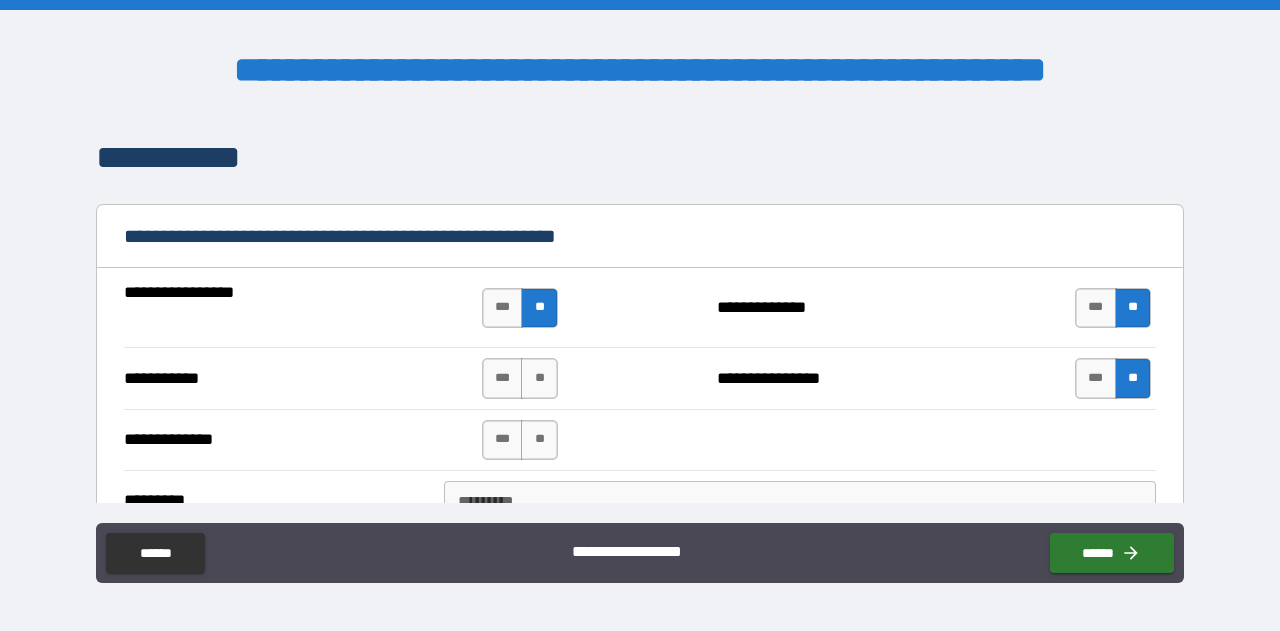 click on "**" at bounding box center (539, 378) 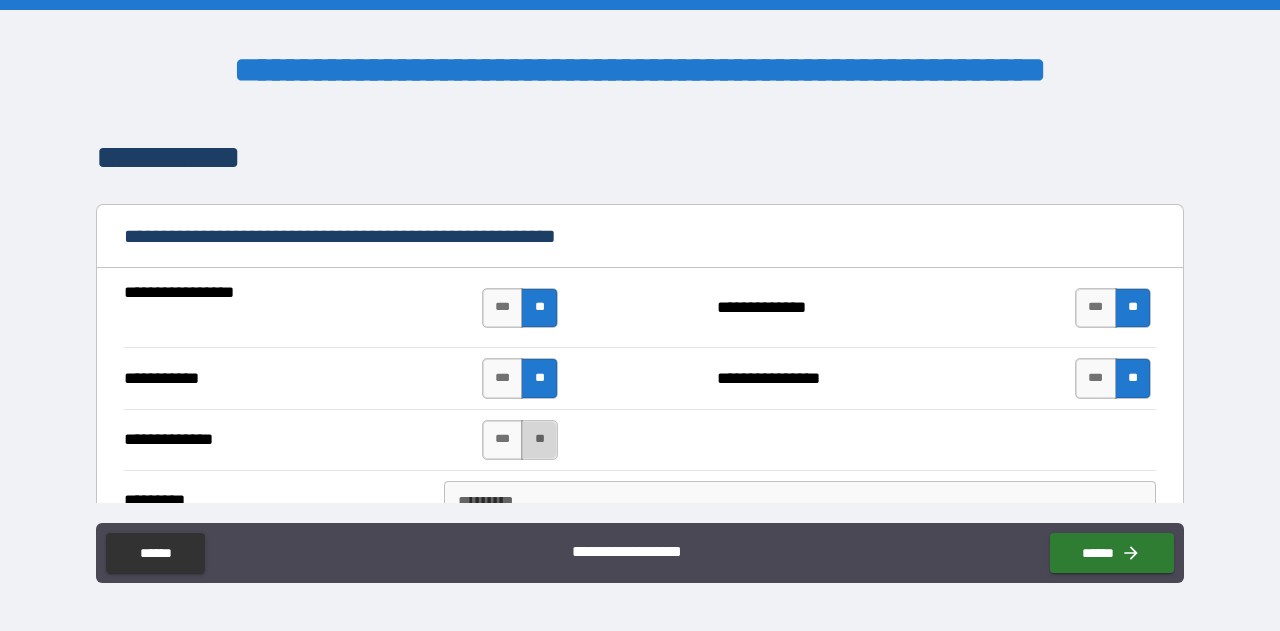 click on "**" at bounding box center [539, 440] 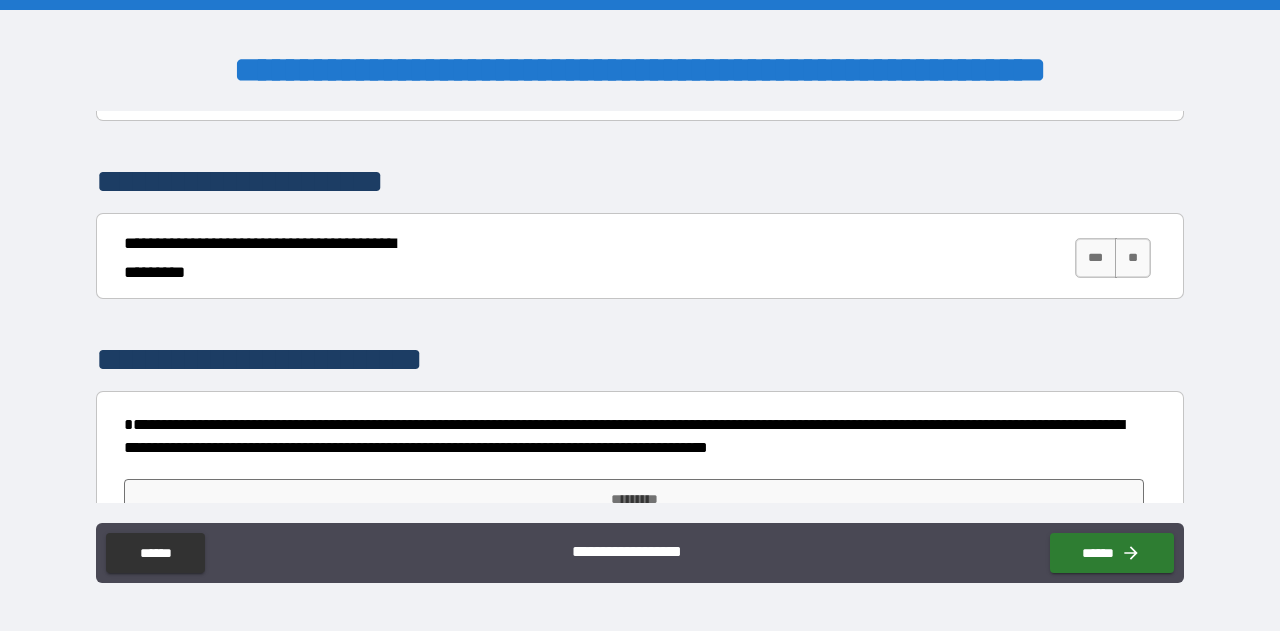 scroll, scrollTop: 7326, scrollLeft: 0, axis: vertical 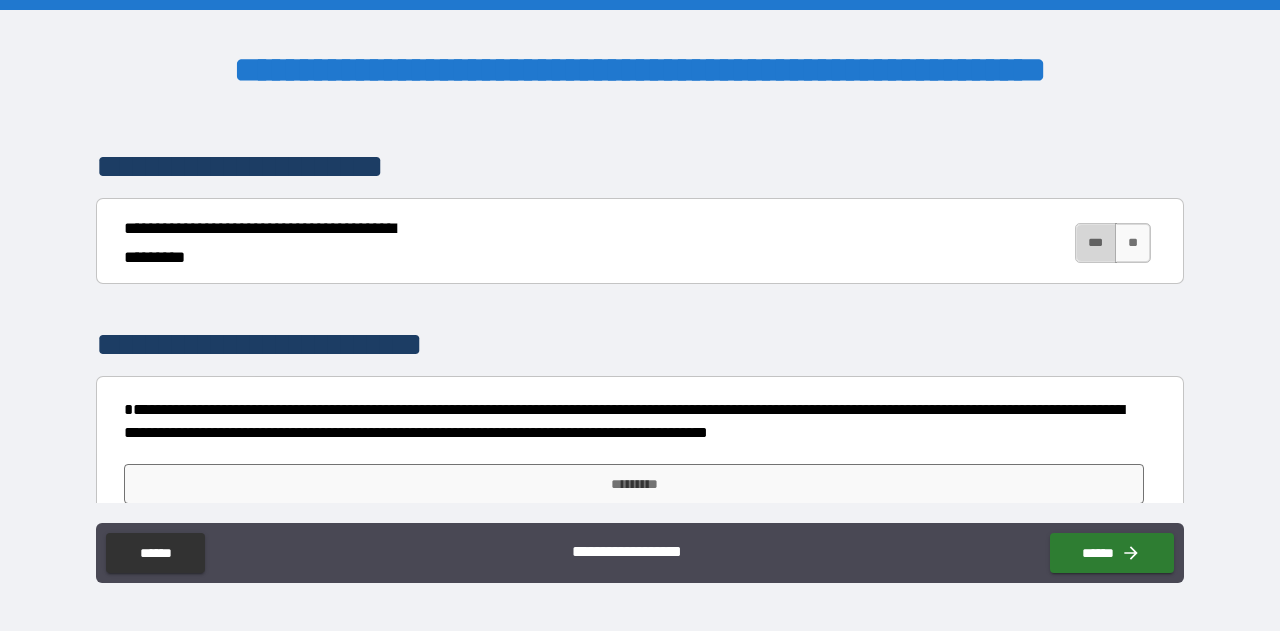 click on "***" at bounding box center [1096, 243] 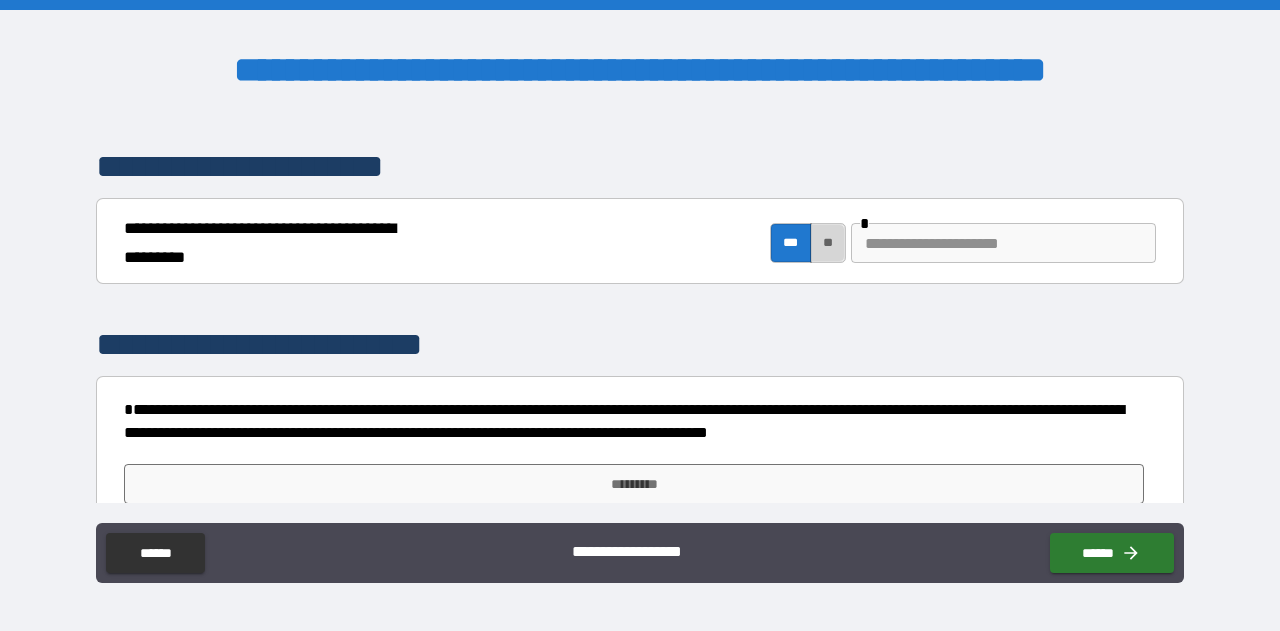 click on "**" at bounding box center (828, 243) 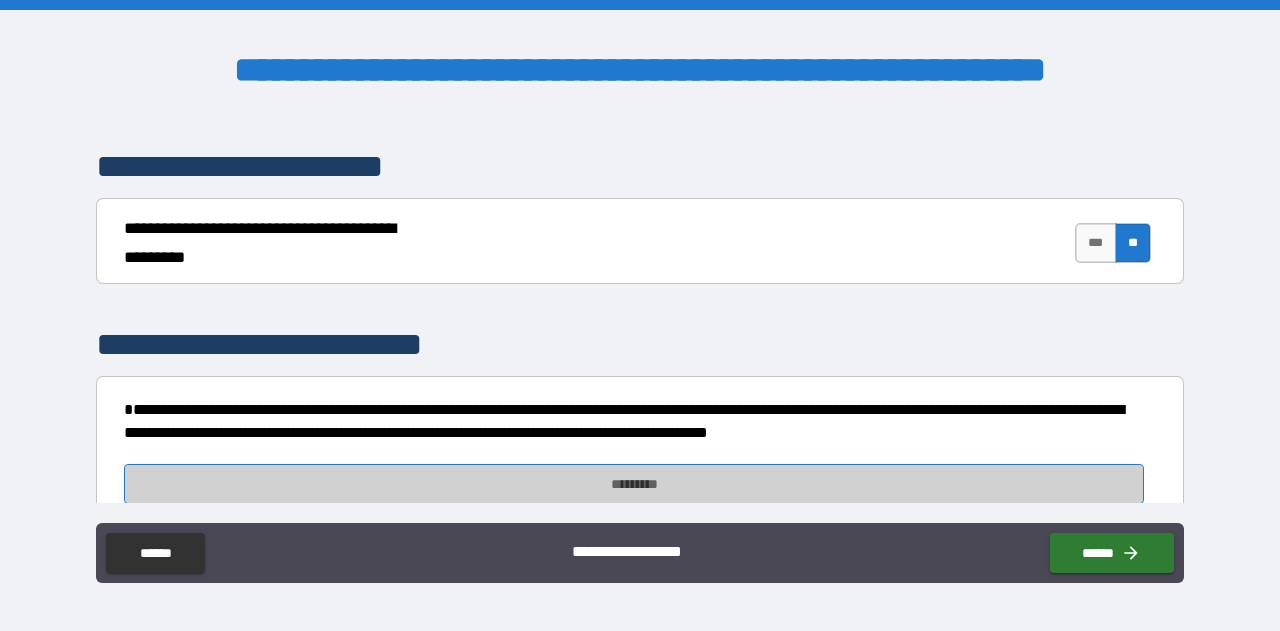 click on "*********" at bounding box center (634, 484) 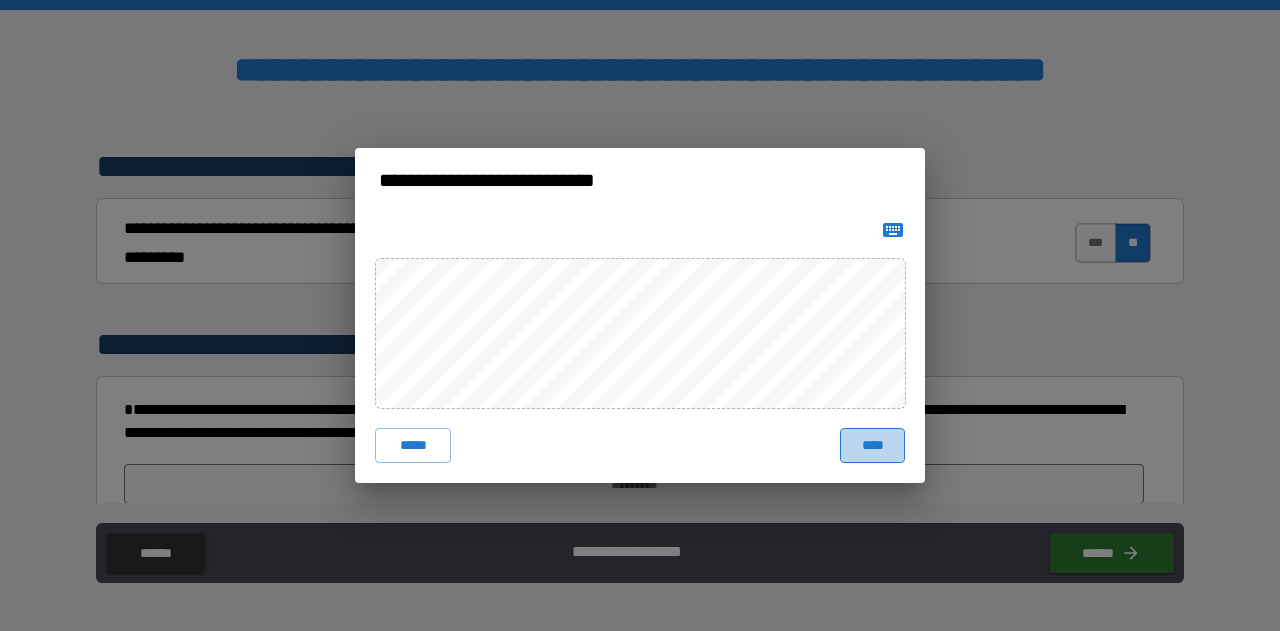 click on "****" at bounding box center (872, 446) 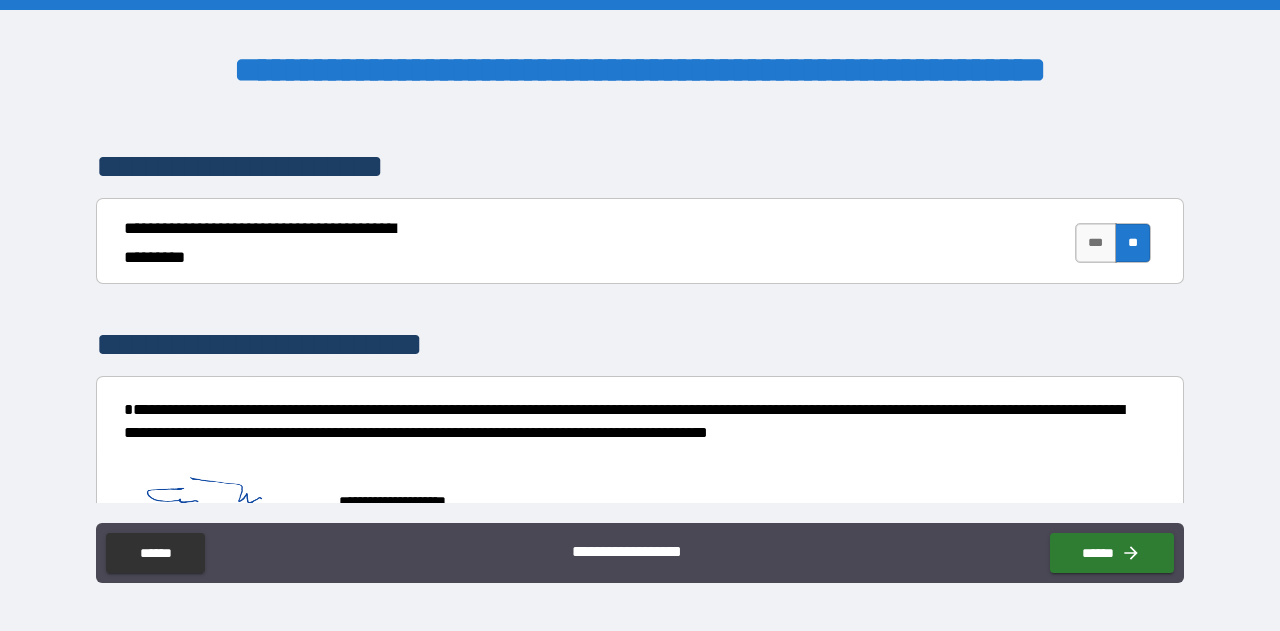 scroll, scrollTop: 7342, scrollLeft: 0, axis: vertical 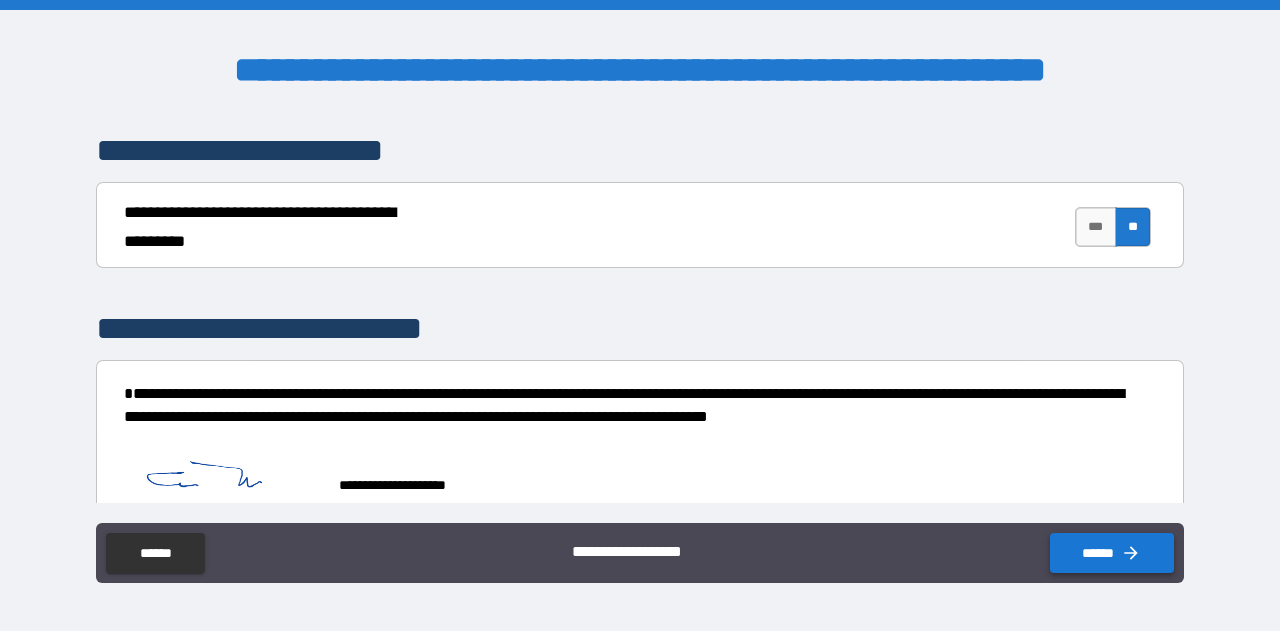 click on "******" at bounding box center [1112, 553] 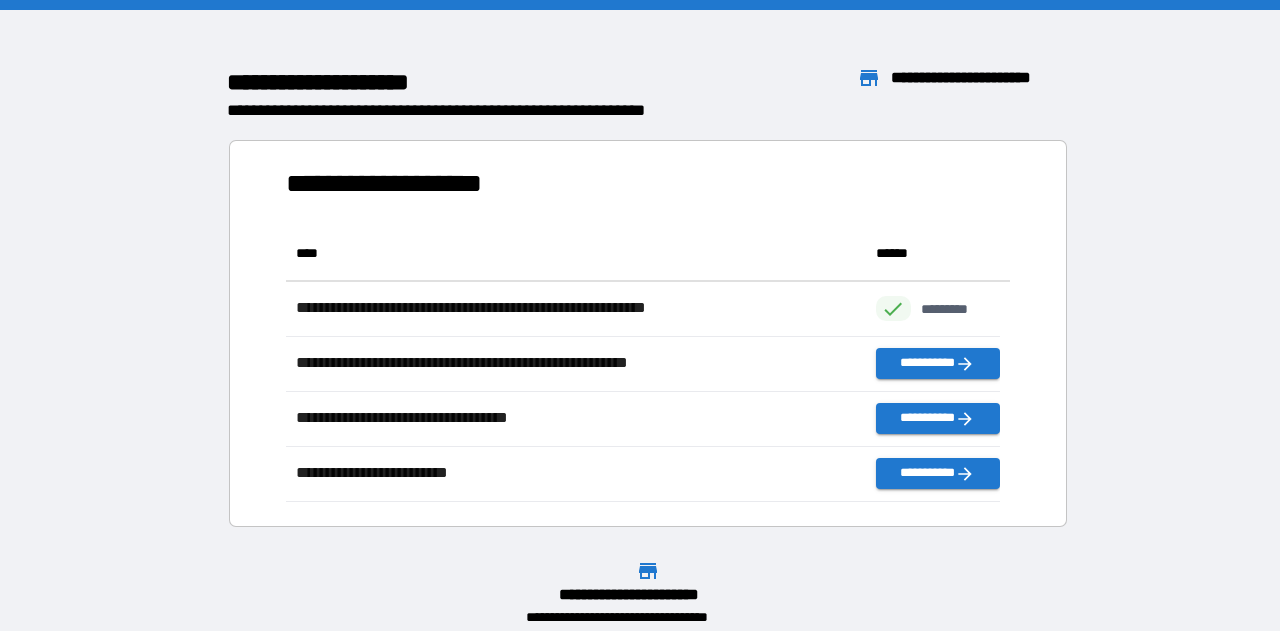 scroll, scrollTop: 260, scrollLeft: 698, axis: both 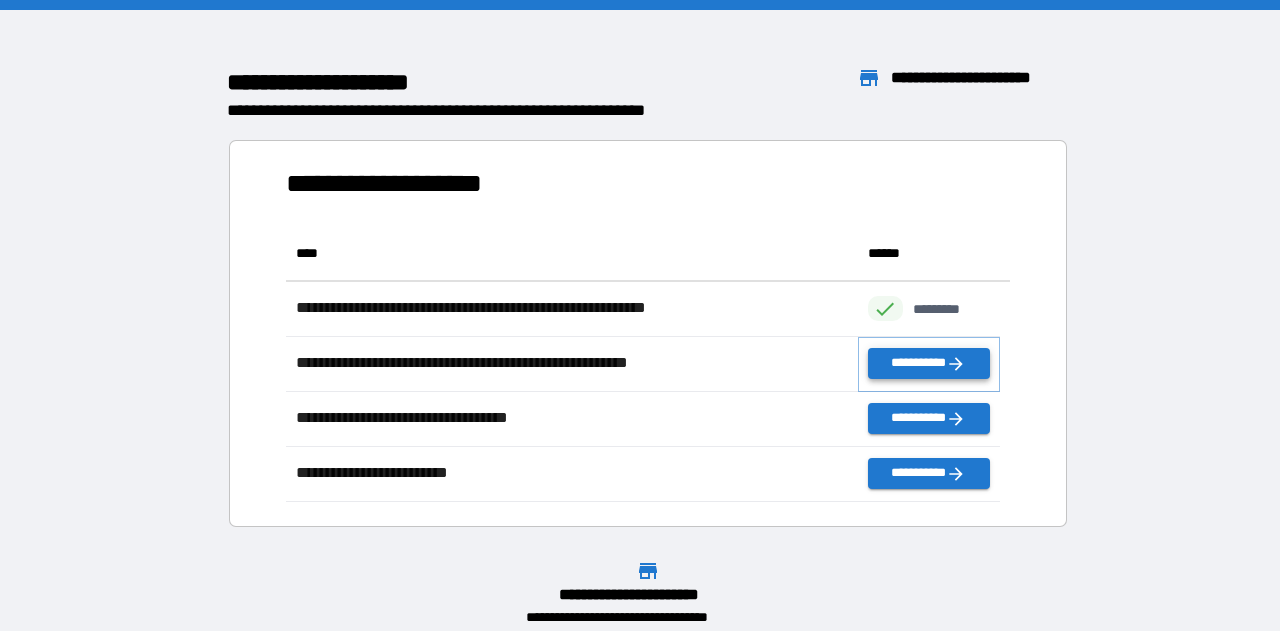 click on "**********" at bounding box center [929, 363] 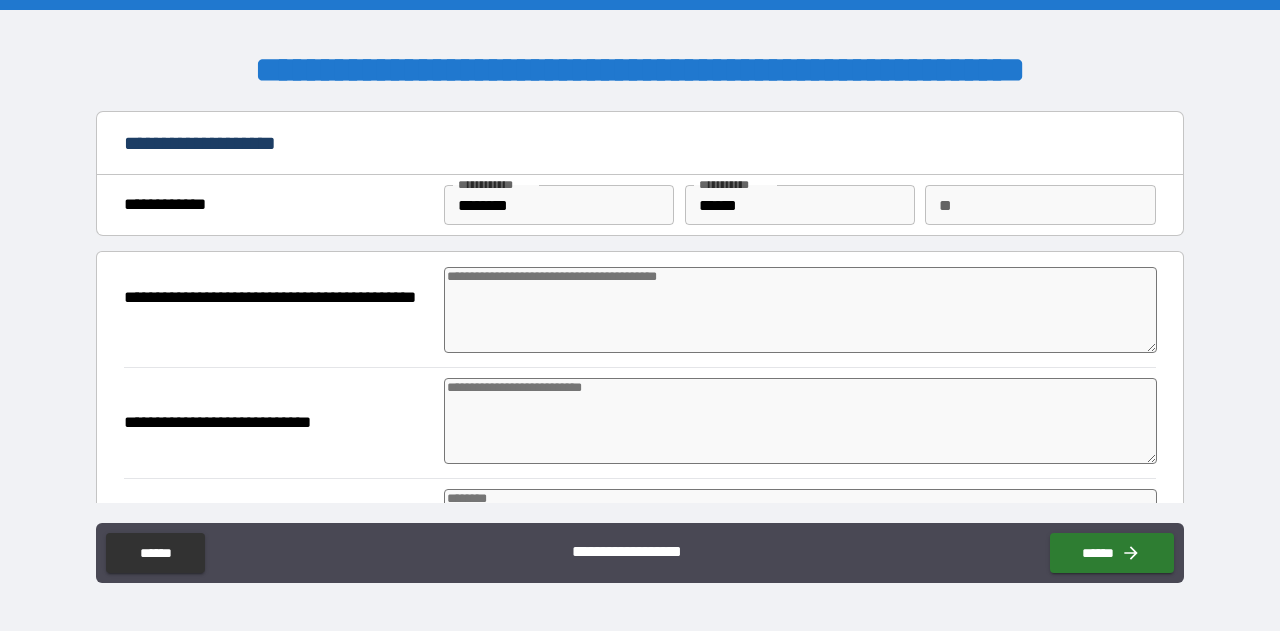 type on "*" 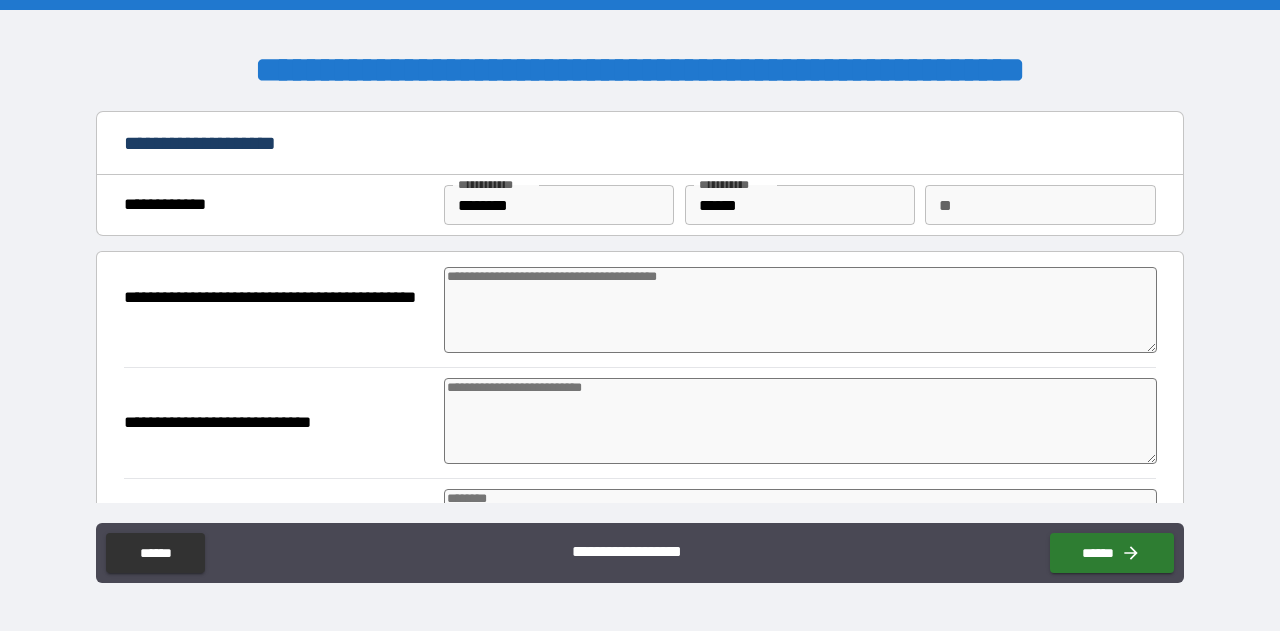 type on "*" 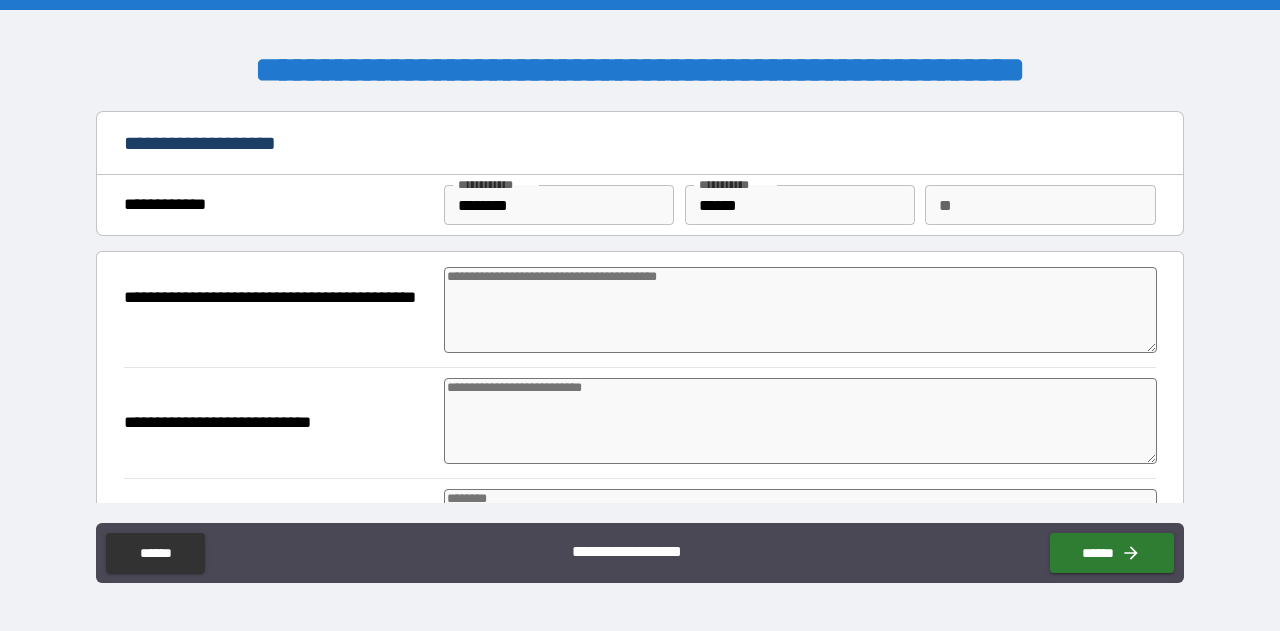 click at bounding box center [800, 310] 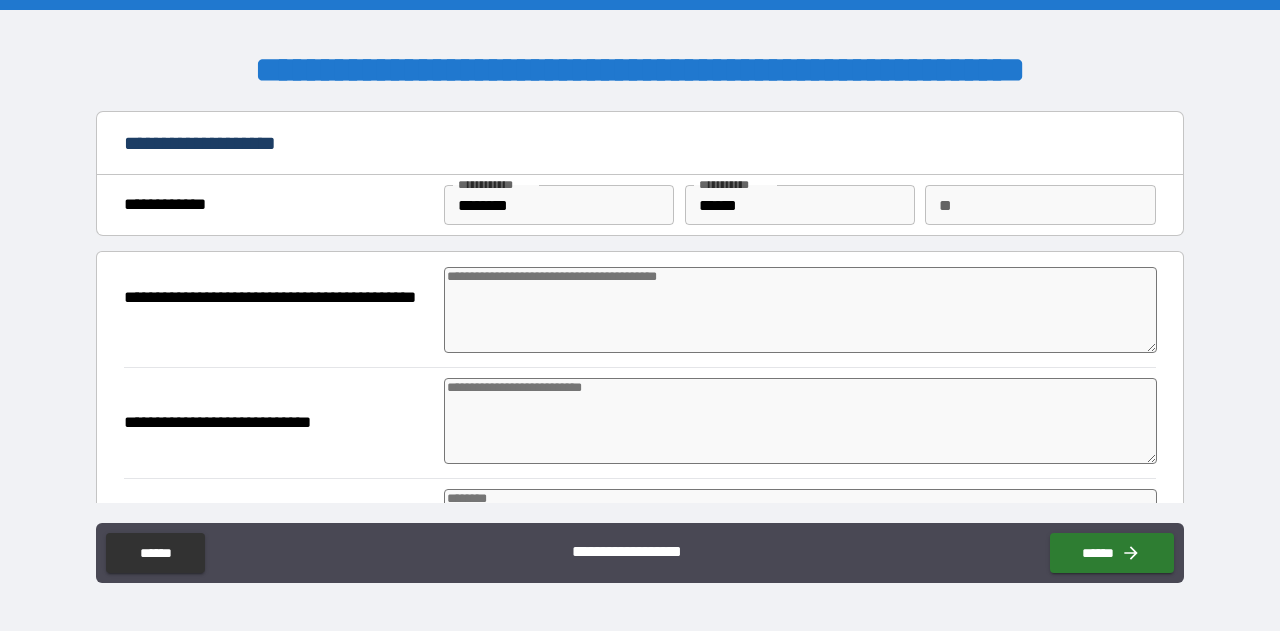 type on "*" 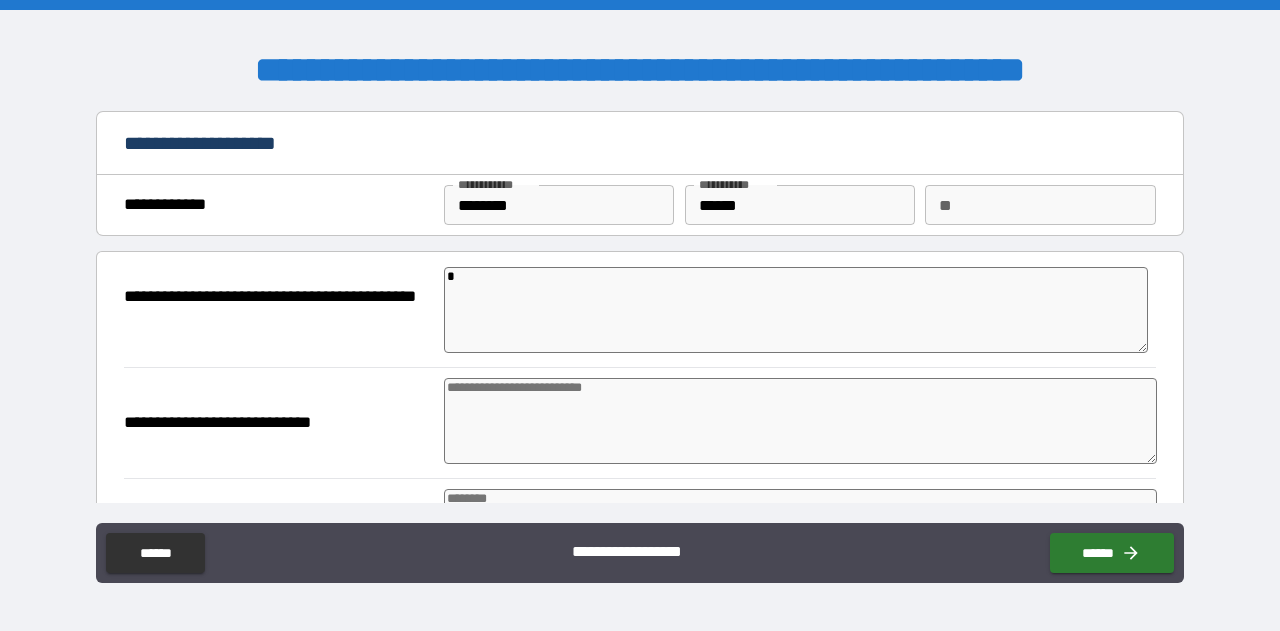 type on "*" 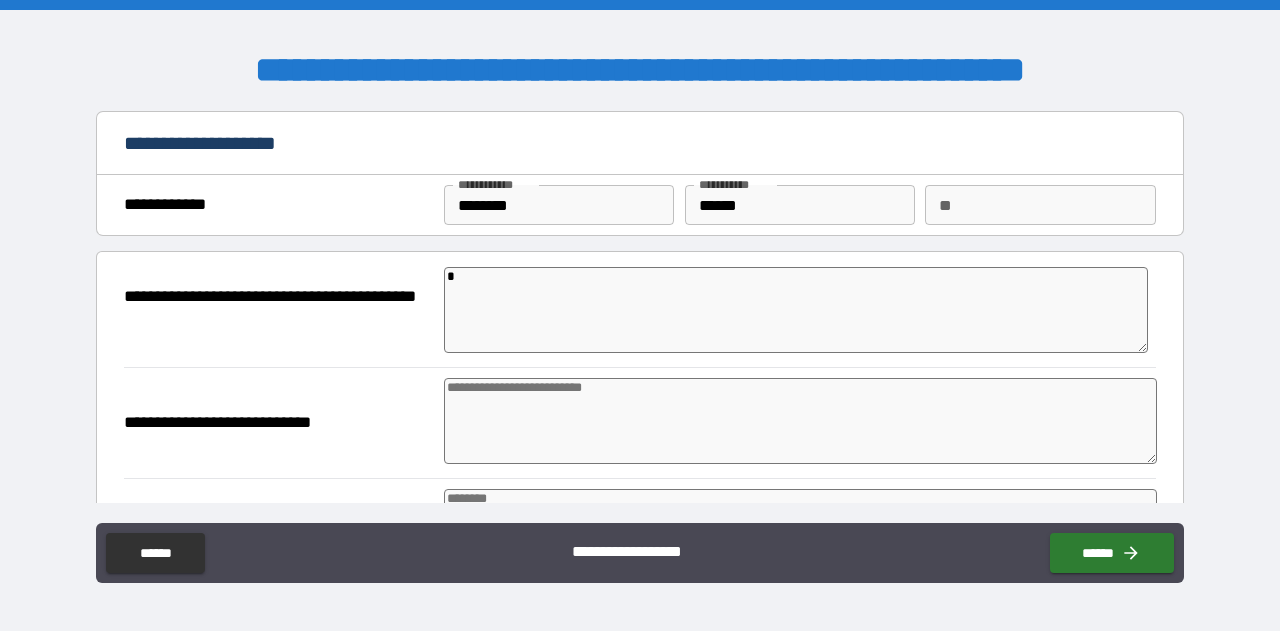 type on "*" 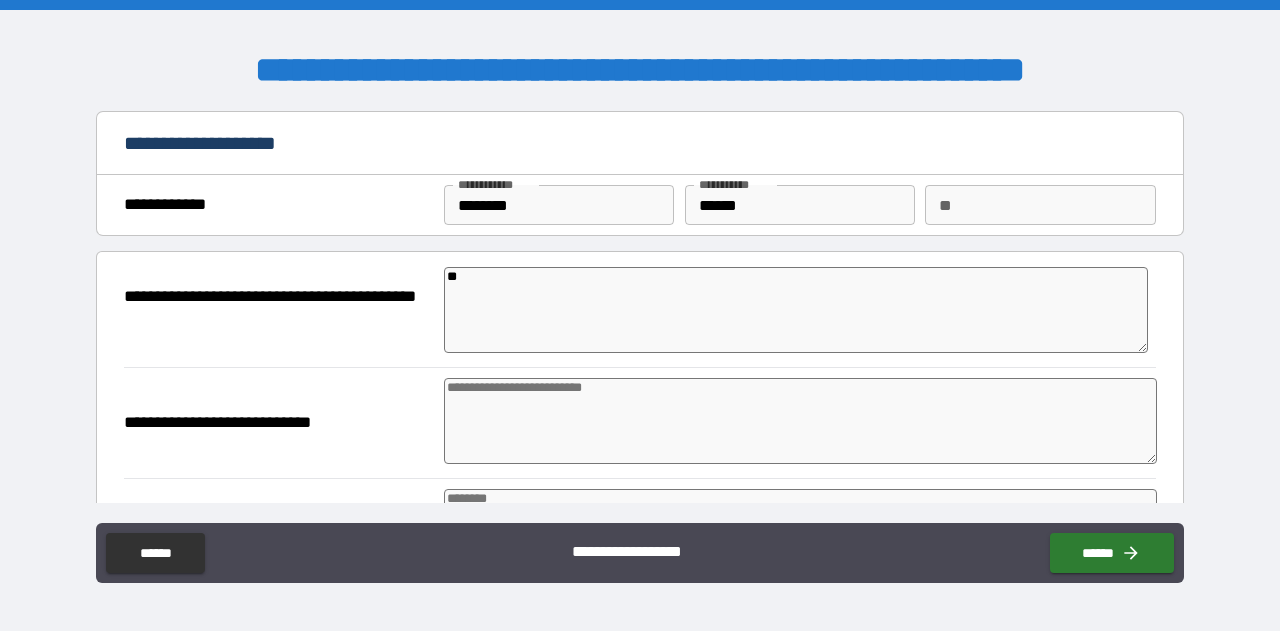 type on "***" 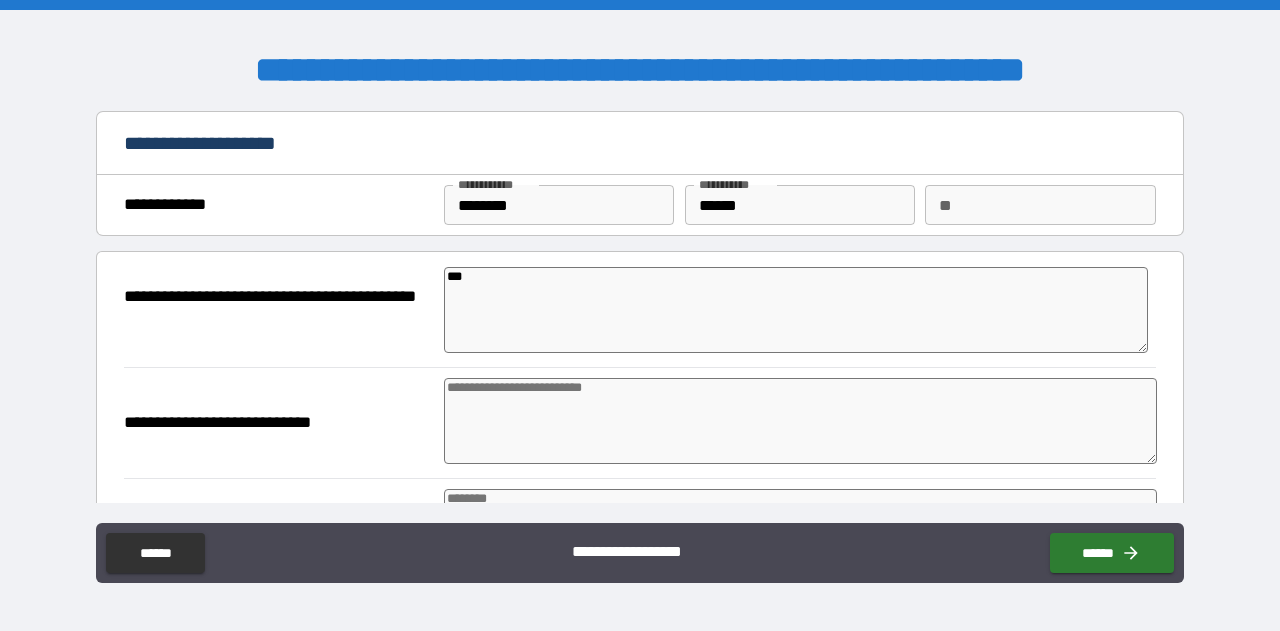 type on "*" 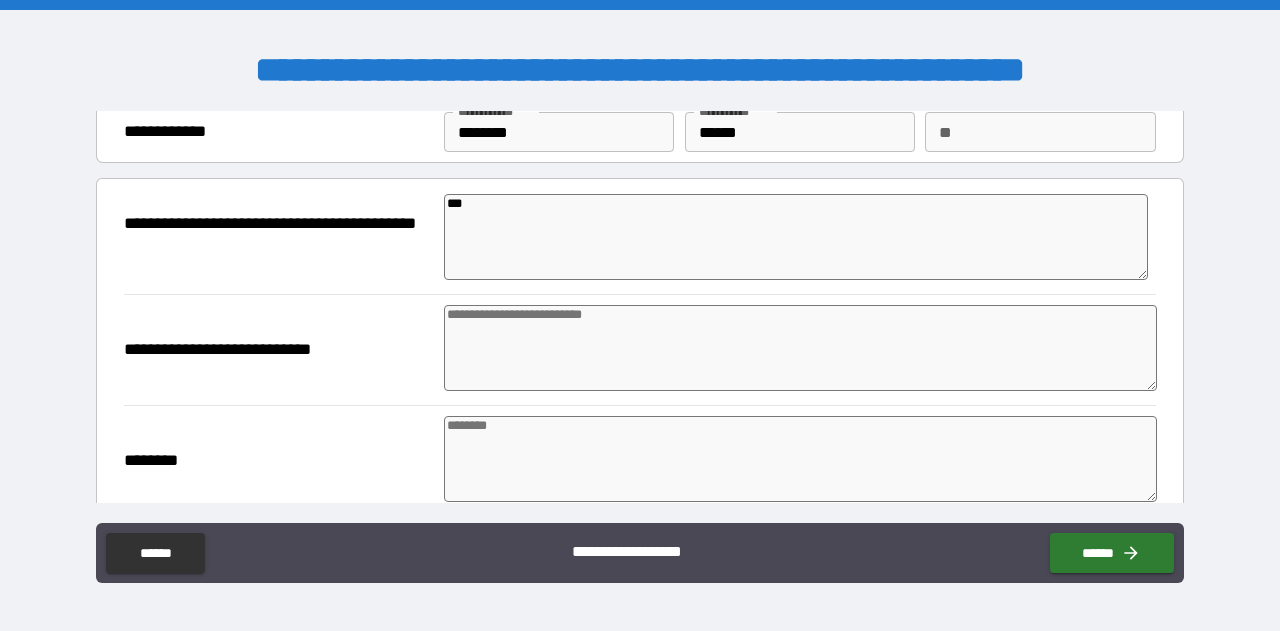 scroll, scrollTop: 100, scrollLeft: 0, axis: vertical 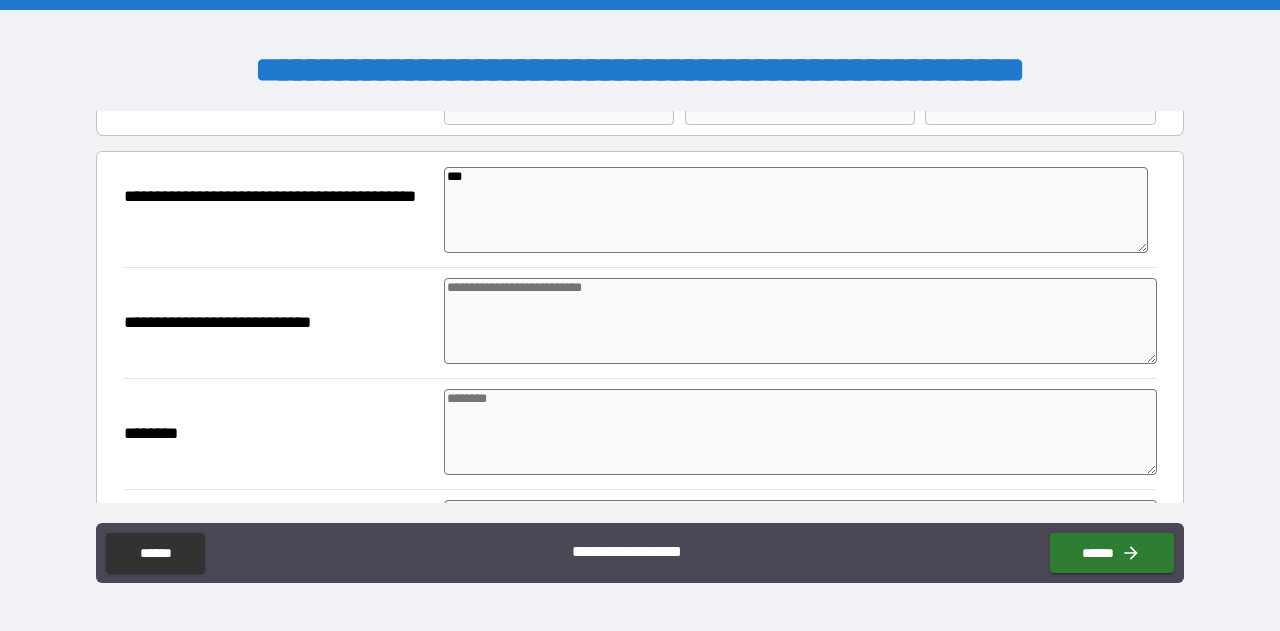 type on "***" 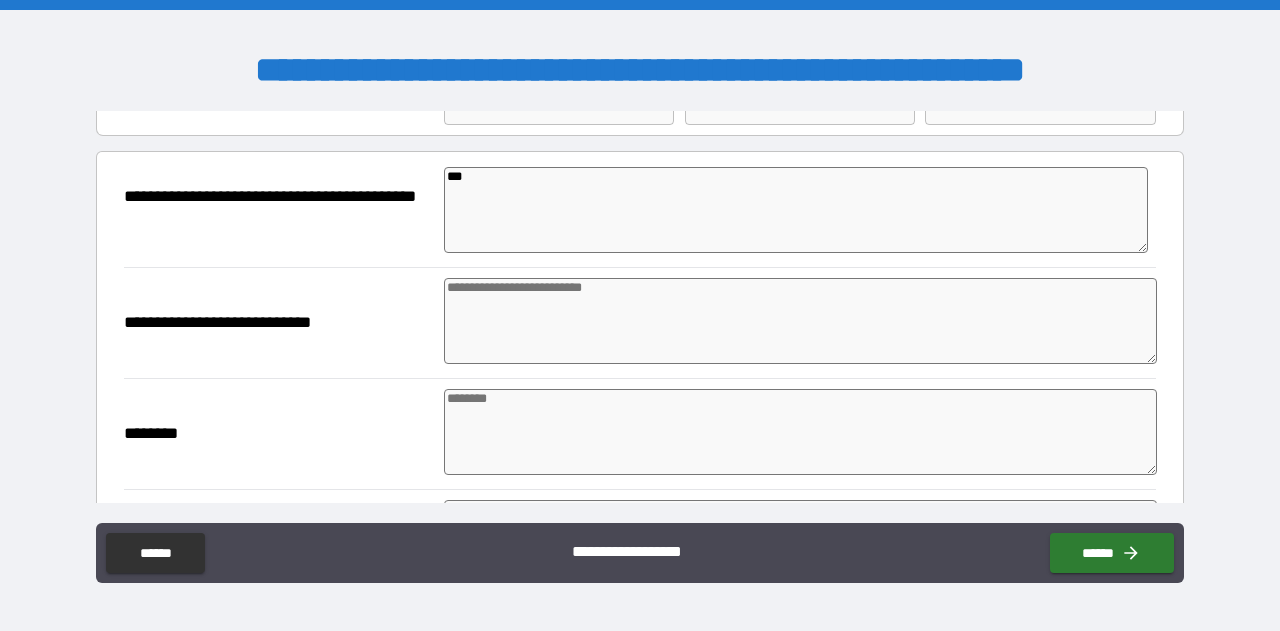 click at bounding box center (800, 321) 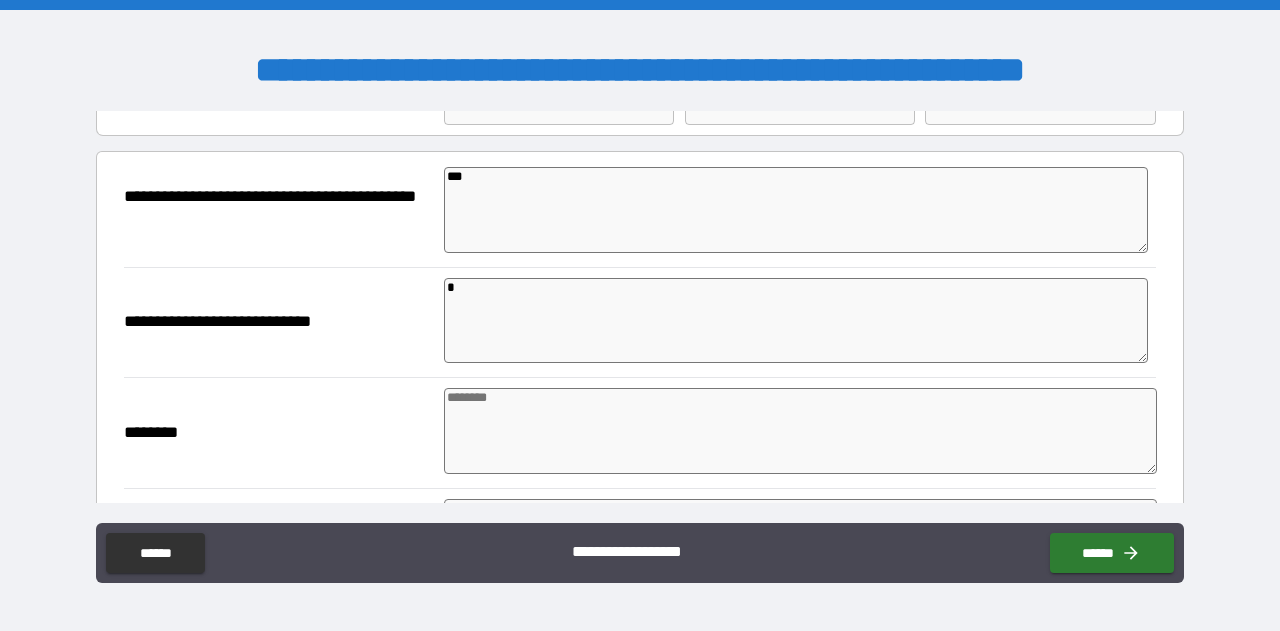 type on "*" 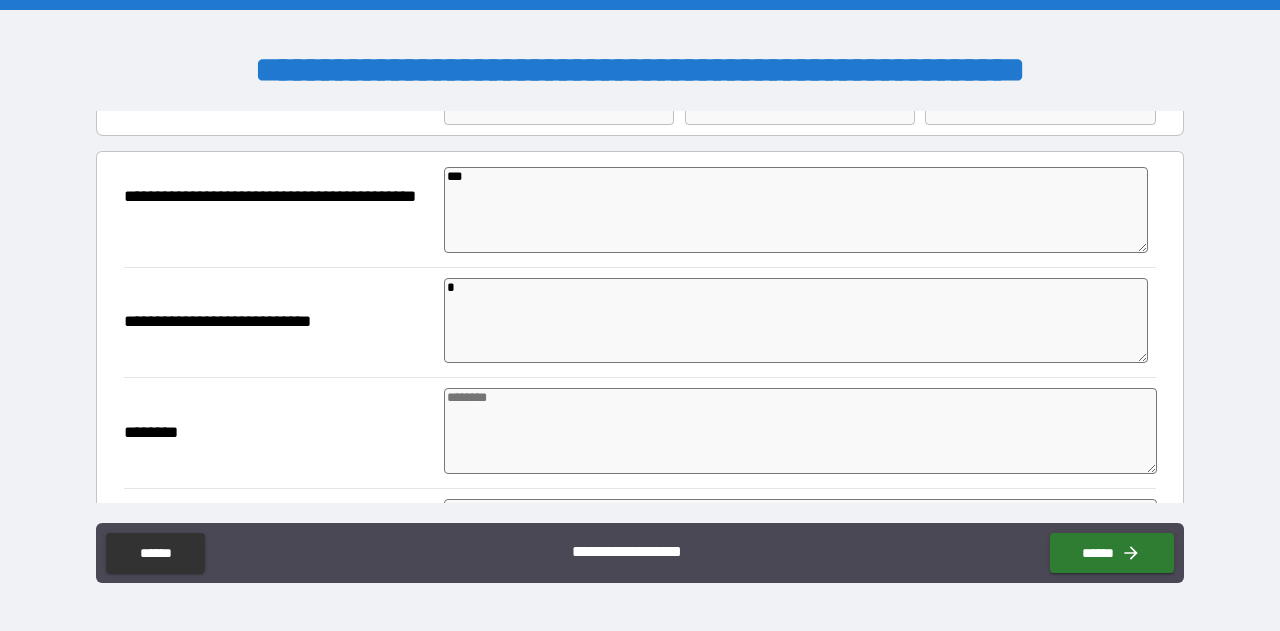 type on "**" 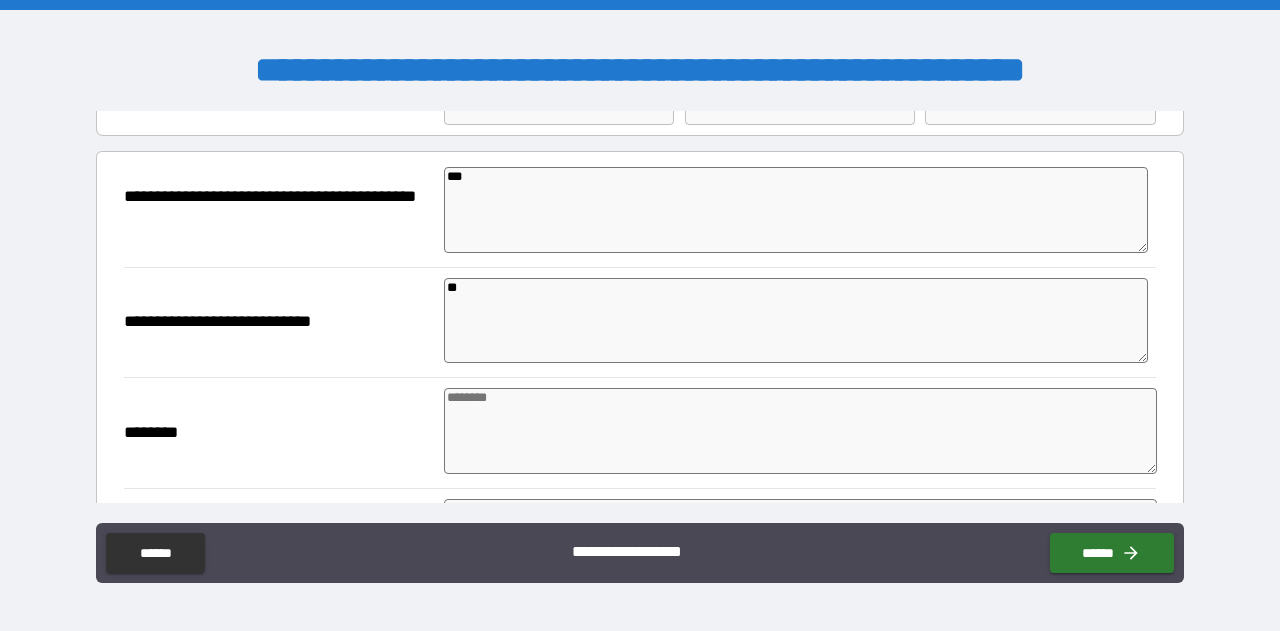 type on "*" 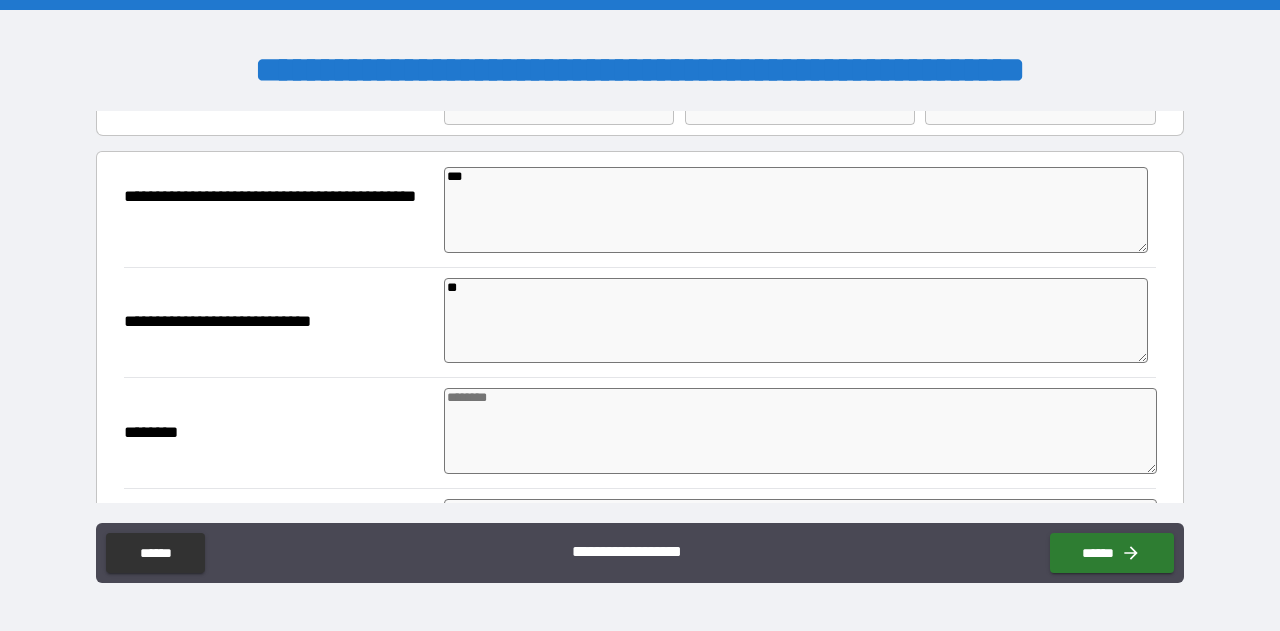 type on "*" 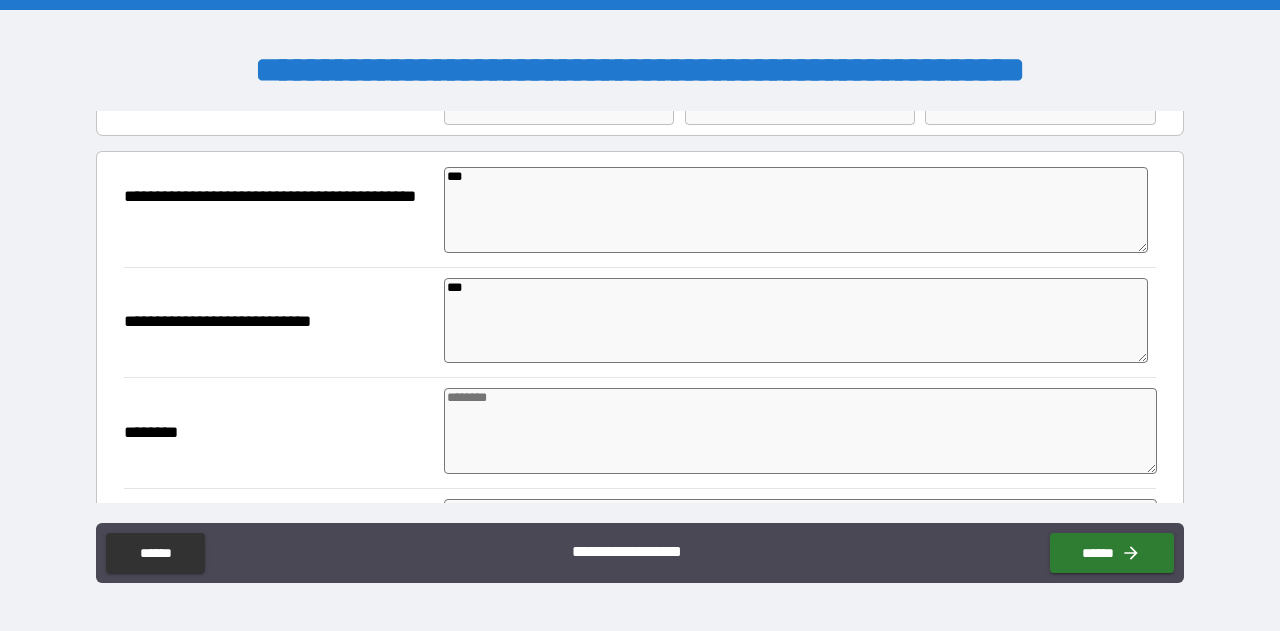 type on "*" 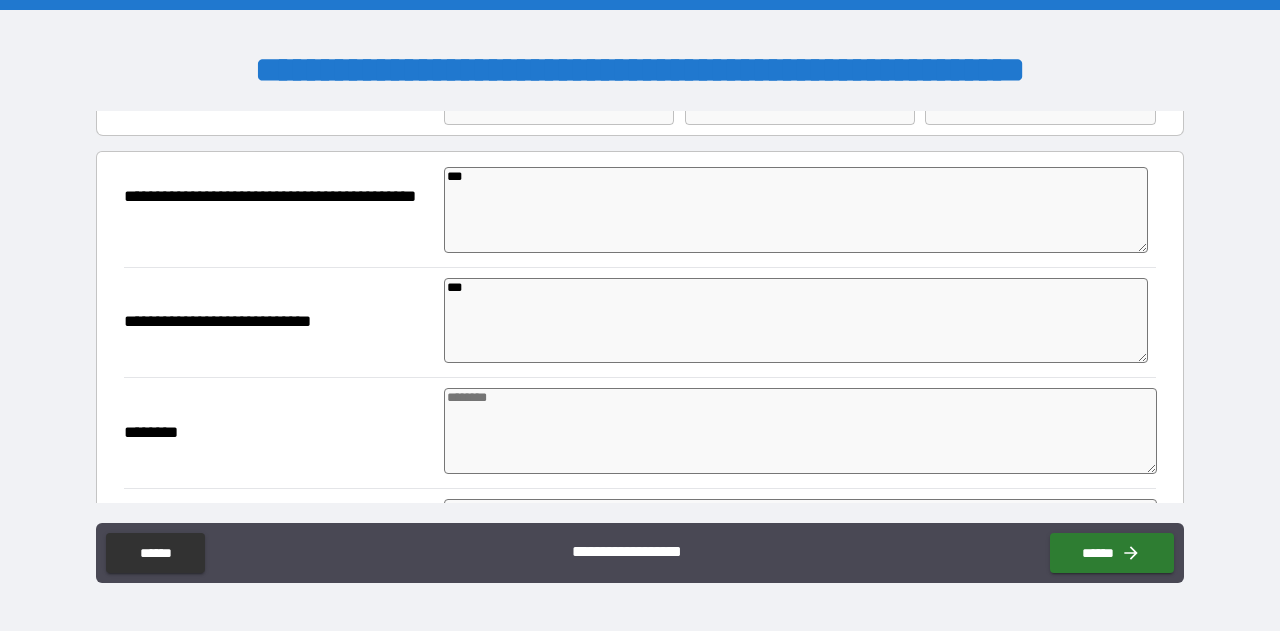type on "*" 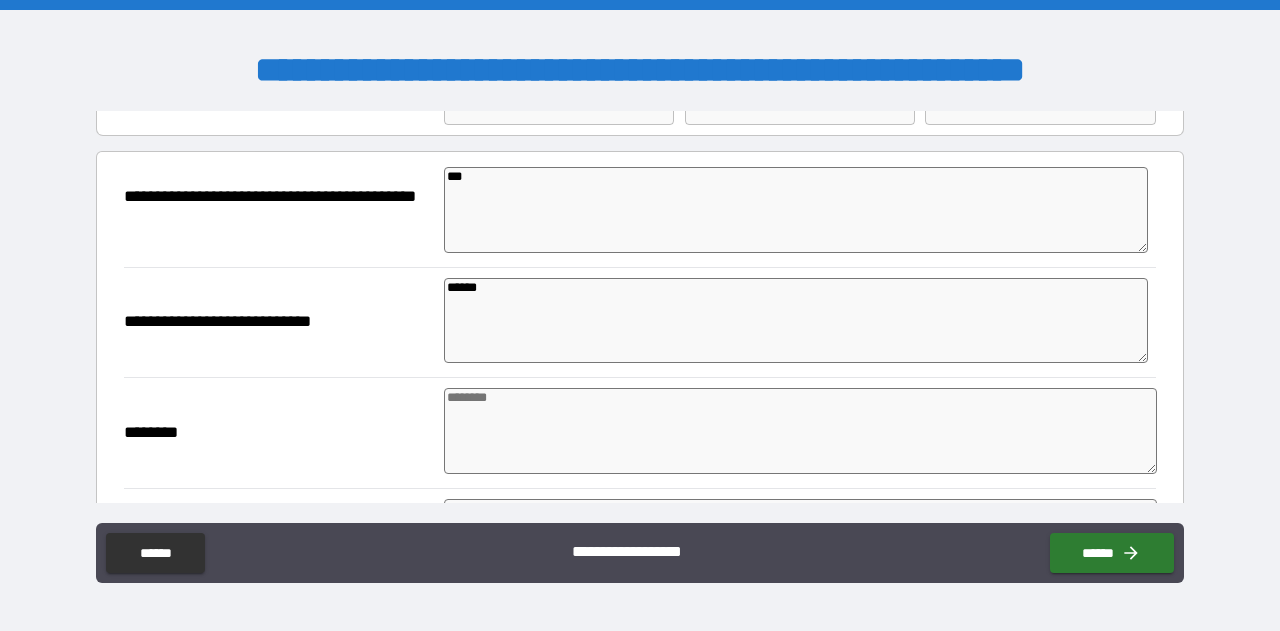 click at bounding box center (800, 431) 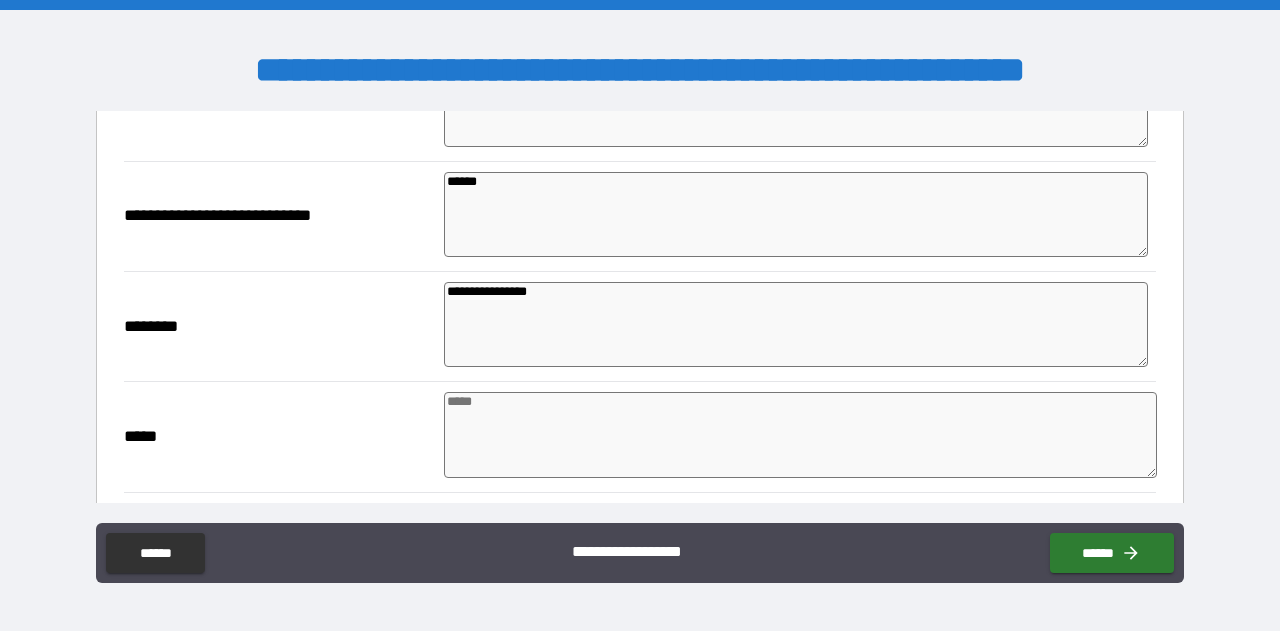 scroll, scrollTop: 300, scrollLeft: 0, axis: vertical 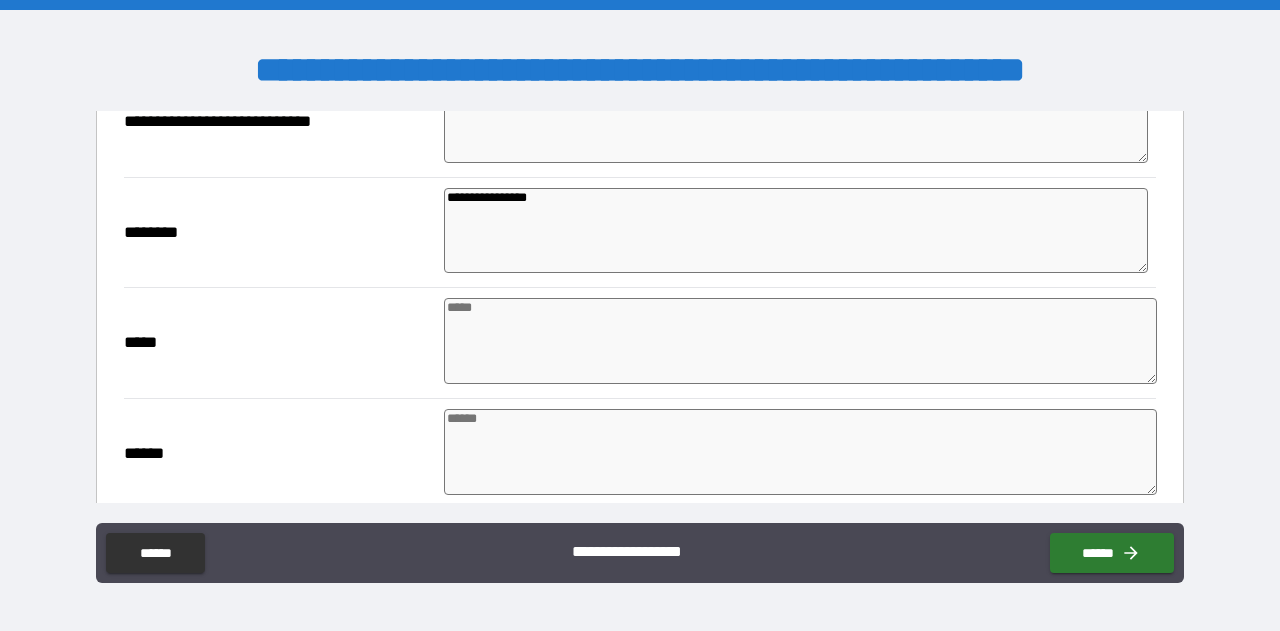 click at bounding box center [800, 341] 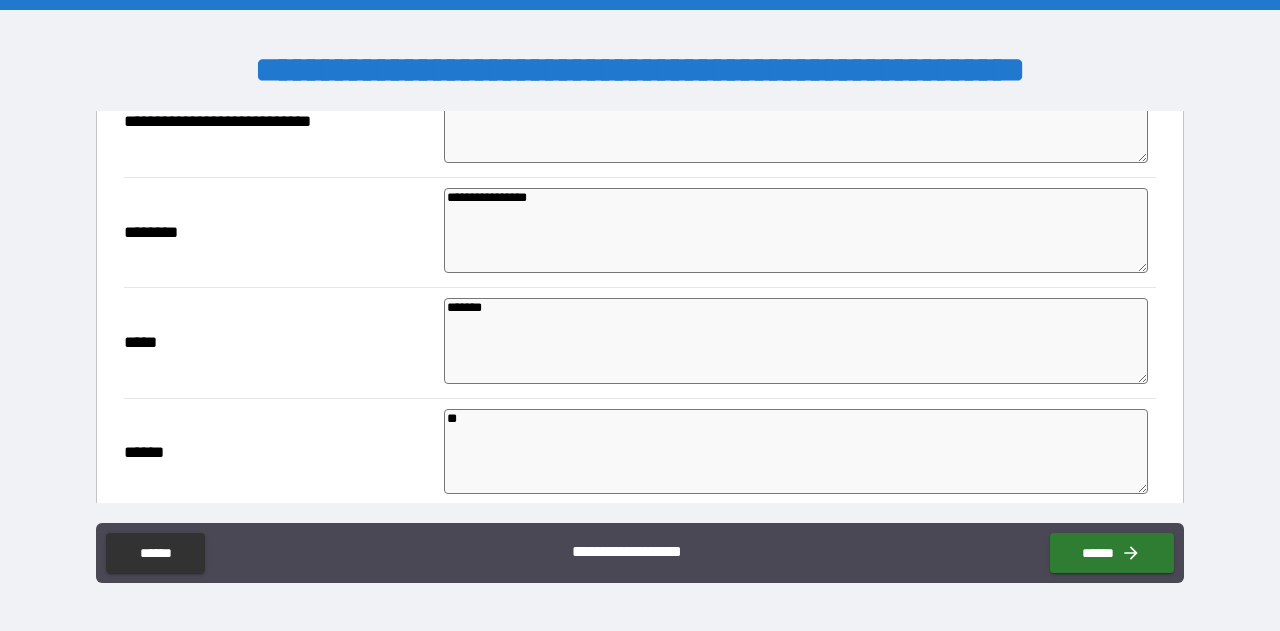scroll, scrollTop: 519, scrollLeft: 0, axis: vertical 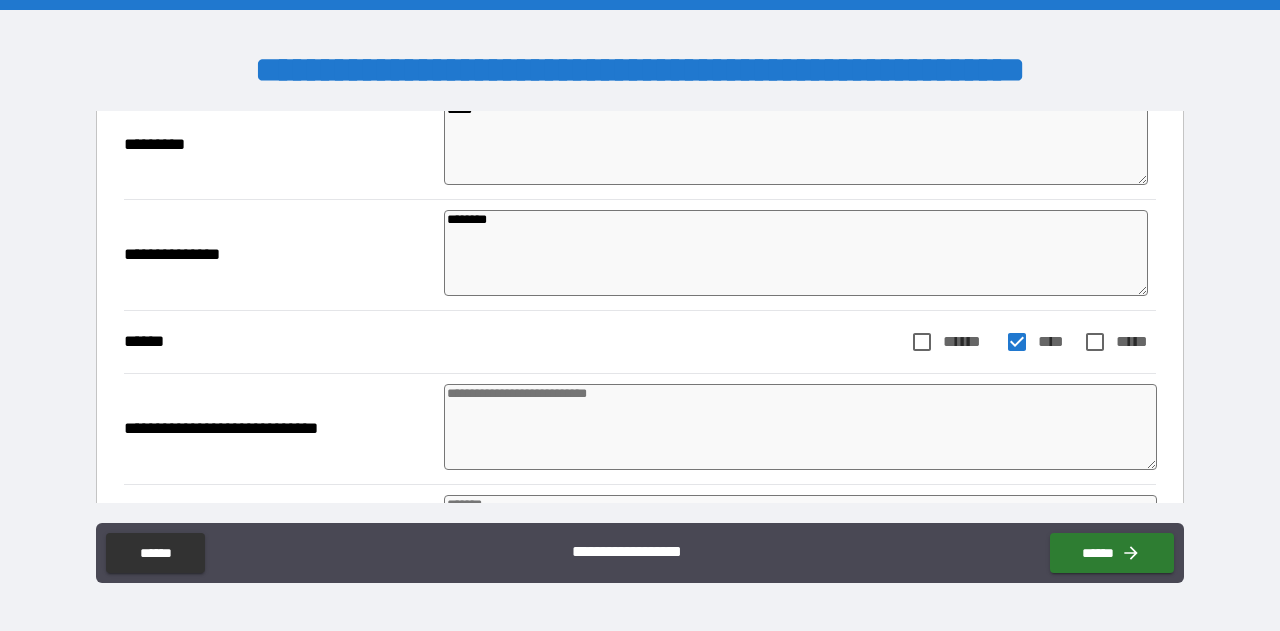 click at bounding box center (800, 427) 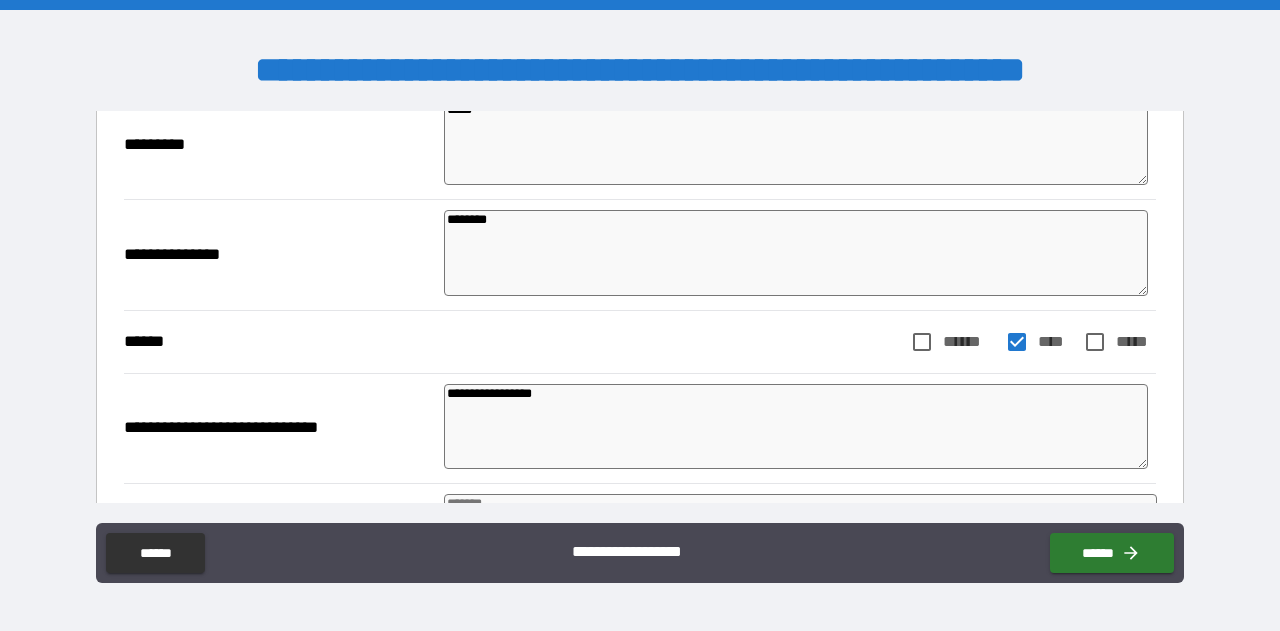scroll, scrollTop: 724, scrollLeft: 0, axis: vertical 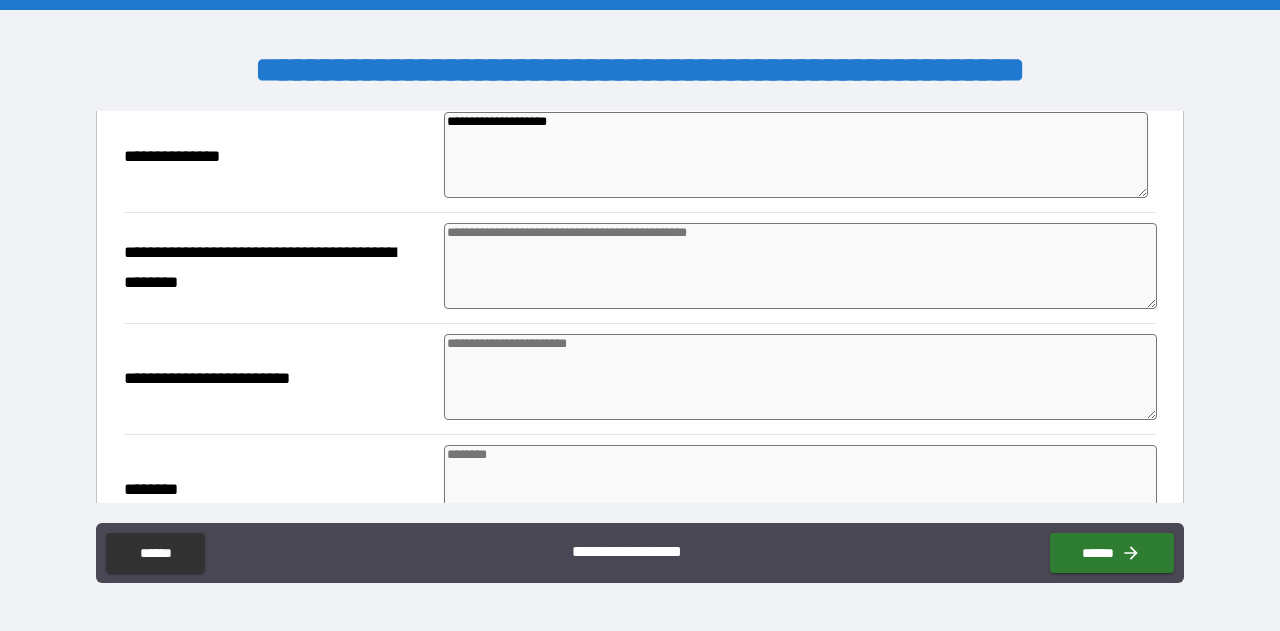 click at bounding box center (800, 266) 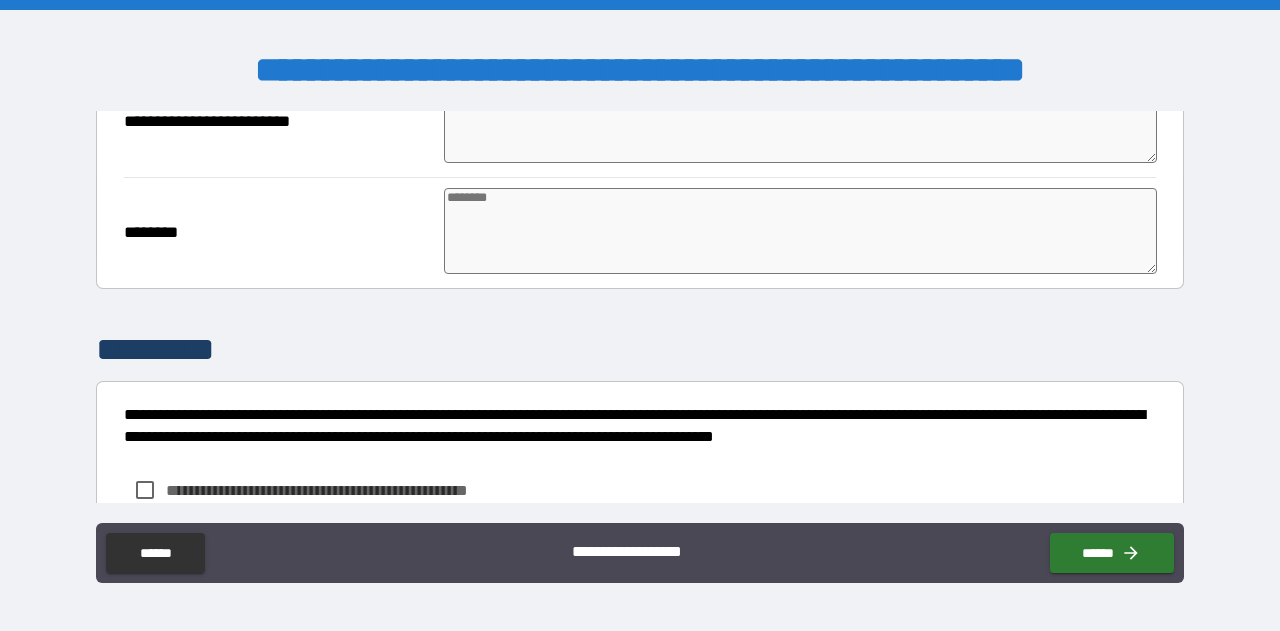 scroll, scrollTop: 1929, scrollLeft: 0, axis: vertical 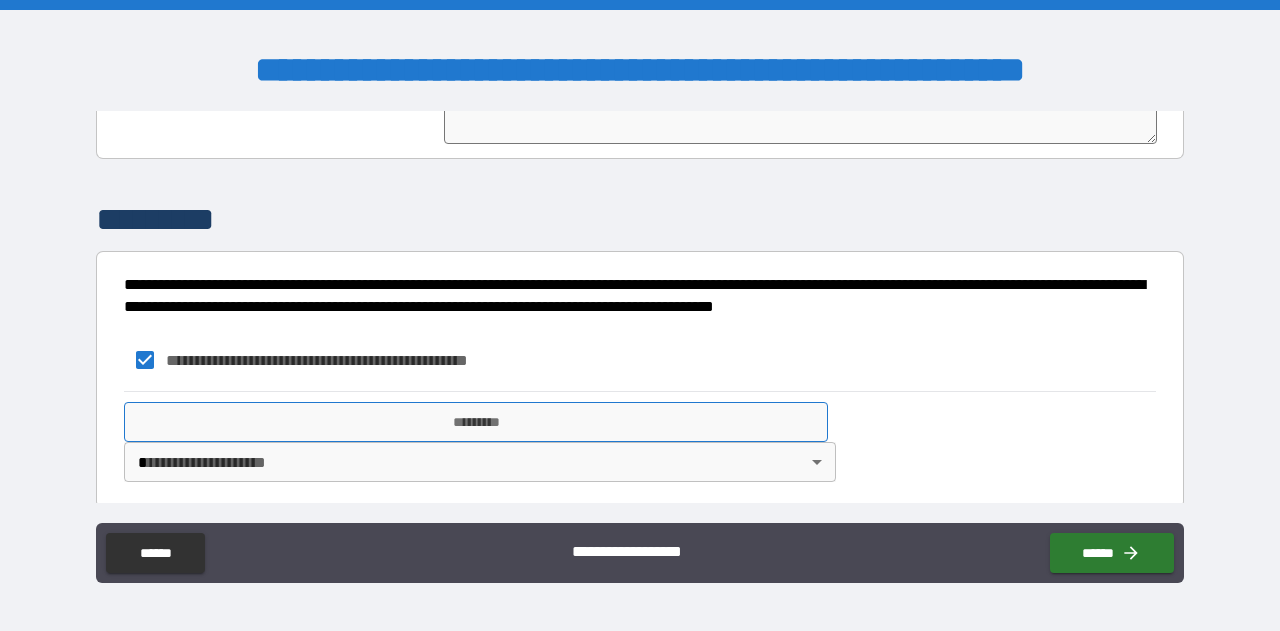 click on "*********" at bounding box center (476, 422) 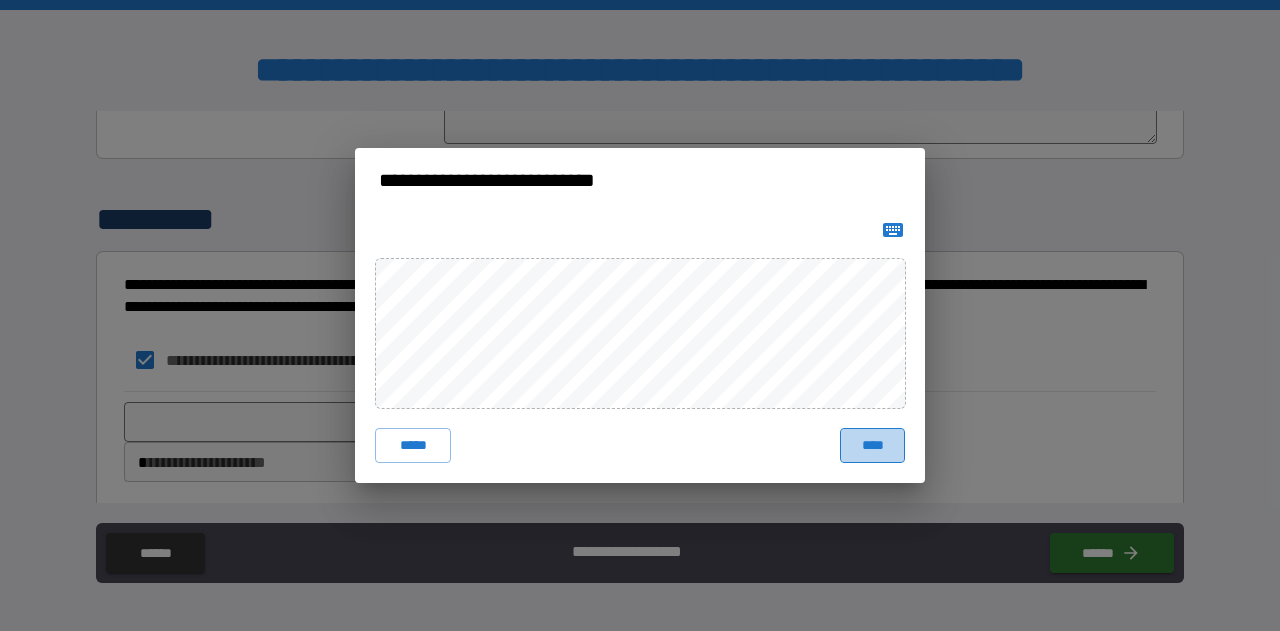 click on "****" at bounding box center (872, 446) 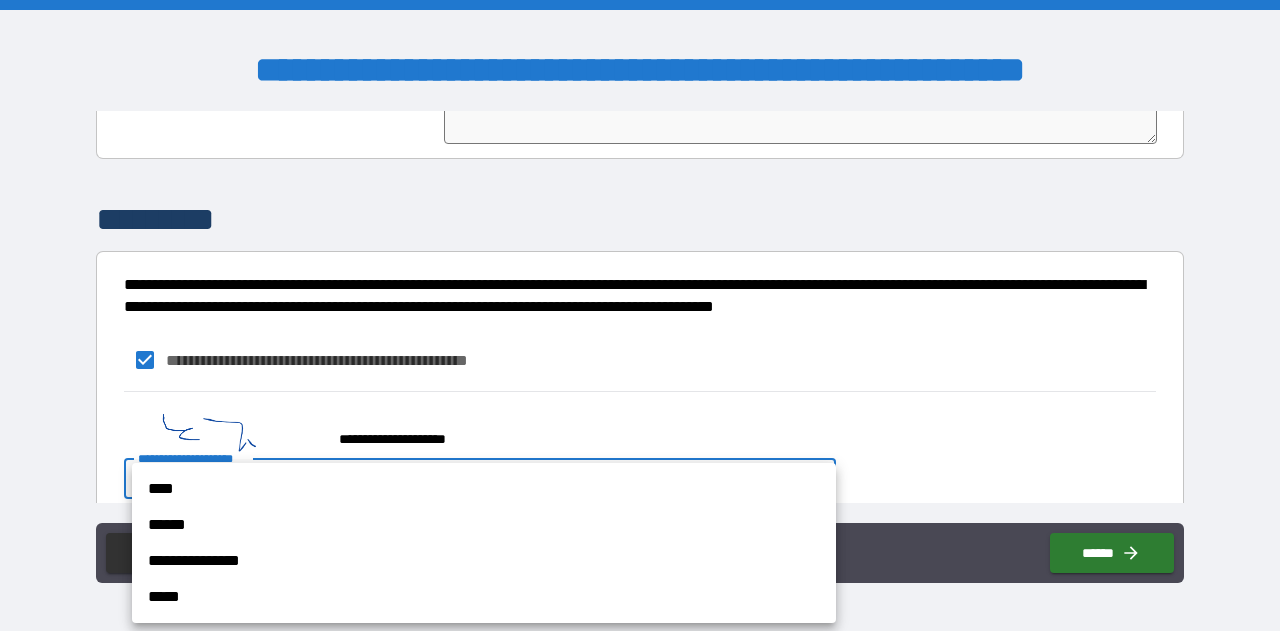 click on "**********" at bounding box center [640, 315] 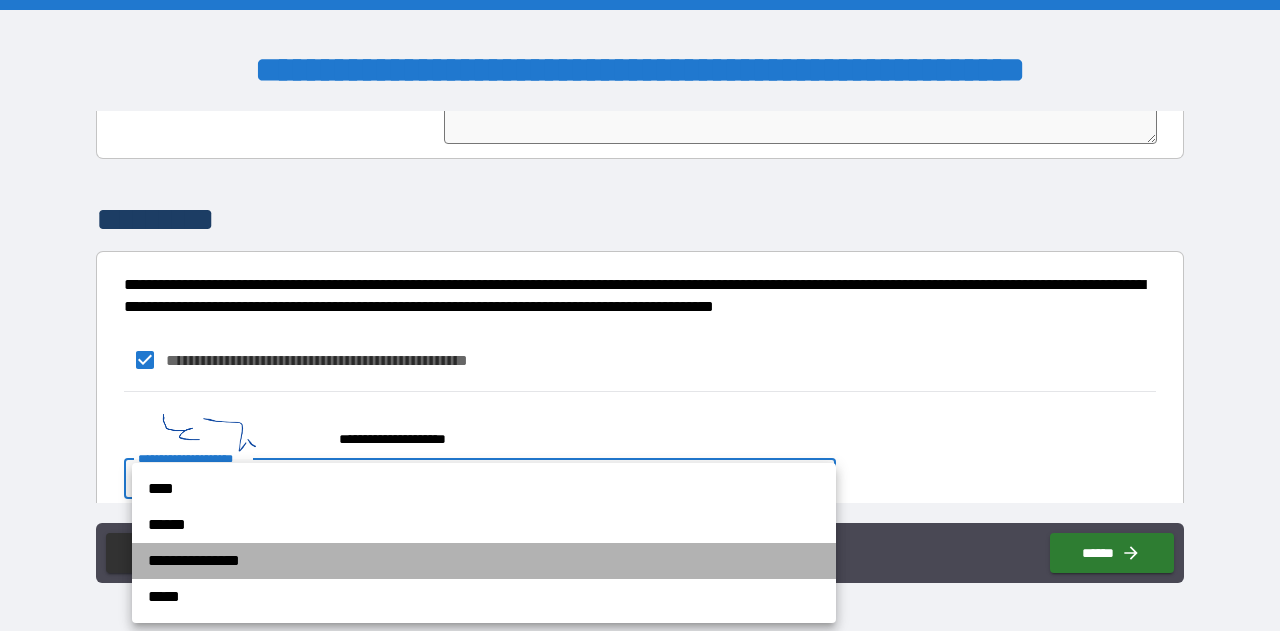 click on "**********" at bounding box center [484, 561] 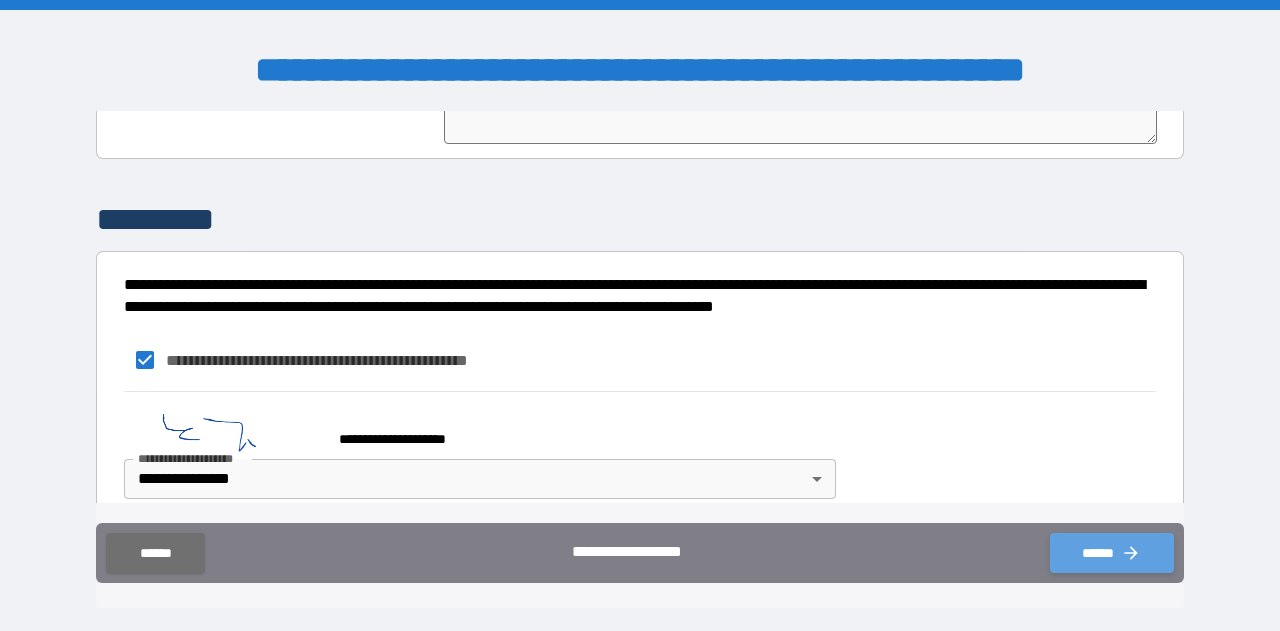 click on "******" at bounding box center (1112, 553) 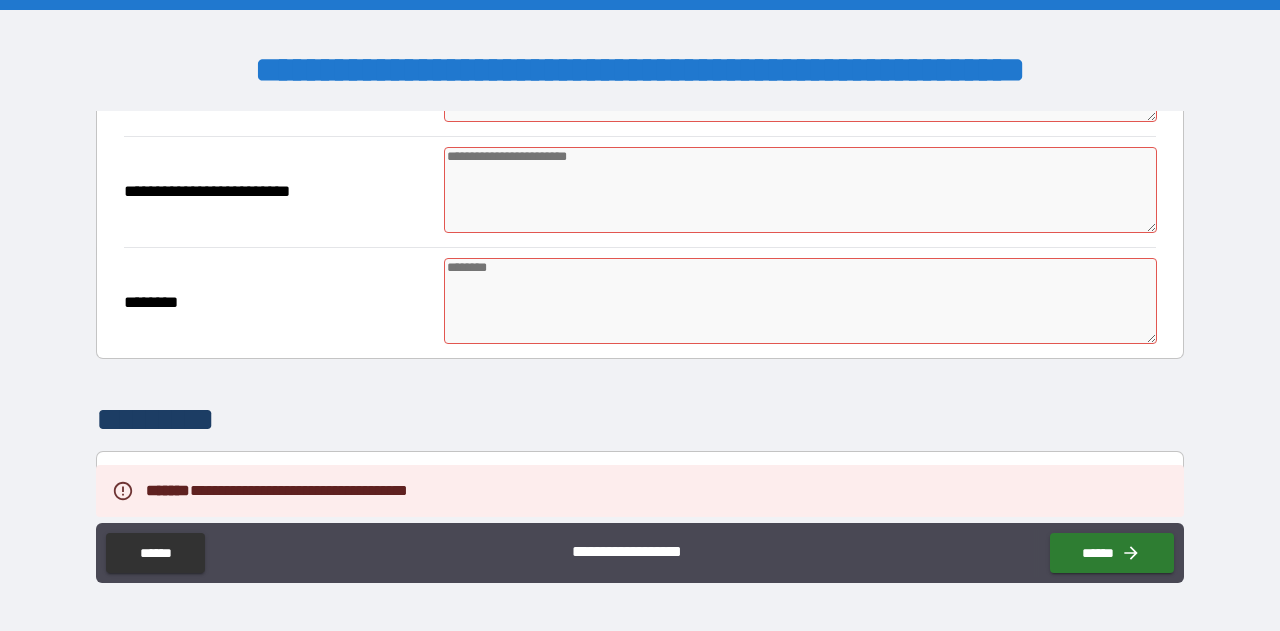 scroll, scrollTop: 1629, scrollLeft: 0, axis: vertical 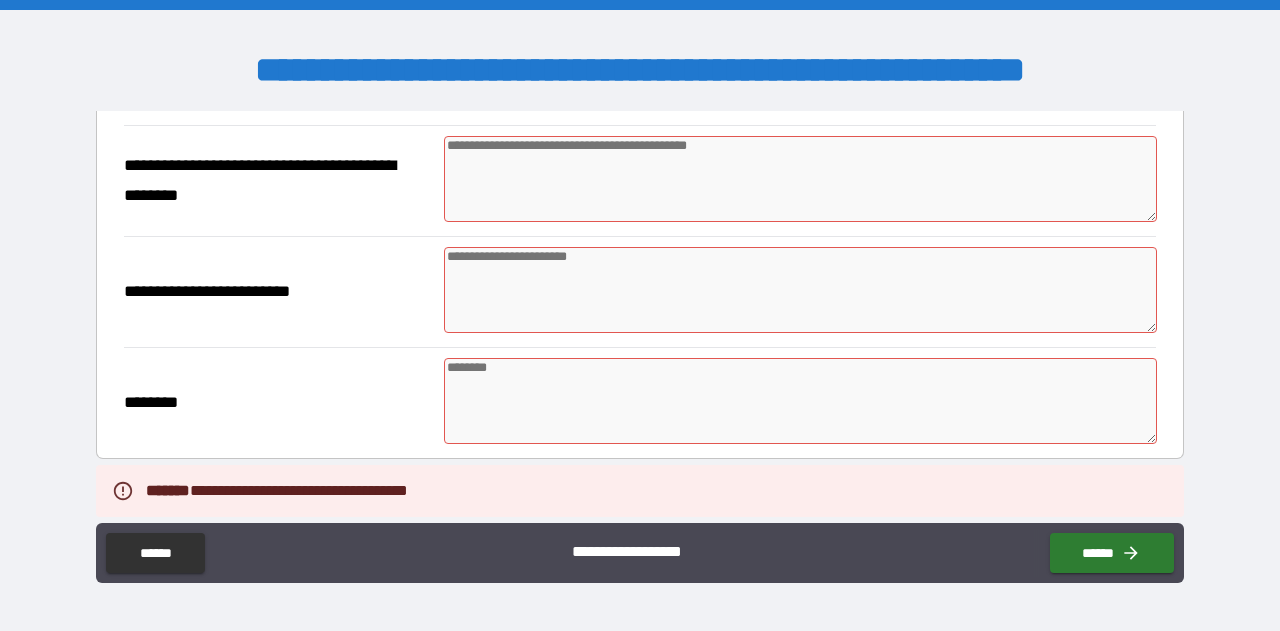 click at bounding box center [800, 179] 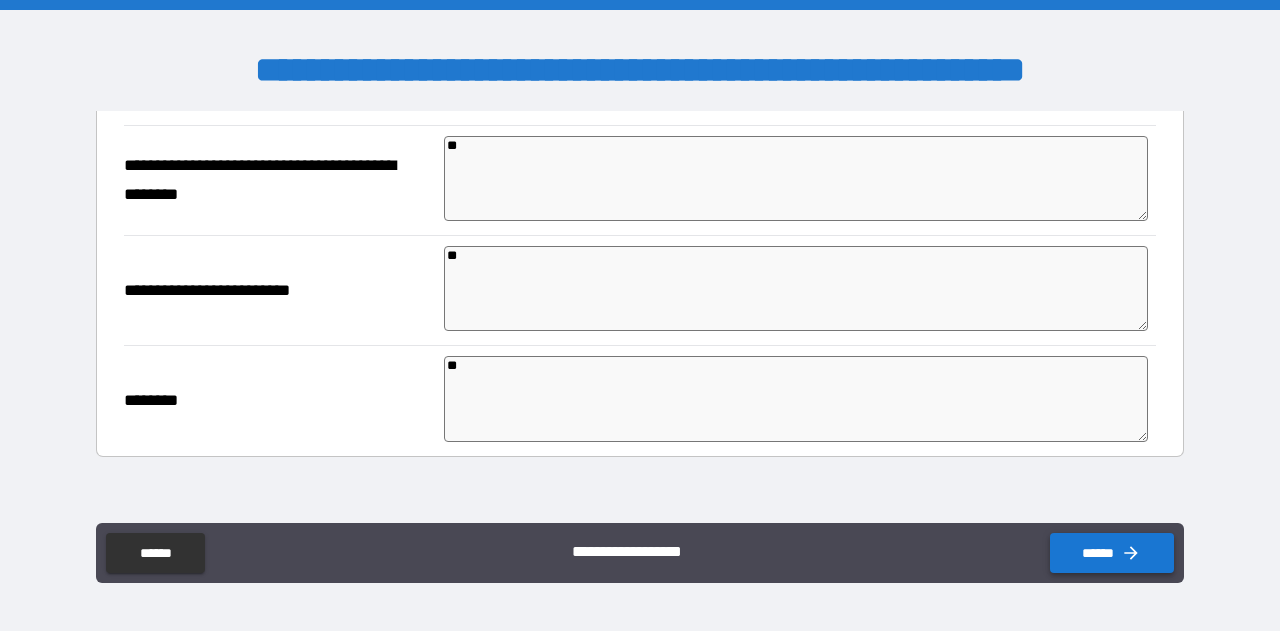 click on "******" at bounding box center (1112, 553) 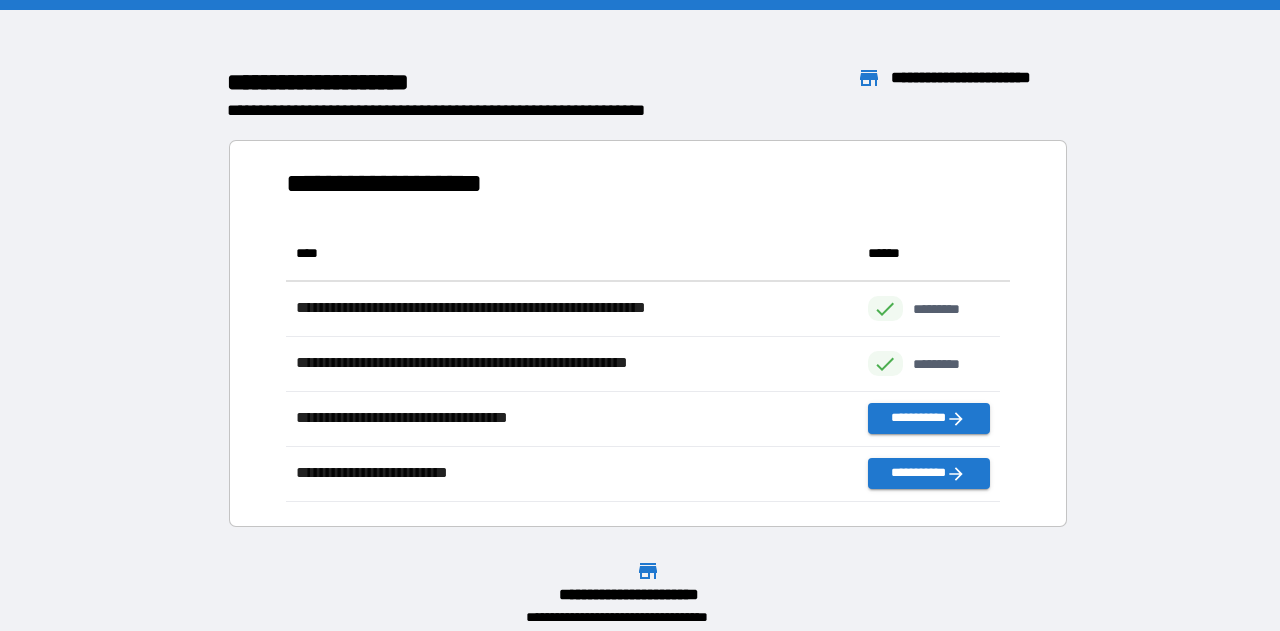 scroll, scrollTop: 16, scrollLeft: 16, axis: both 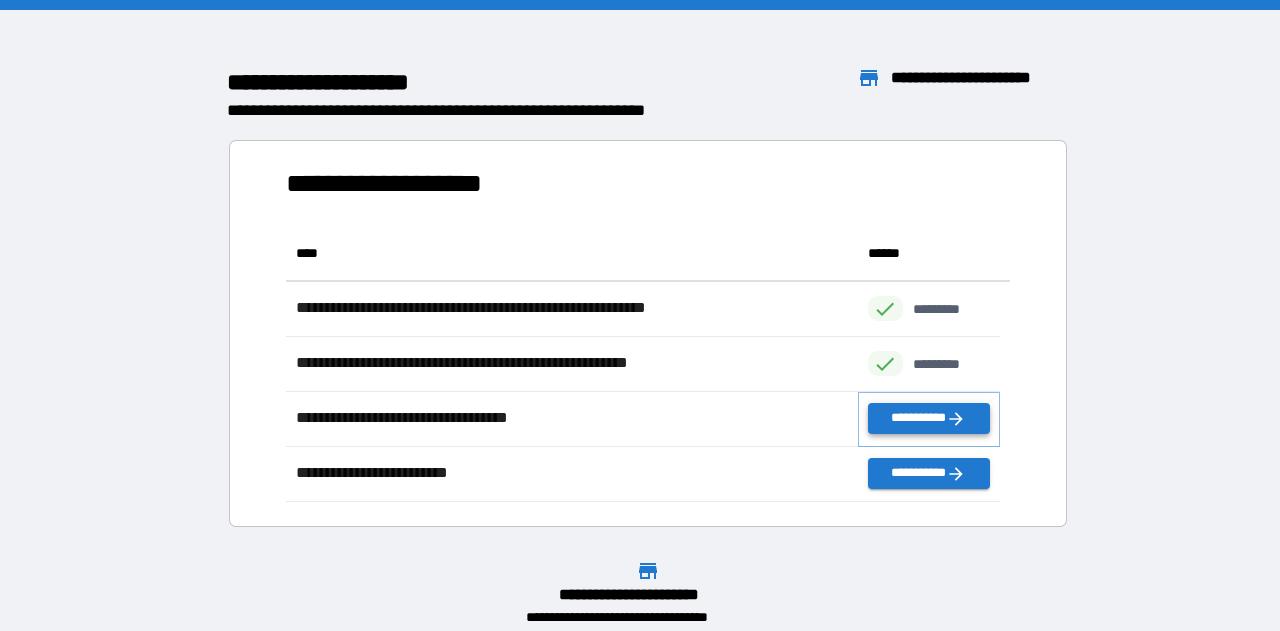 click on "**********" at bounding box center (929, 418) 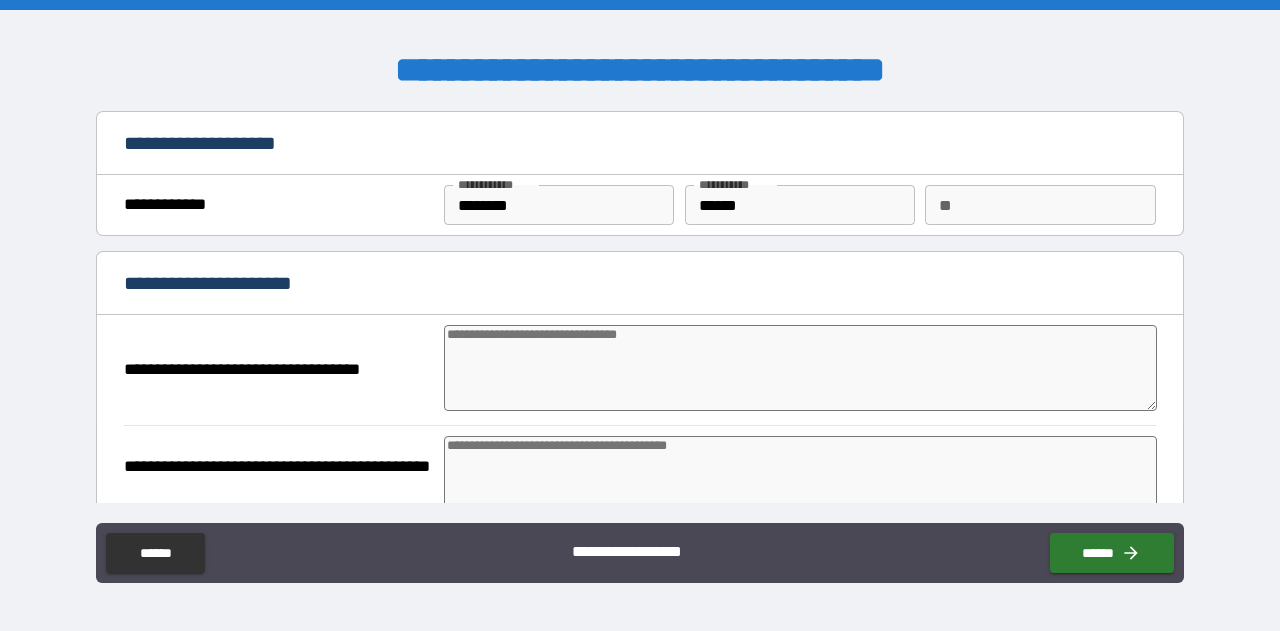 scroll, scrollTop: 100, scrollLeft: 0, axis: vertical 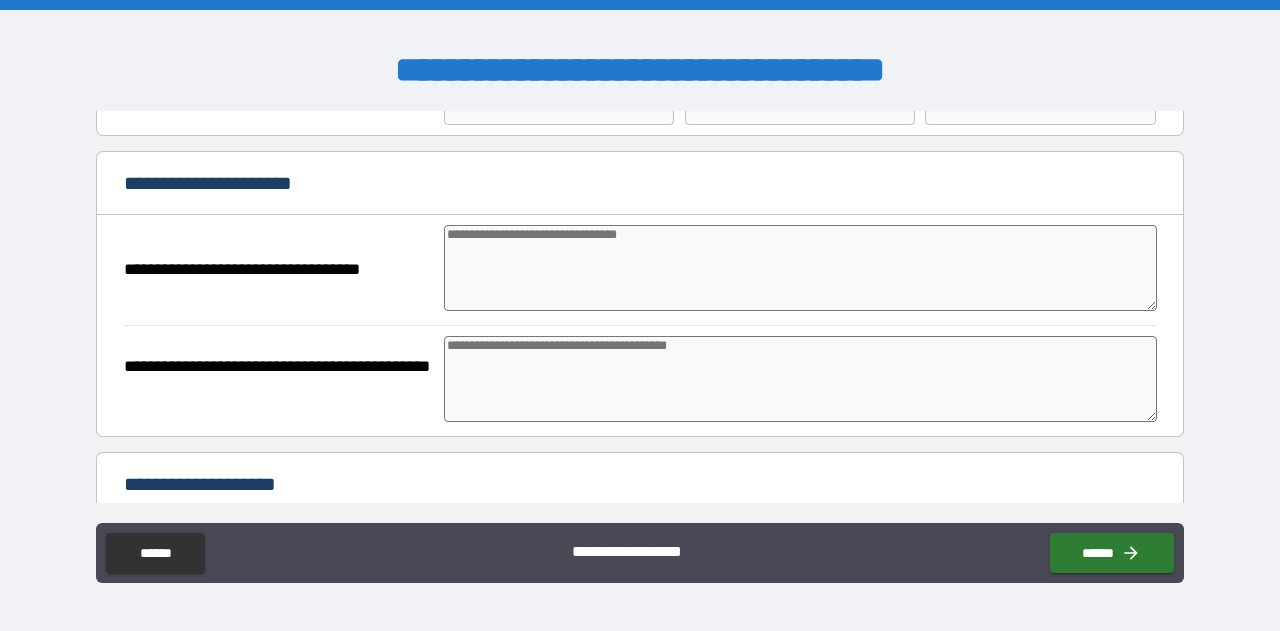 click at bounding box center [800, 268] 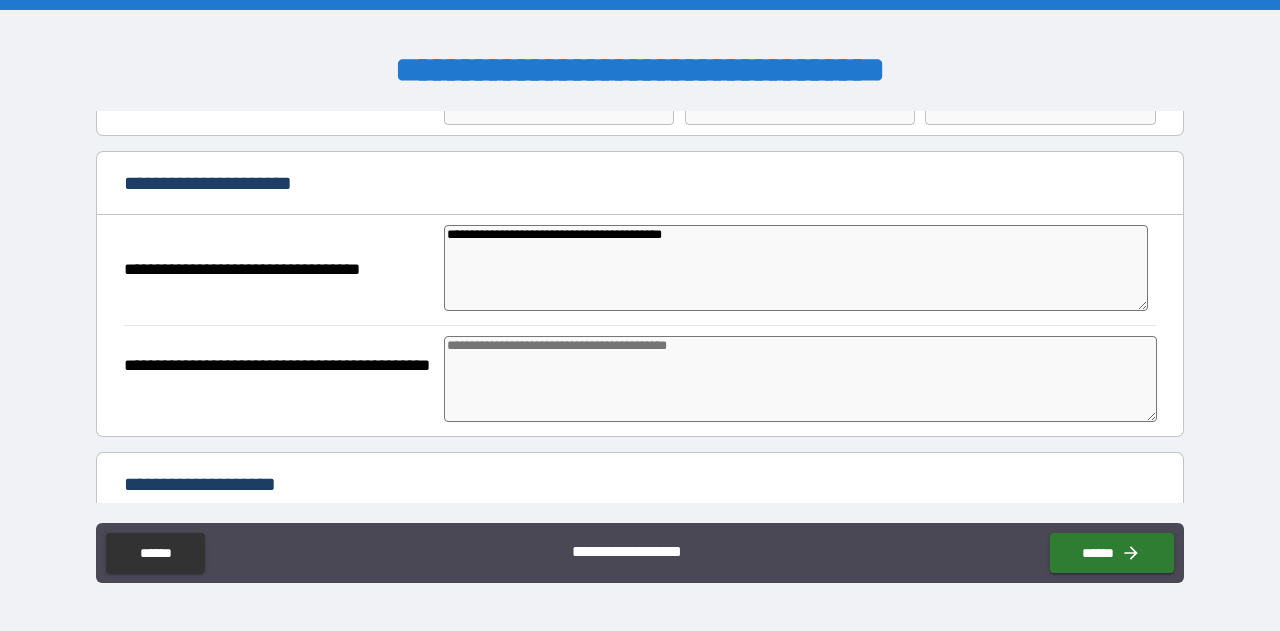 click at bounding box center (800, 379) 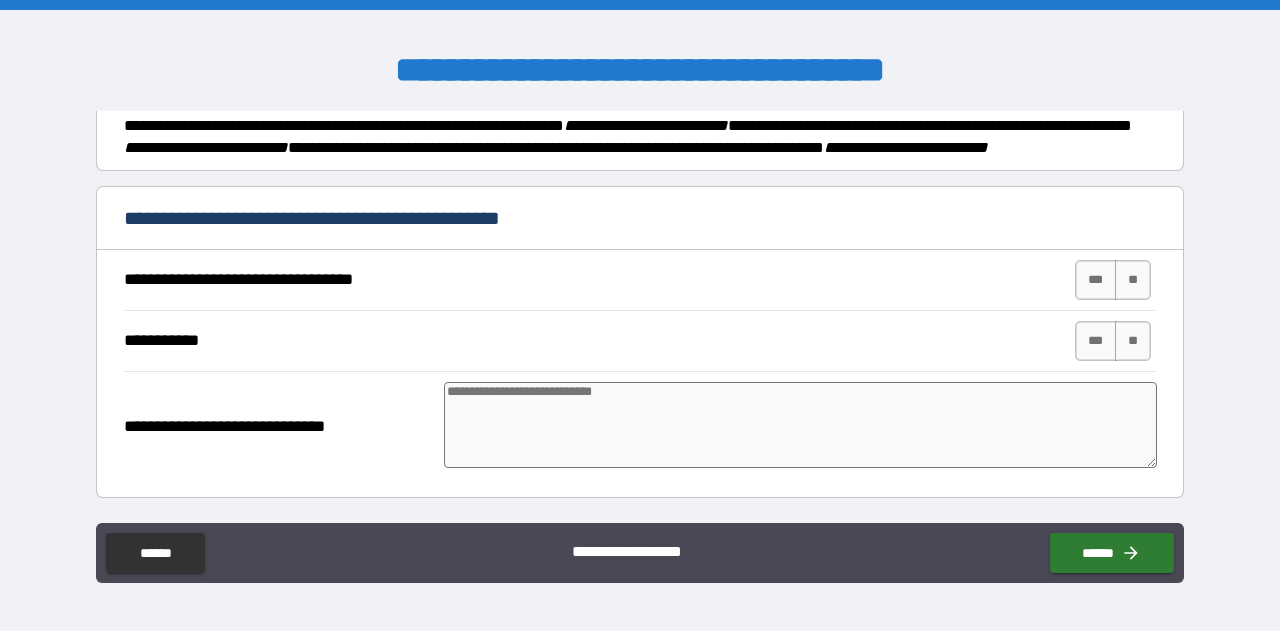 scroll, scrollTop: 2000, scrollLeft: 0, axis: vertical 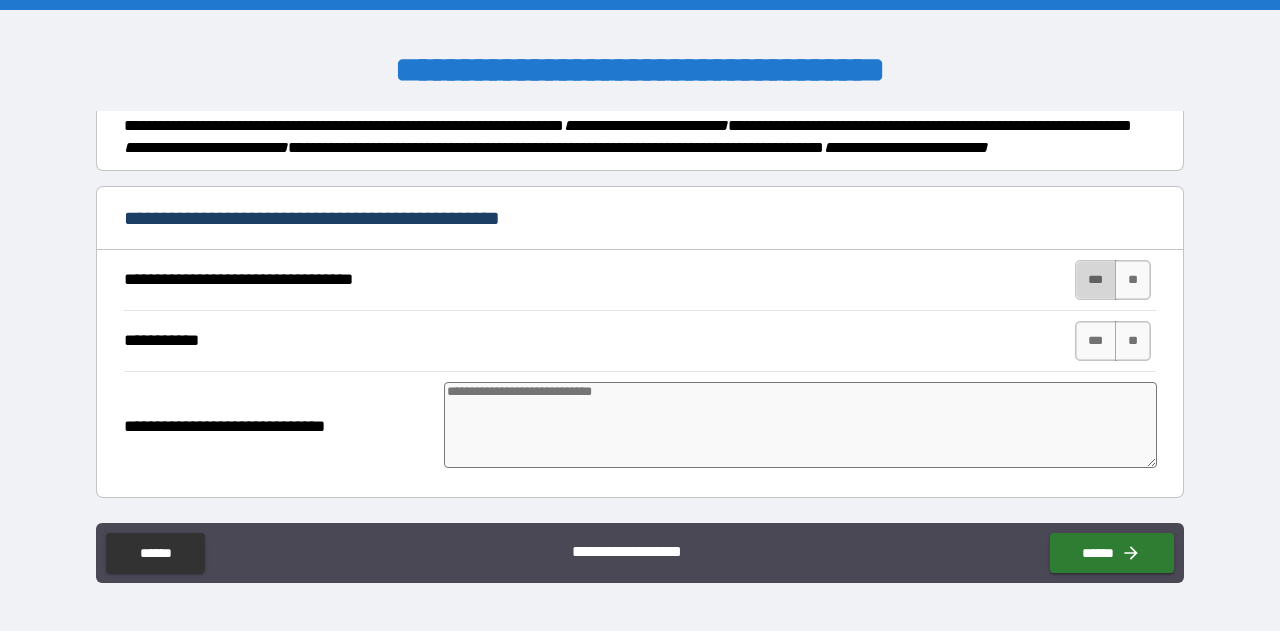 click on "***" at bounding box center (1096, 280) 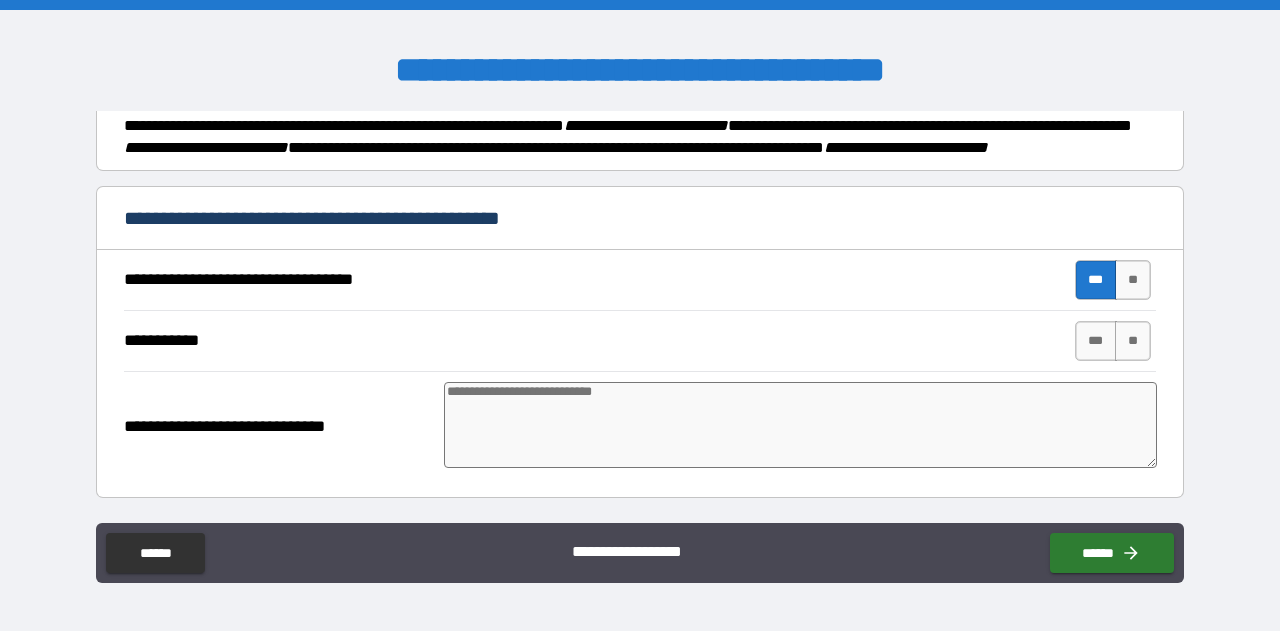 scroll, scrollTop: 2019, scrollLeft: 0, axis: vertical 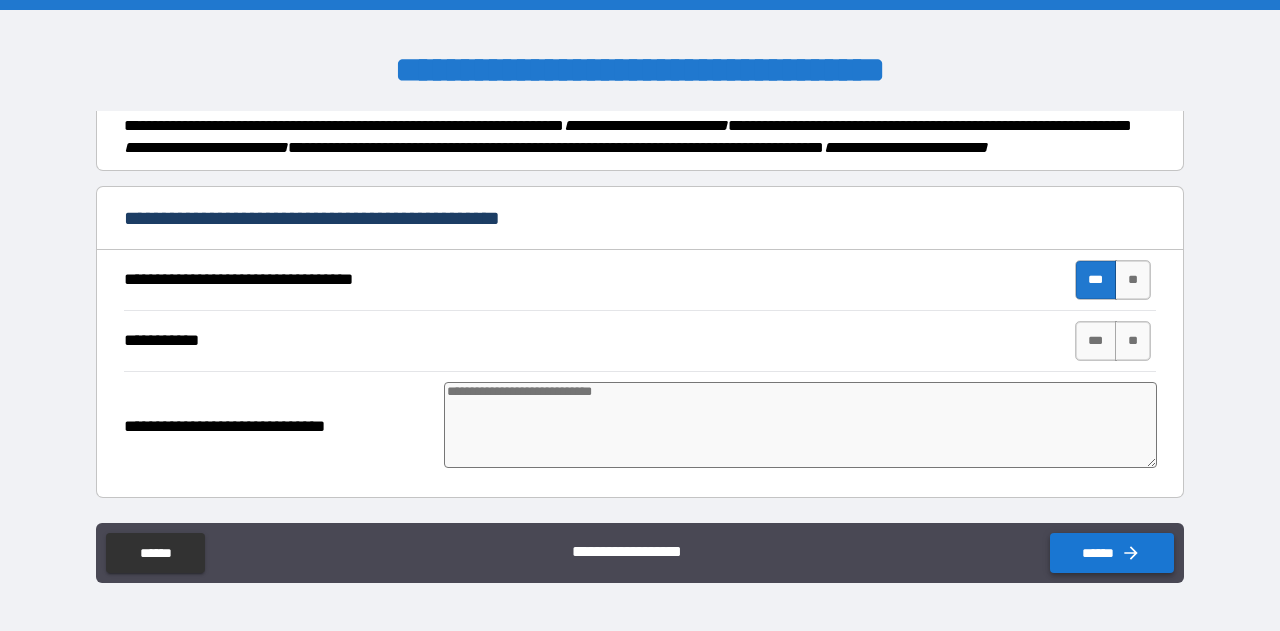 click on "******" at bounding box center (1112, 553) 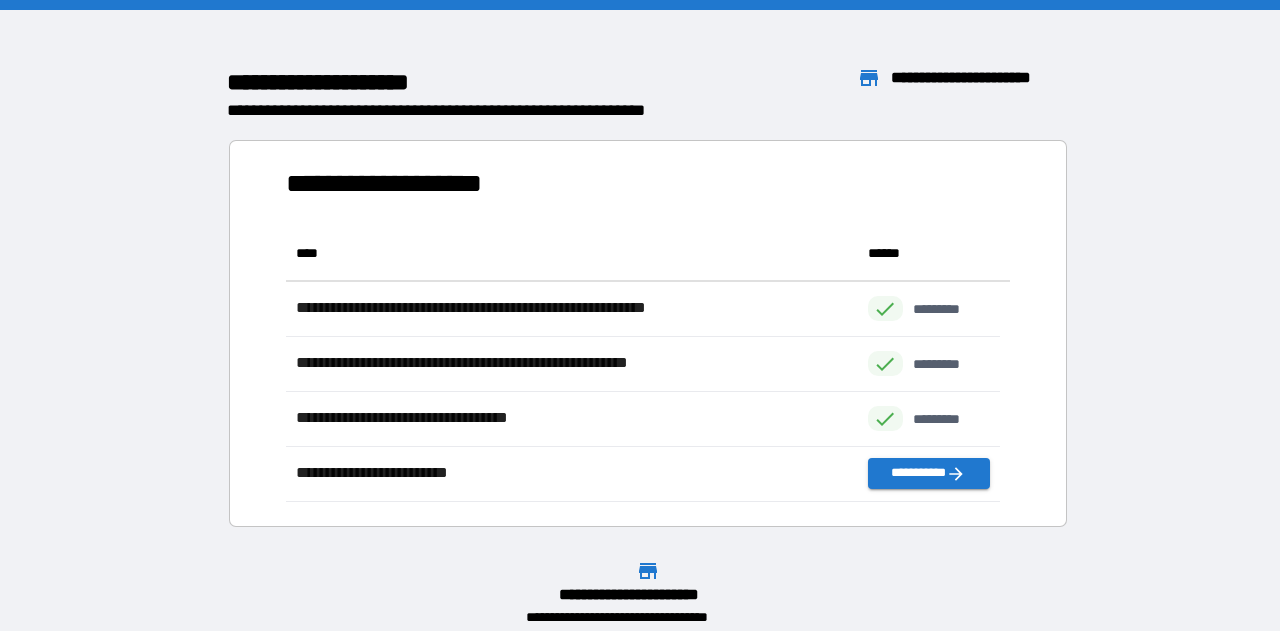 scroll, scrollTop: 16, scrollLeft: 16, axis: both 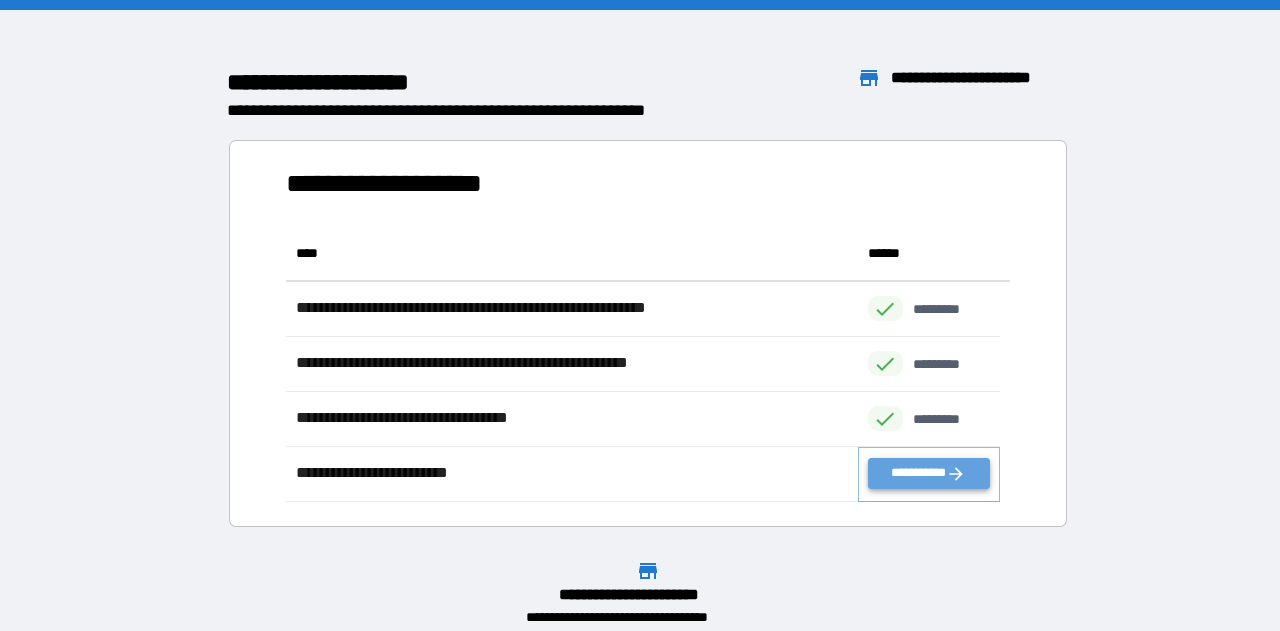 click on "**********" at bounding box center (929, 473) 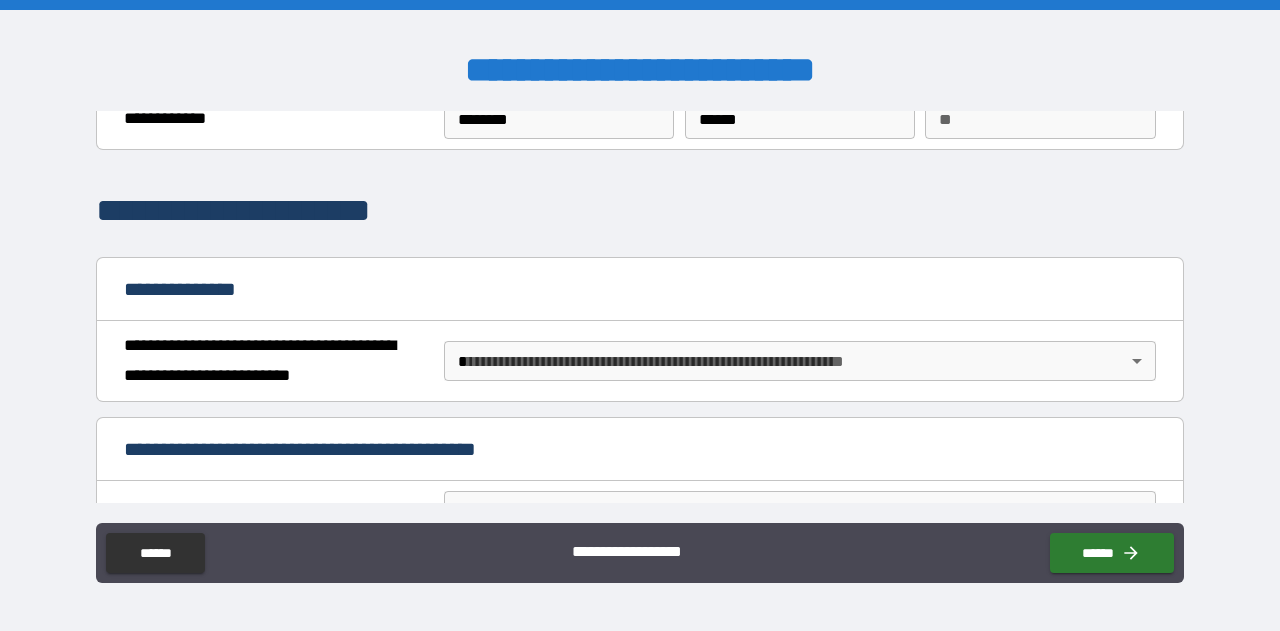 scroll, scrollTop: 200, scrollLeft: 0, axis: vertical 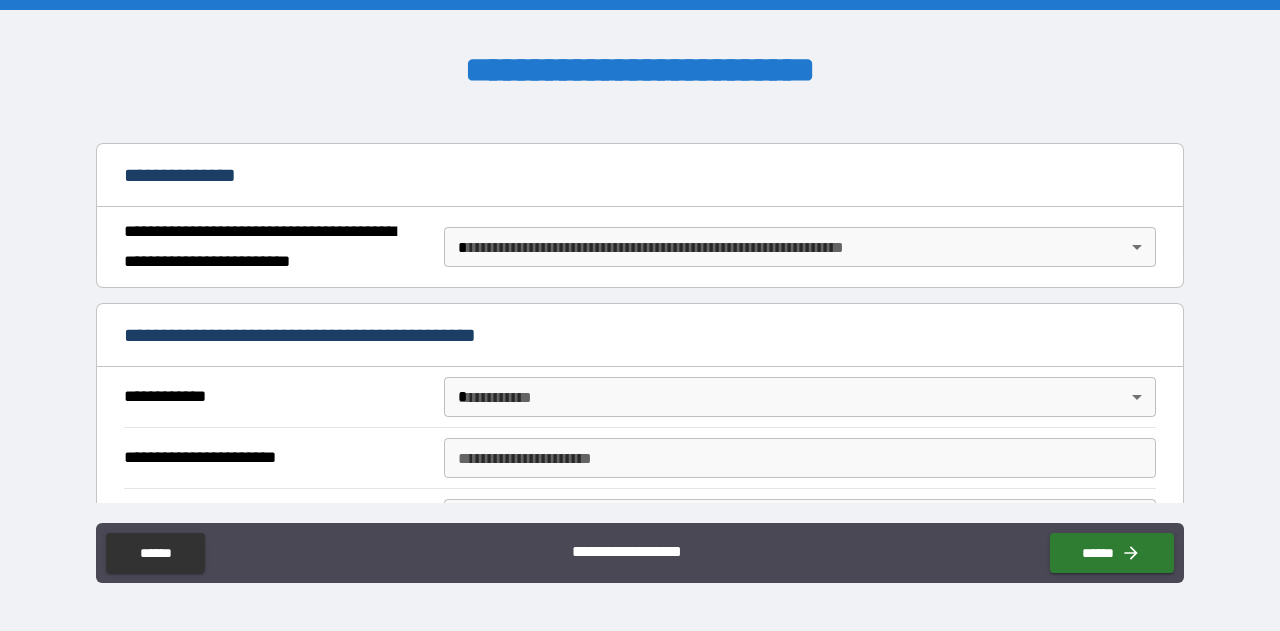 click on "**********" at bounding box center [640, 315] 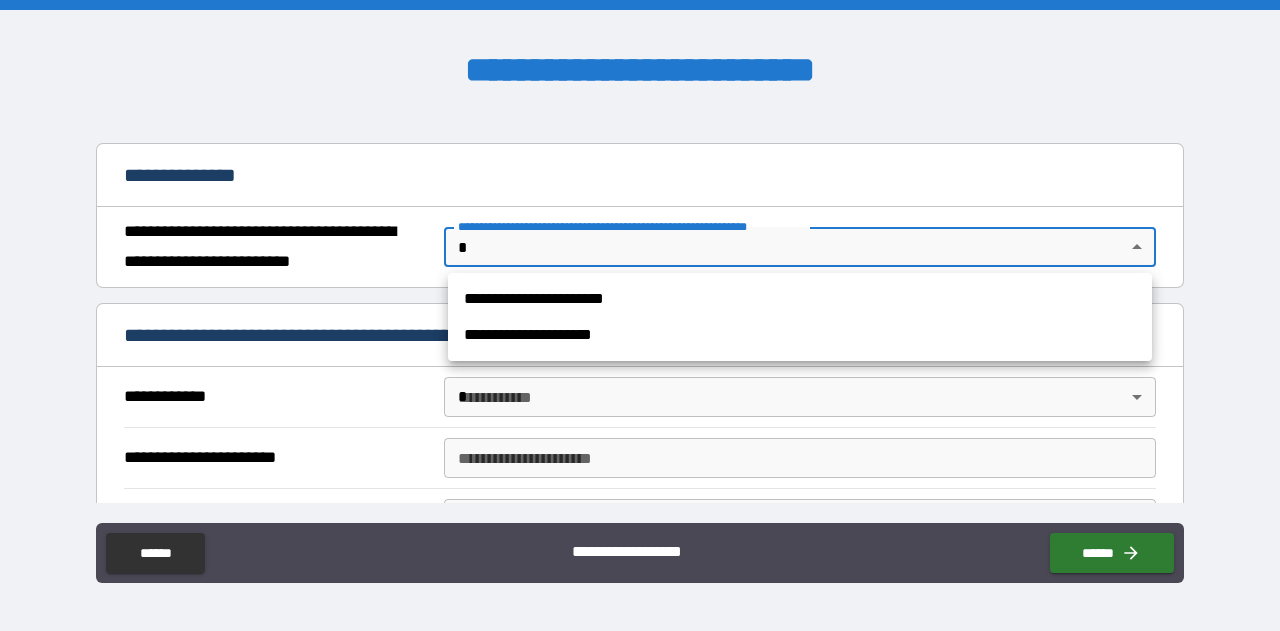 click on "**********" at bounding box center (800, 299) 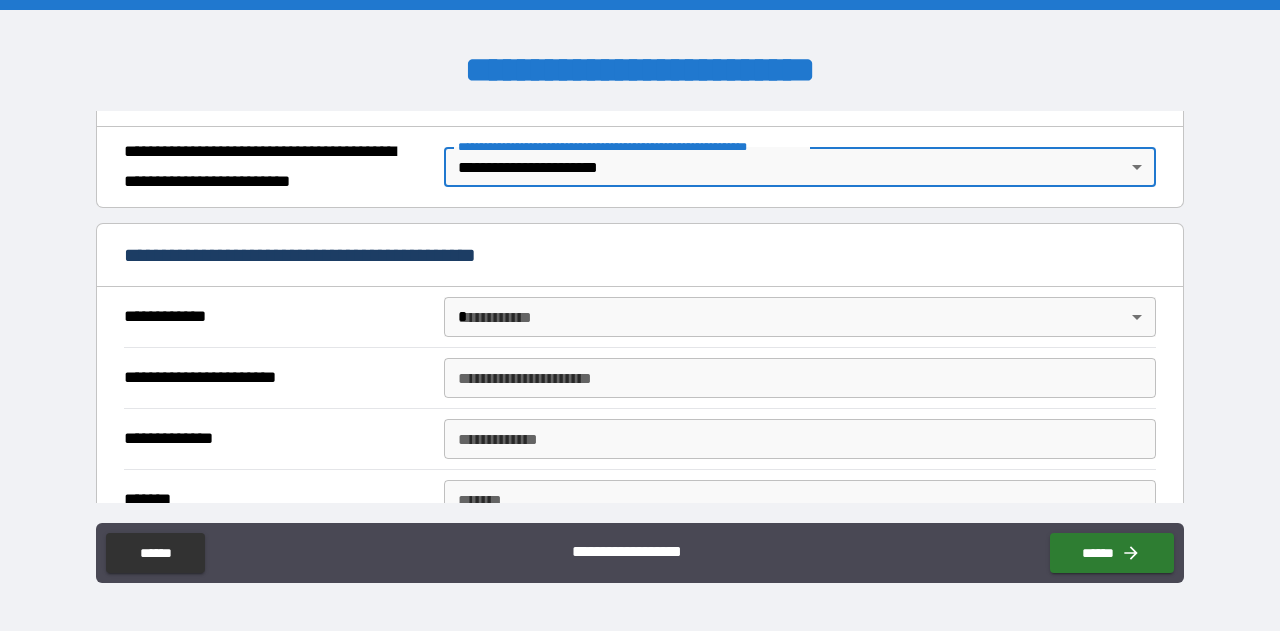 scroll, scrollTop: 300, scrollLeft: 0, axis: vertical 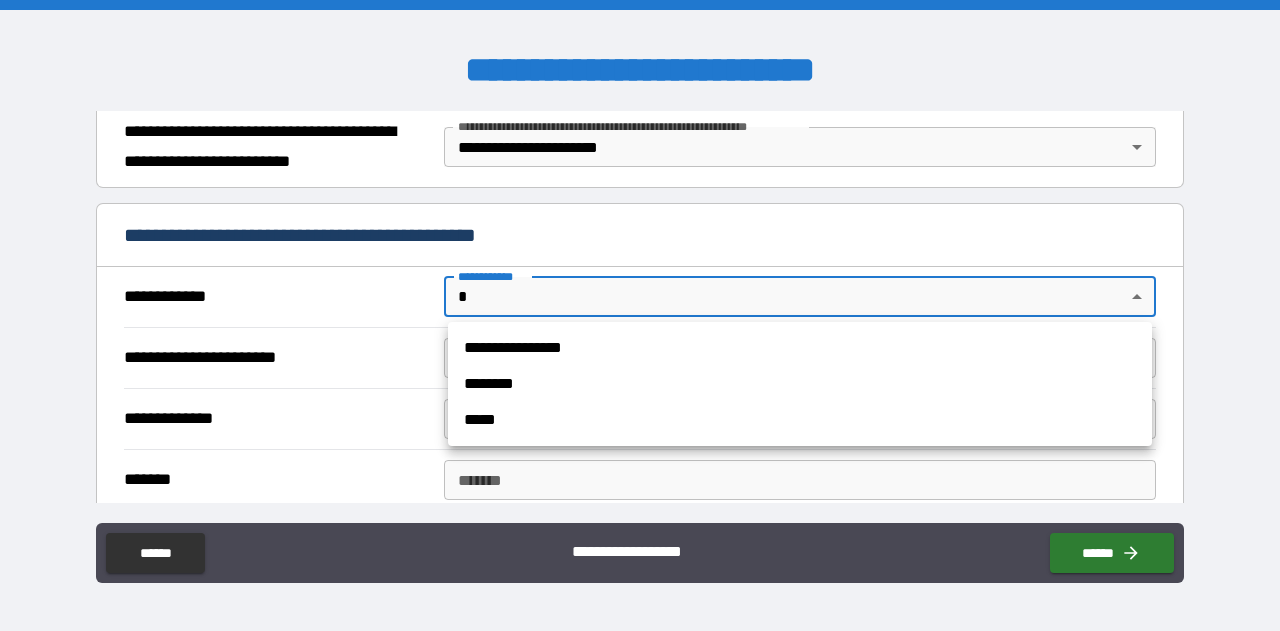 click on "**********" at bounding box center [640, 315] 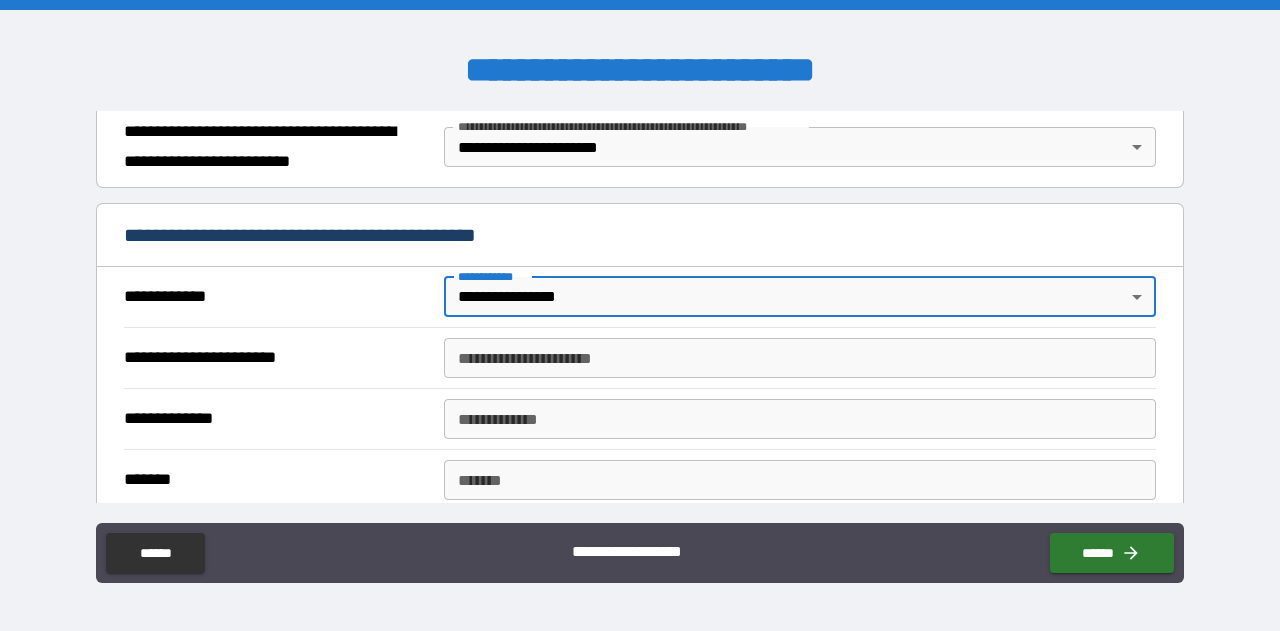 click on "**********" at bounding box center [800, 358] 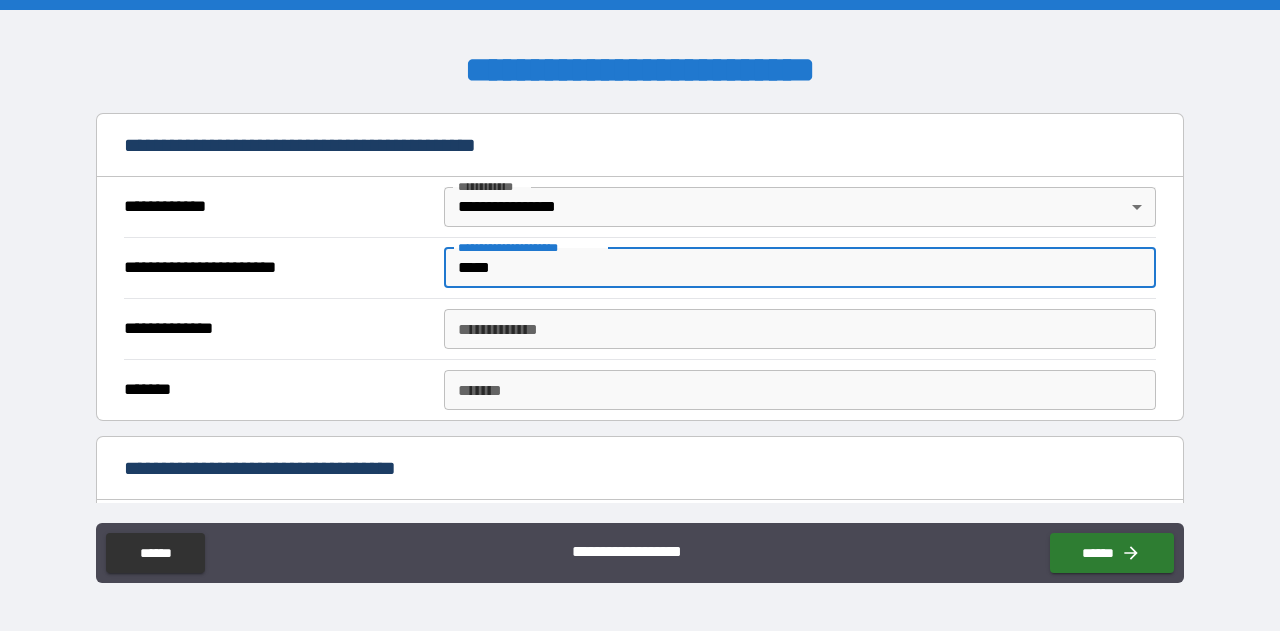 scroll, scrollTop: 500, scrollLeft: 0, axis: vertical 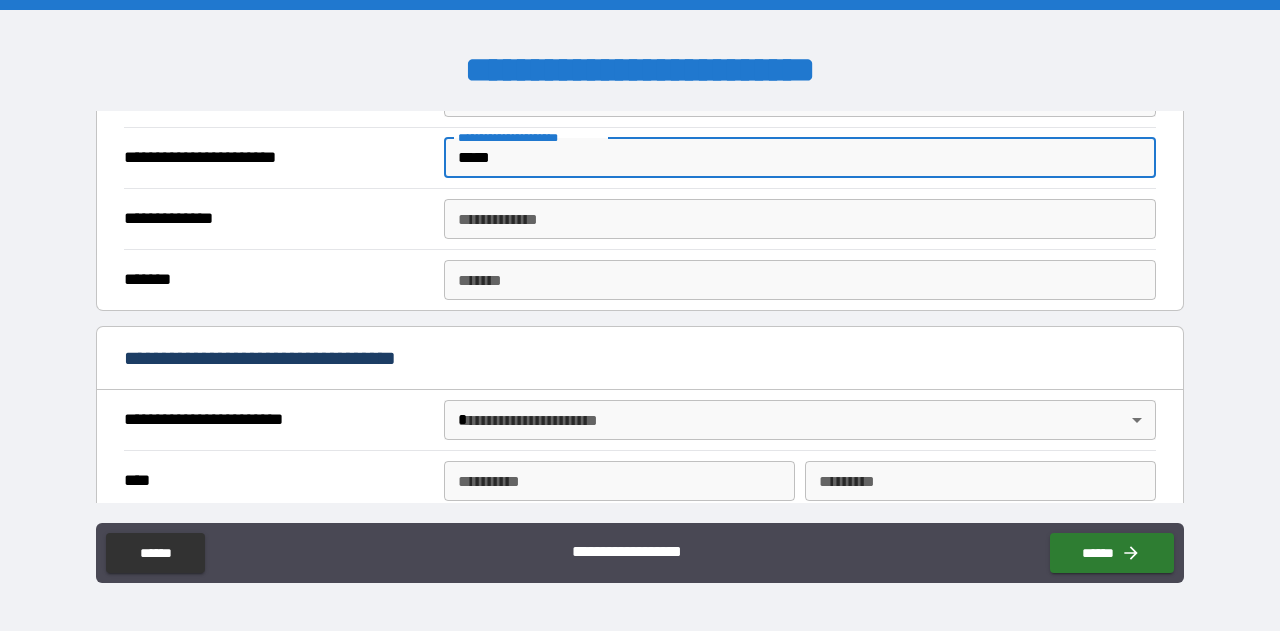 click on "**********" at bounding box center [800, 219] 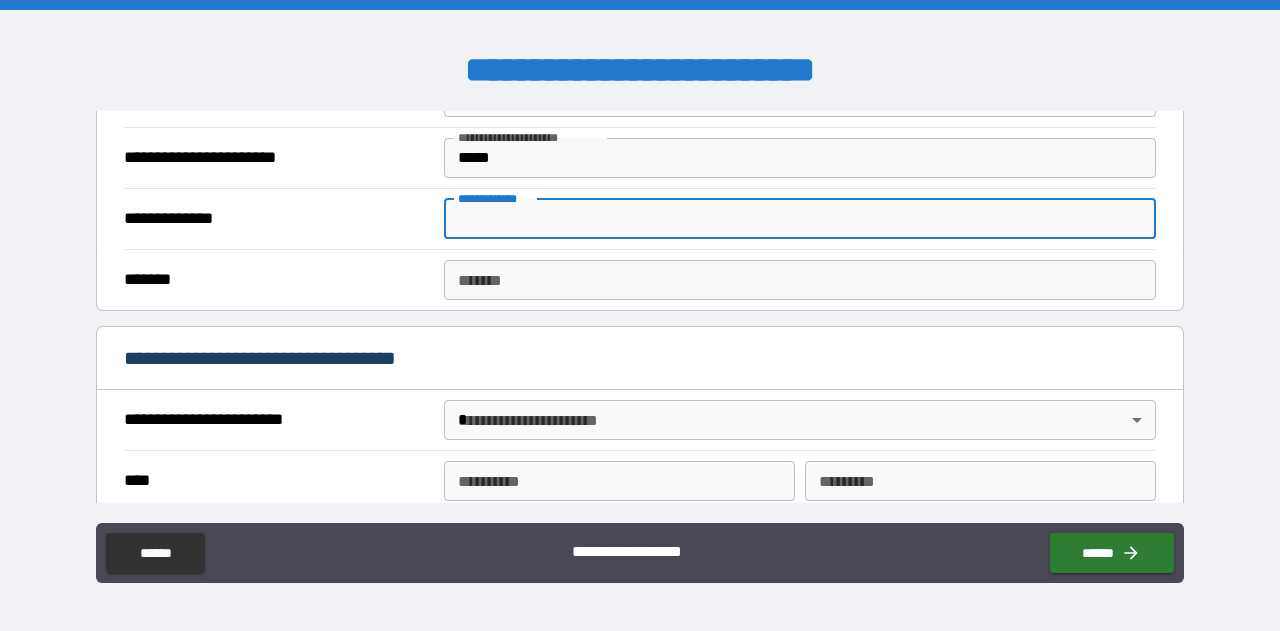 paste on "**********" 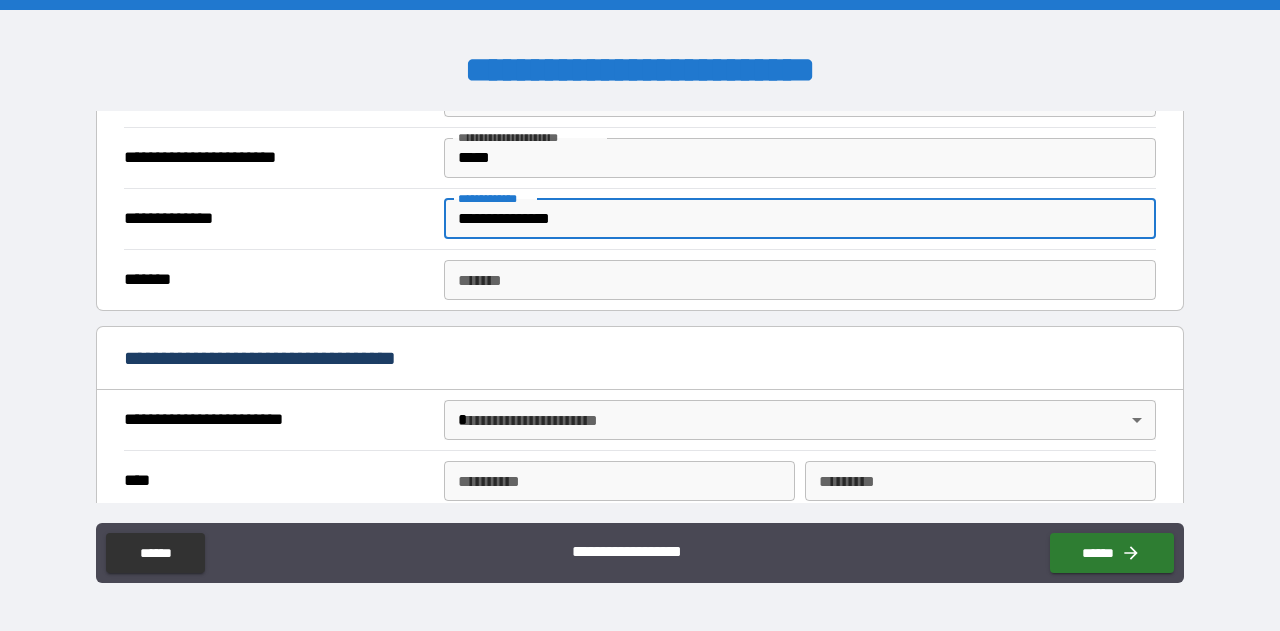 click on "**********" at bounding box center (800, 219) 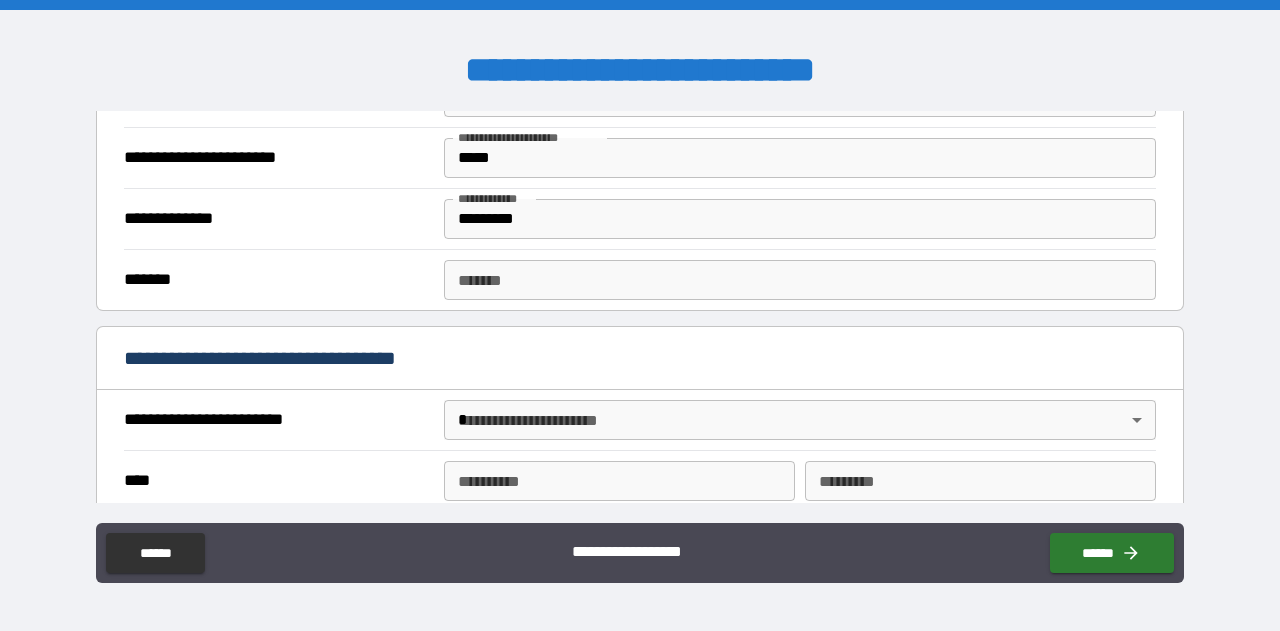 click on "******* ******* *******" at bounding box center (640, 279) 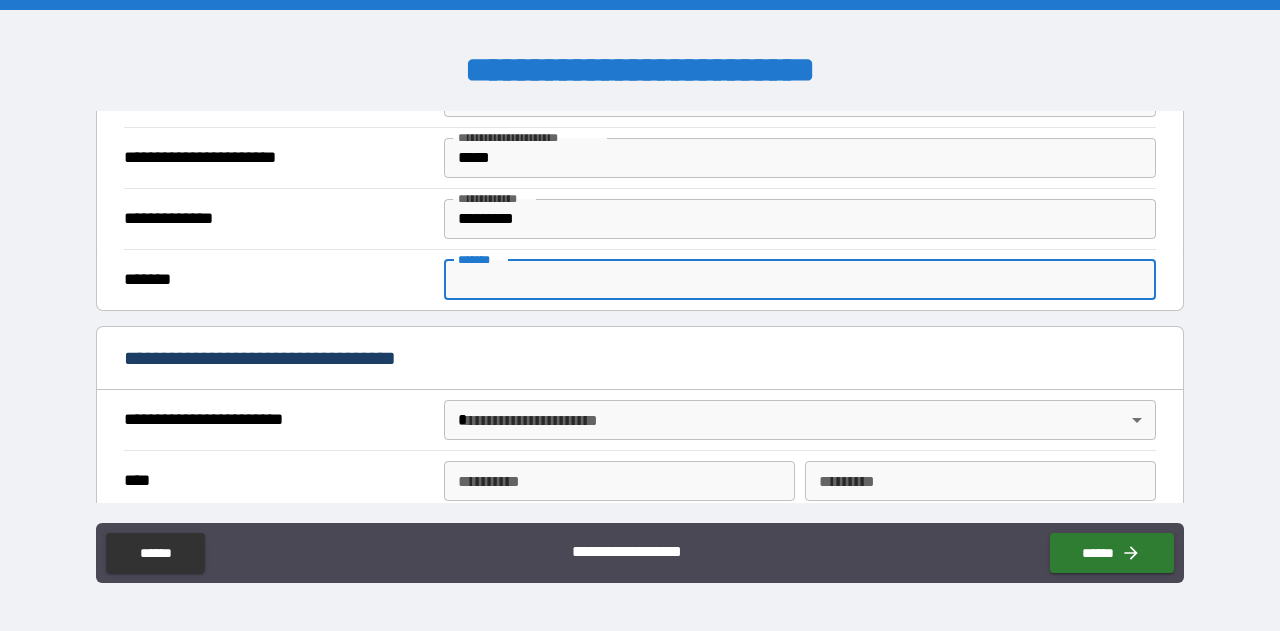 paste on "**********" 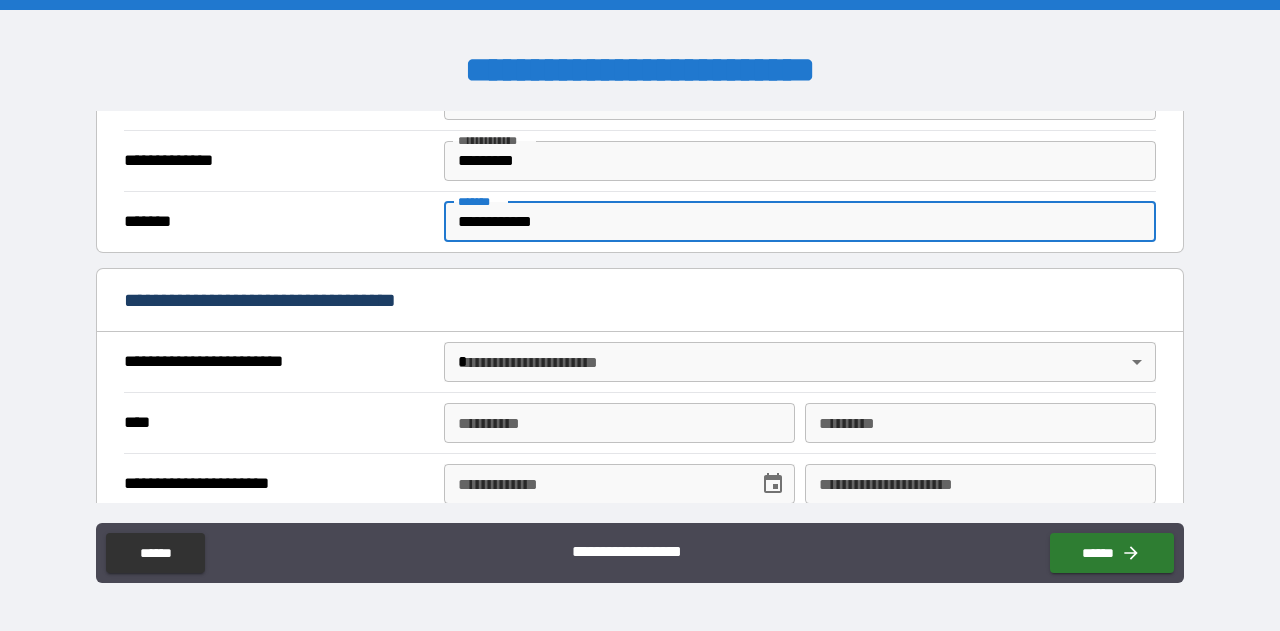 scroll, scrollTop: 600, scrollLeft: 0, axis: vertical 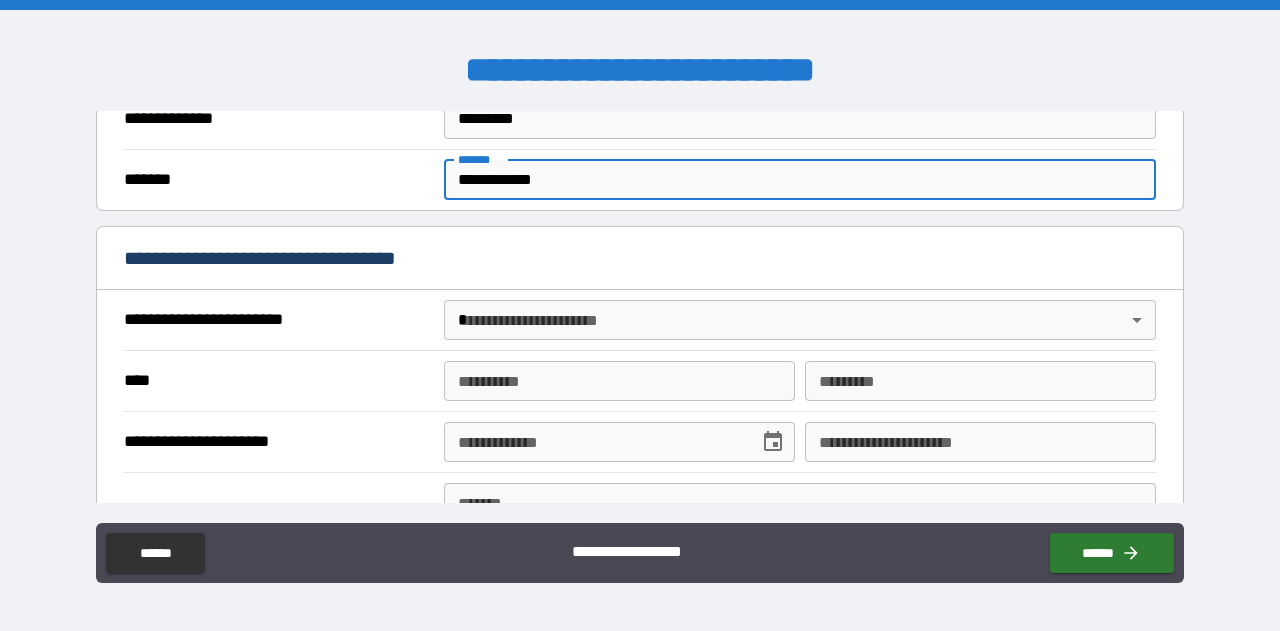 click on "**********" at bounding box center (640, 315) 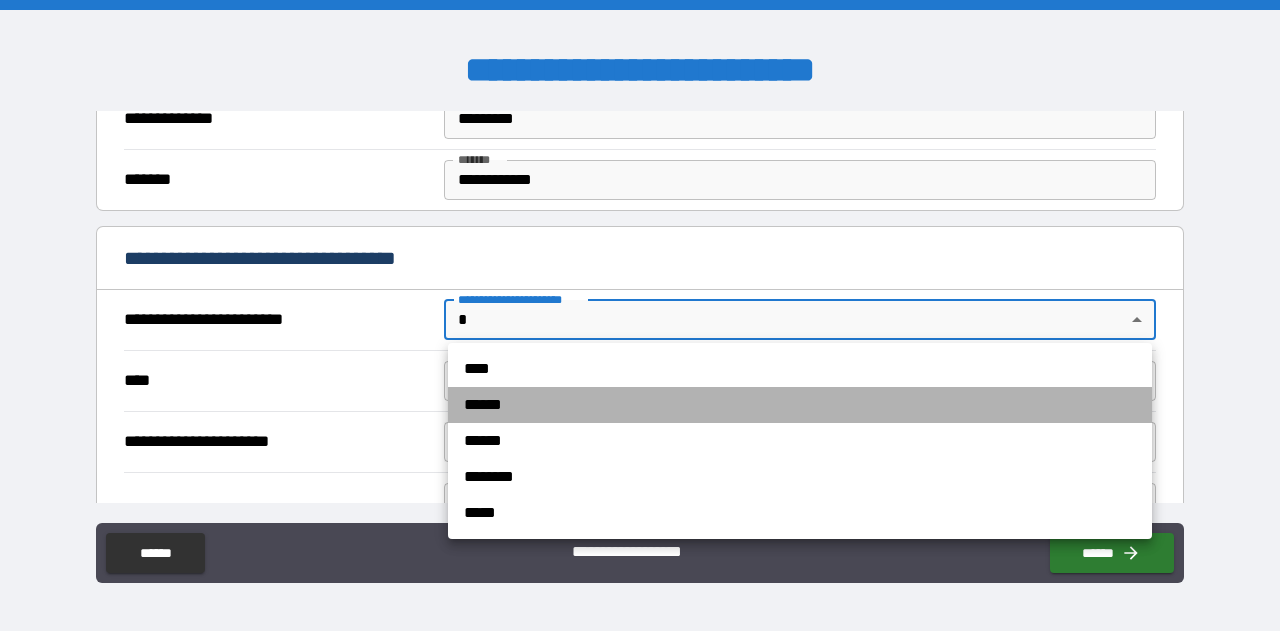 click on "******" at bounding box center [800, 405] 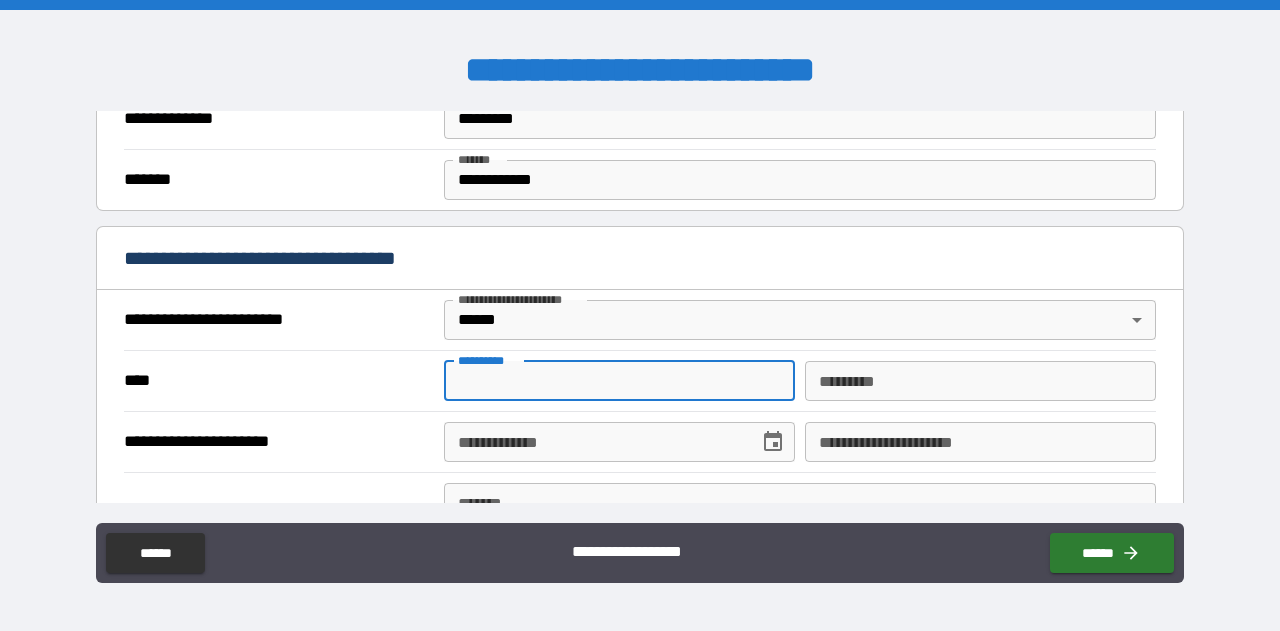 click on "**********" at bounding box center [619, 381] 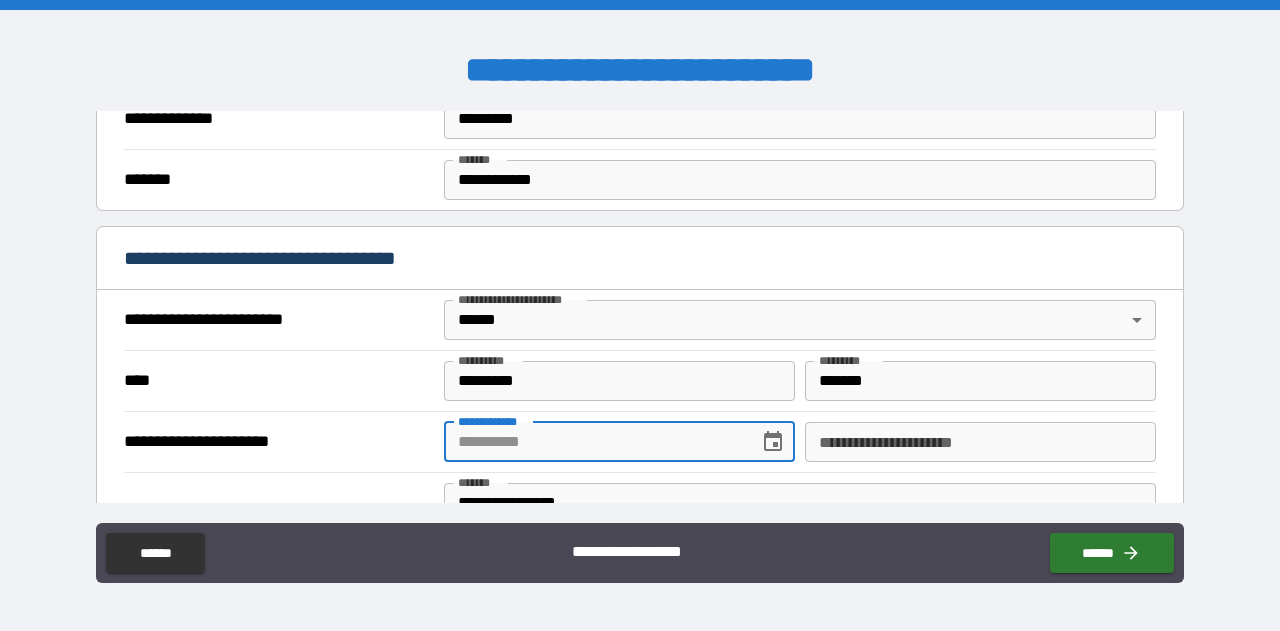 click on "**********" at bounding box center [594, 442] 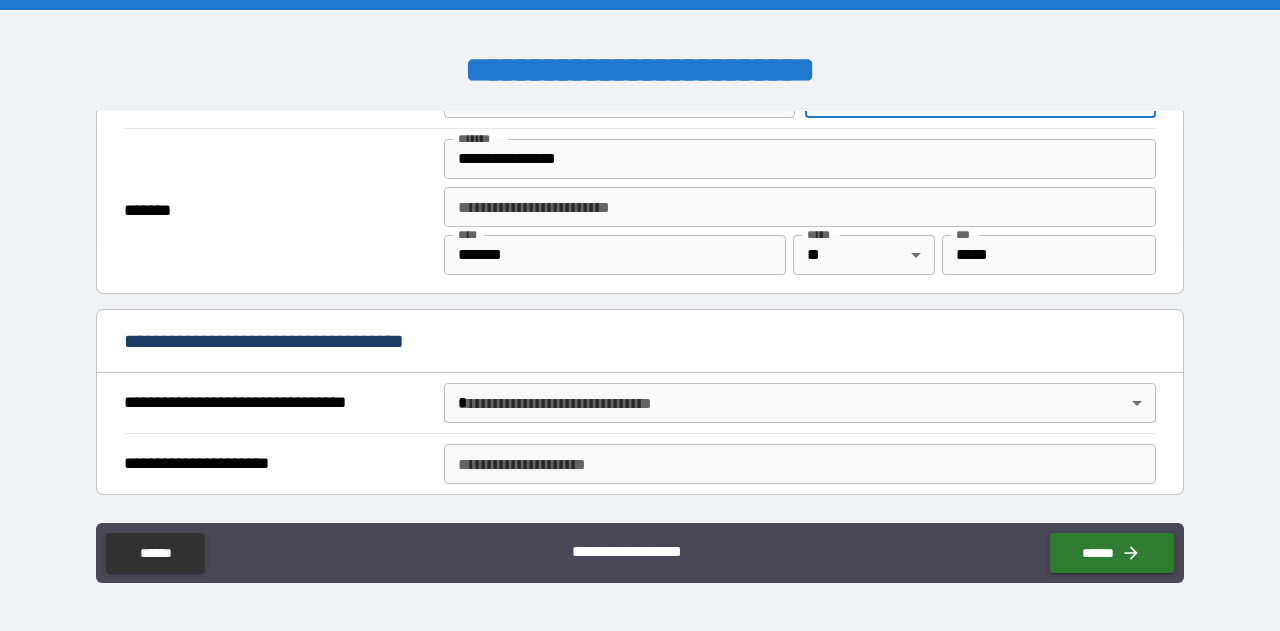 scroll, scrollTop: 1000, scrollLeft: 0, axis: vertical 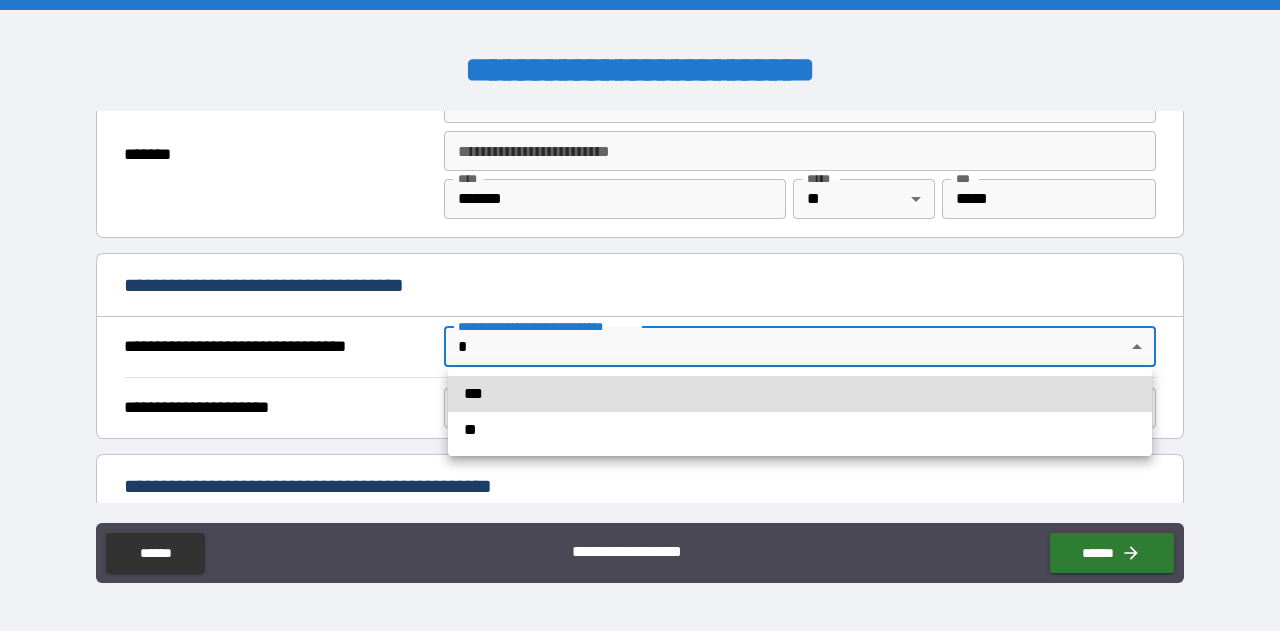 click on "**********" at bounding box center [640, 315] 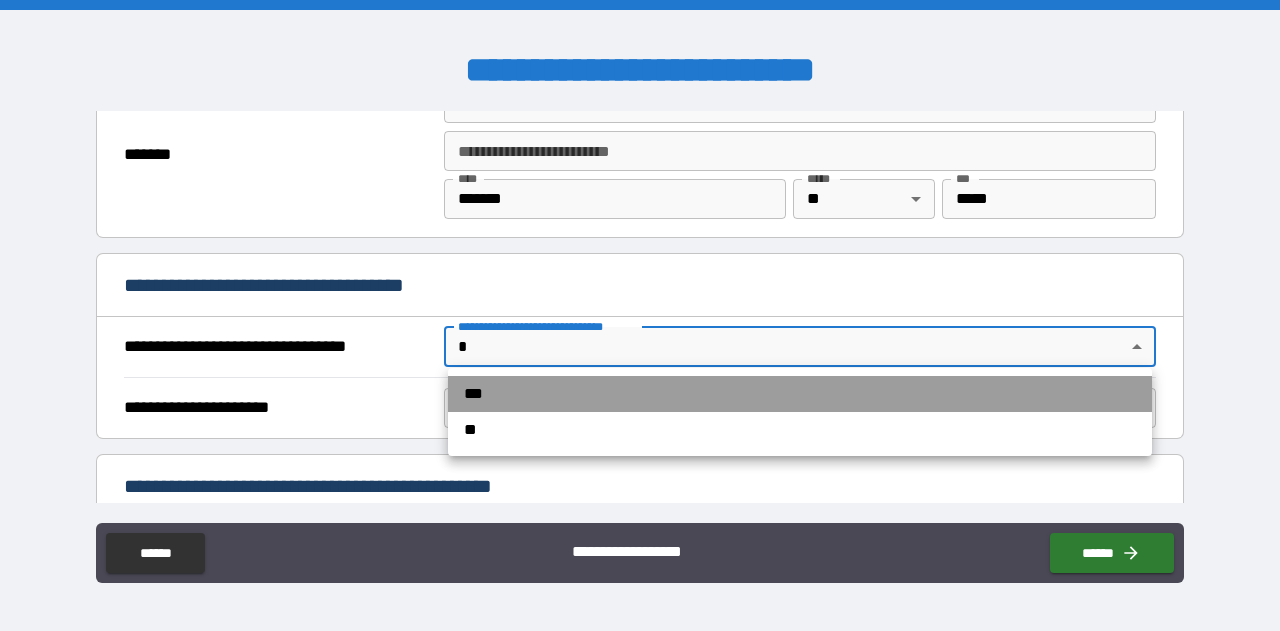 click on "***" at bounding box center [800, 394] 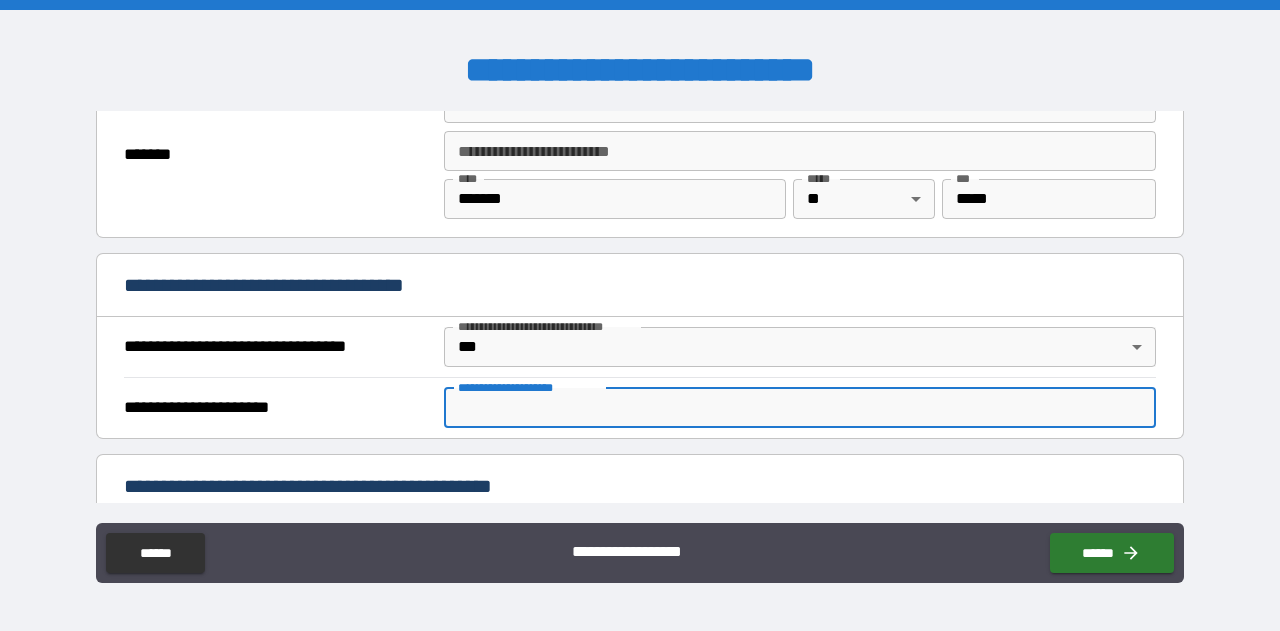 click on "**********" at bounding box center [800, 408] 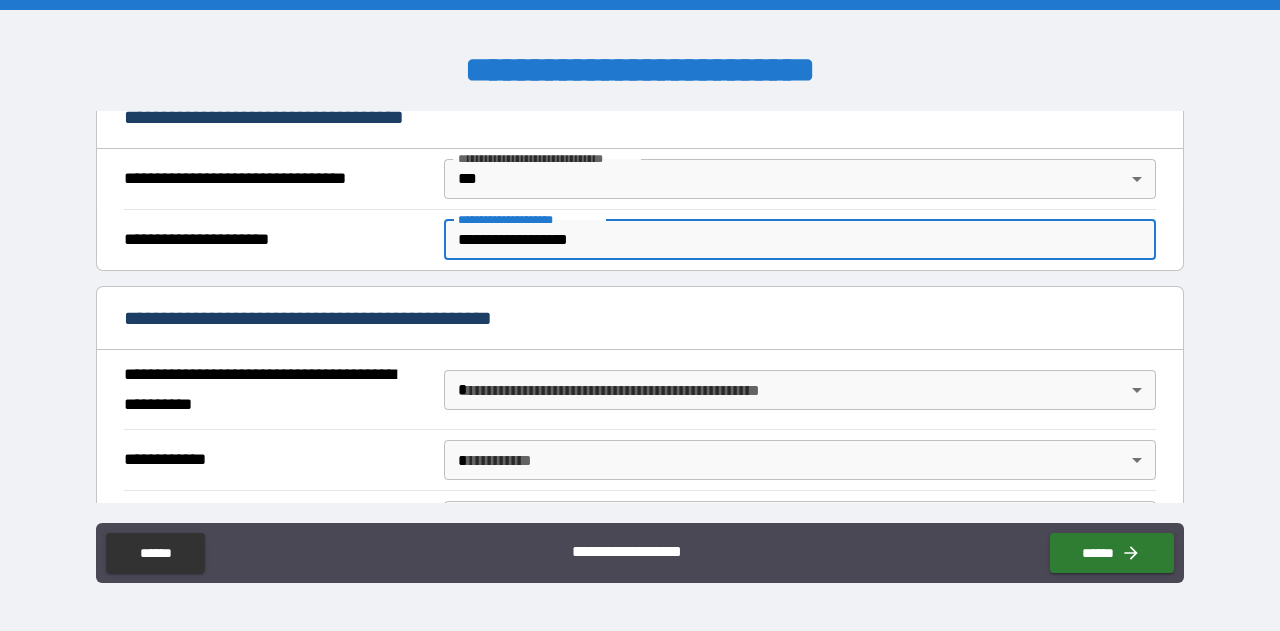 scroll, scrollTop: 1300, scrollLeft: 0, axis: vertical 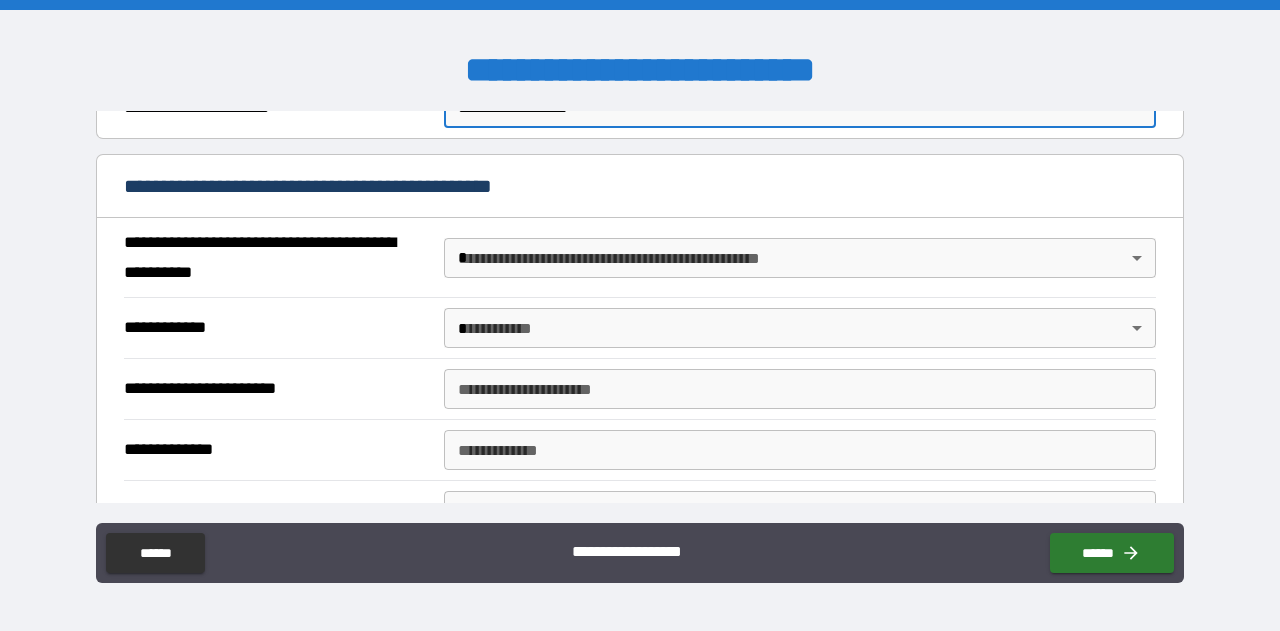 click on "**********" at bounding box center (640, 315) 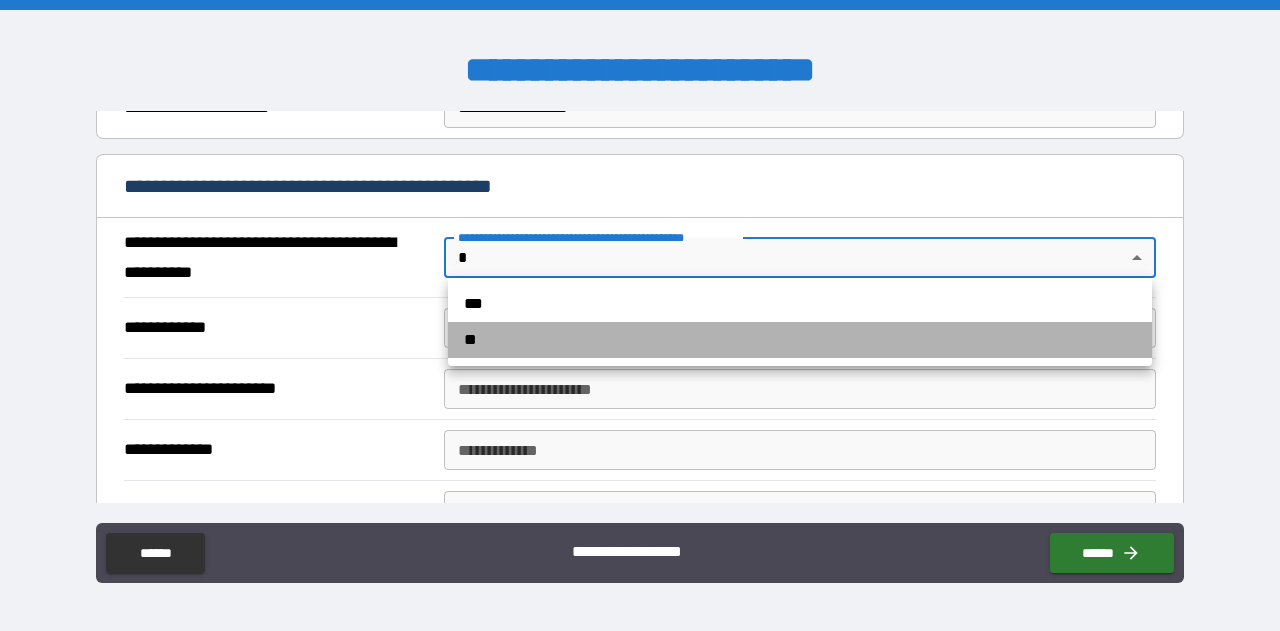 click on "**" at bounding box center [800, 340] 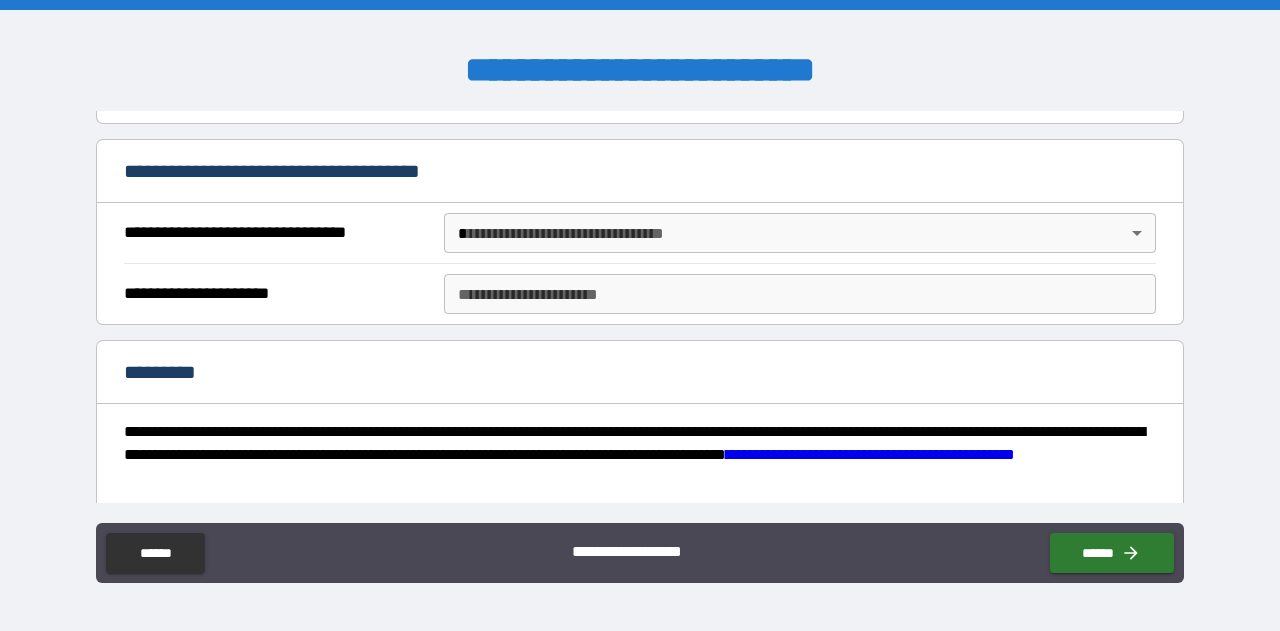 scroll, scrollTop: 2200, scrollLeft: 0, axis: vertical 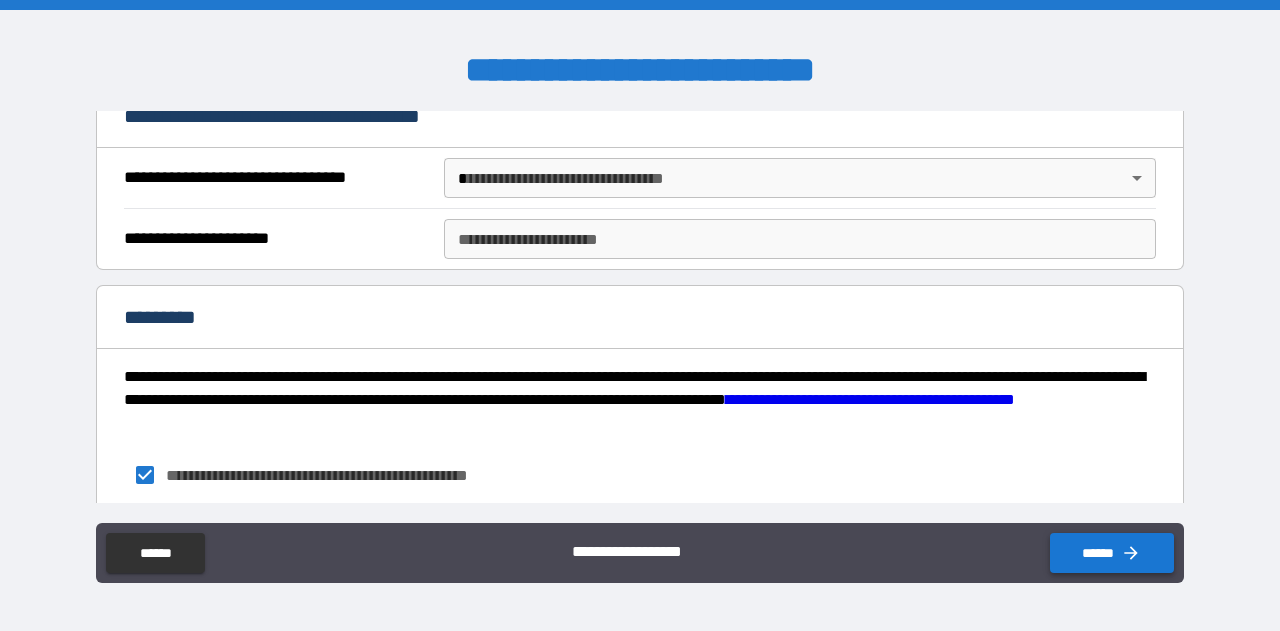 click 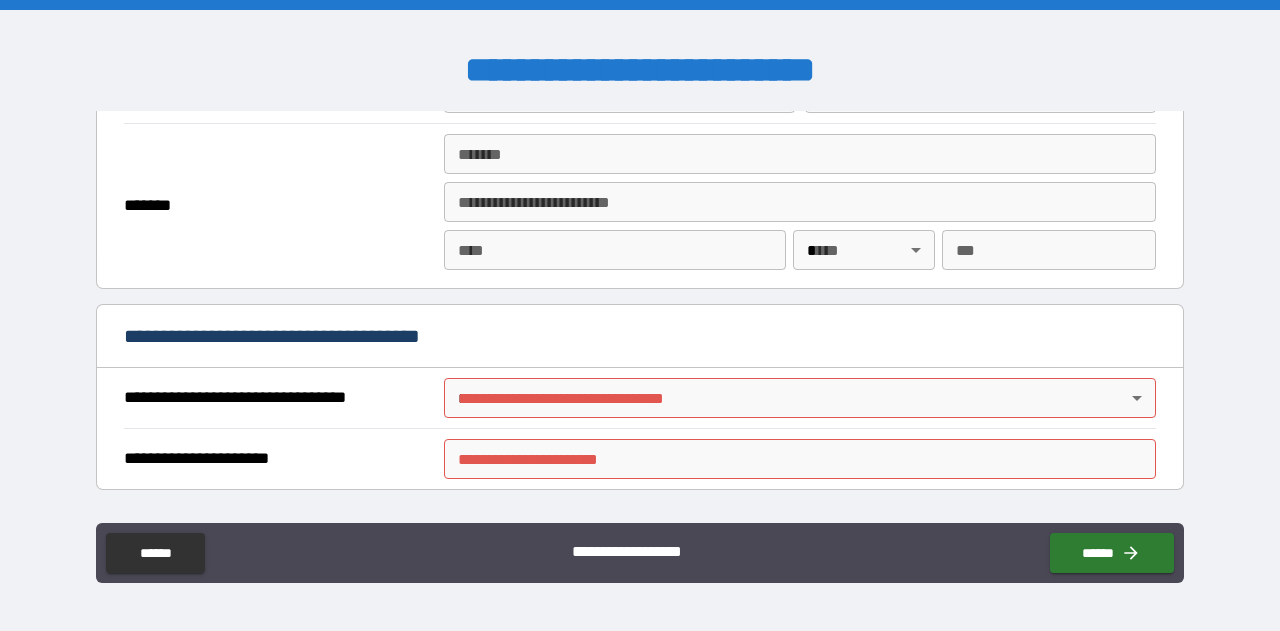 scroll, scrollTop: 2000, scrollLeft: 0, axis: vertical 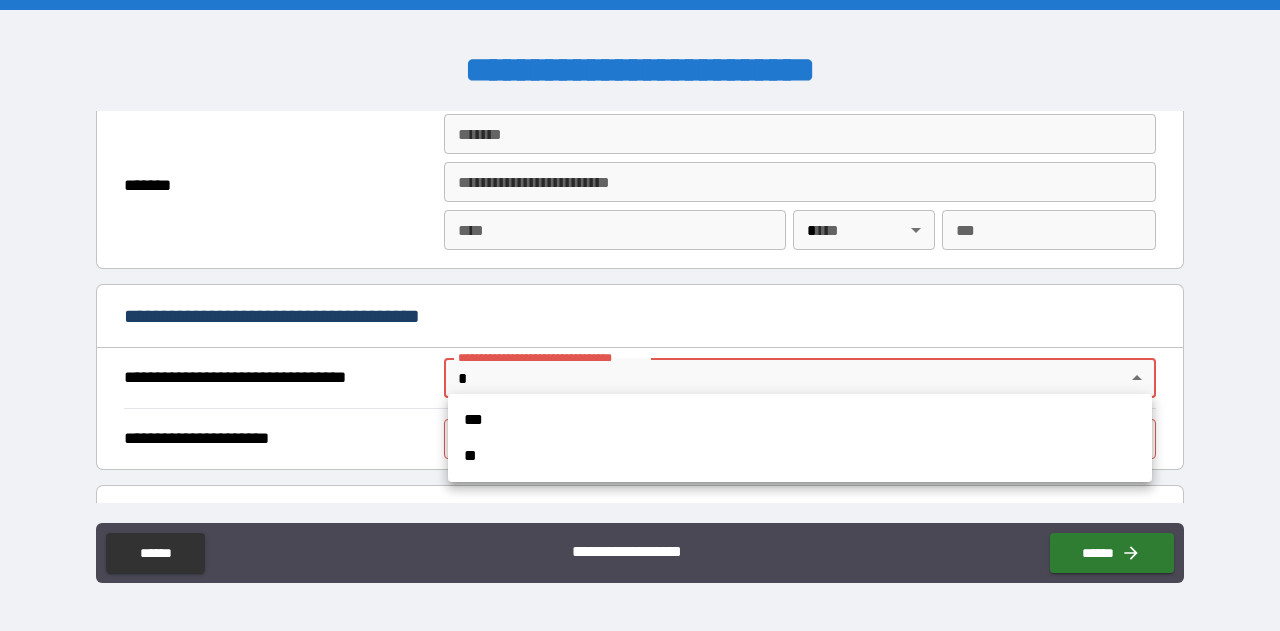 click on "**********" at bounding box center [640, 315] 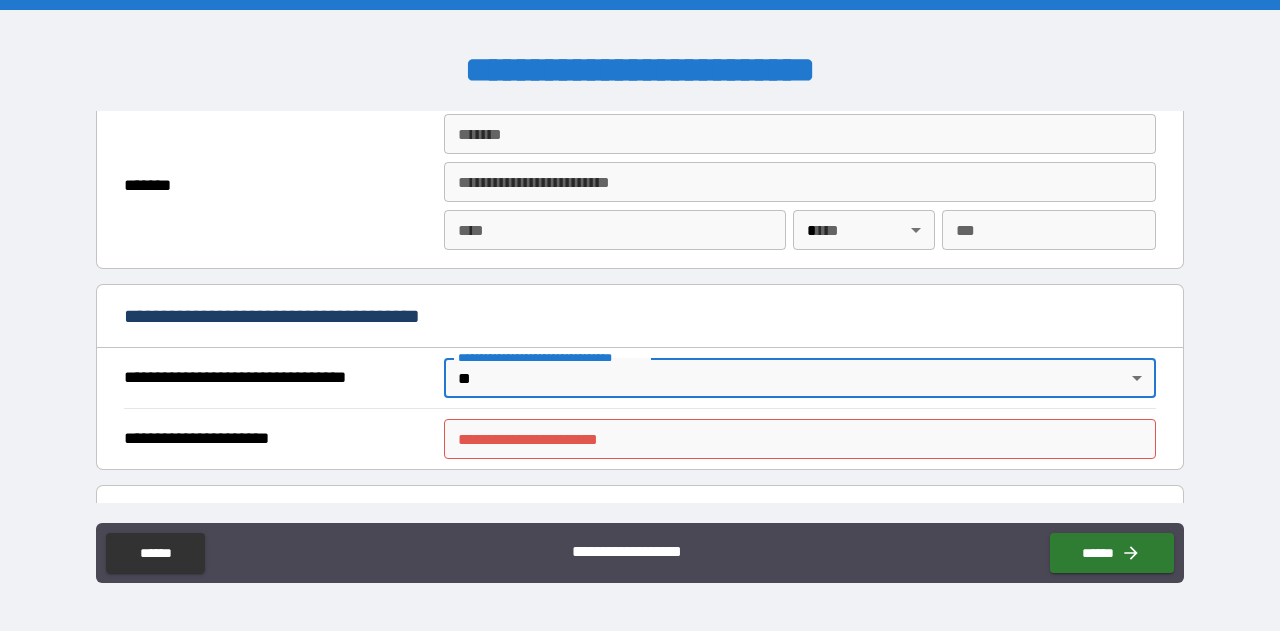 click on "**********" at bounding box center (800, 439) 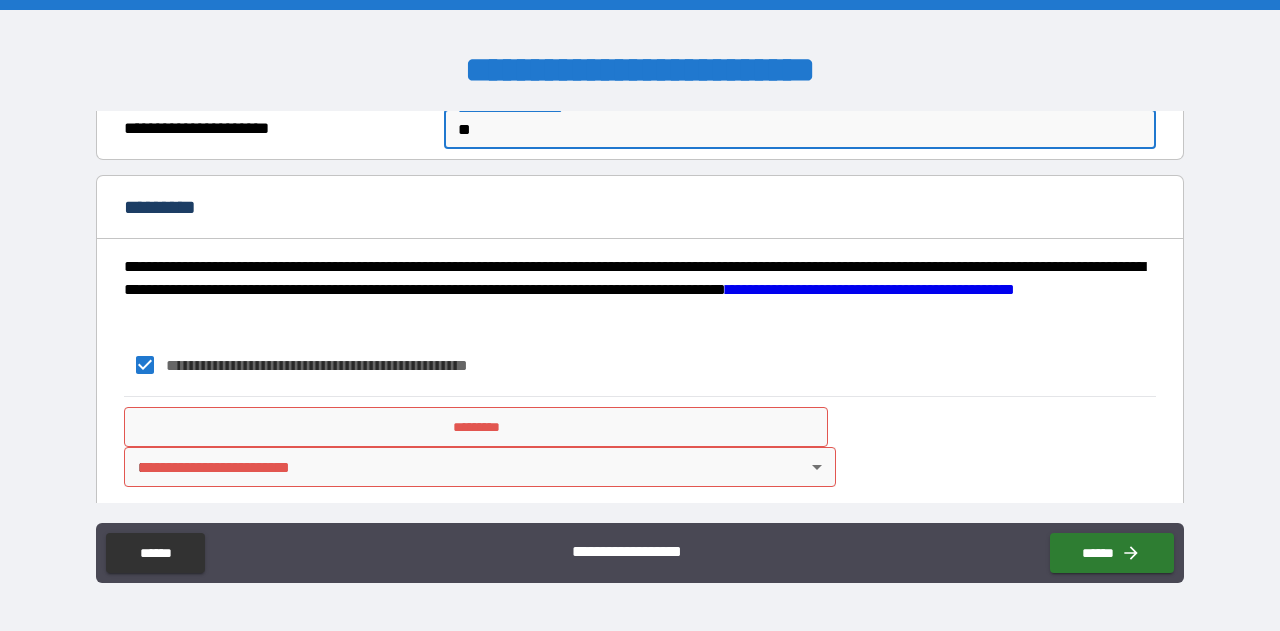scroll, scrollTop: 2311, scrollLeft: 0, axis: vertical 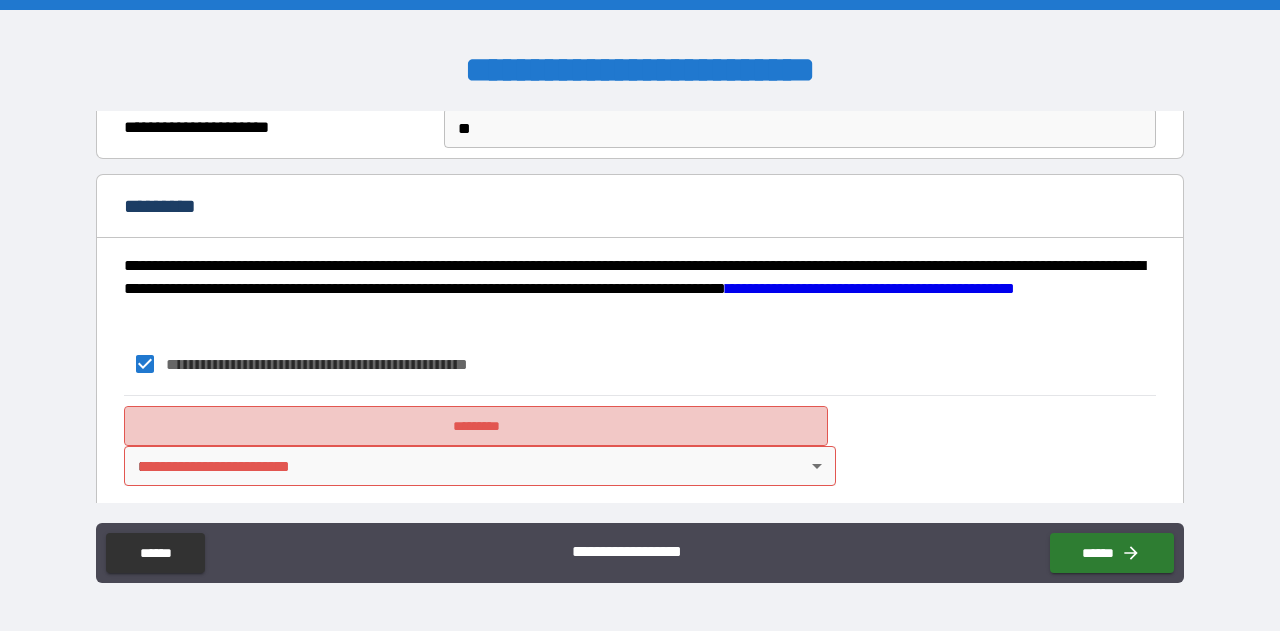 click on "*********" at bounding box center [476, 426] 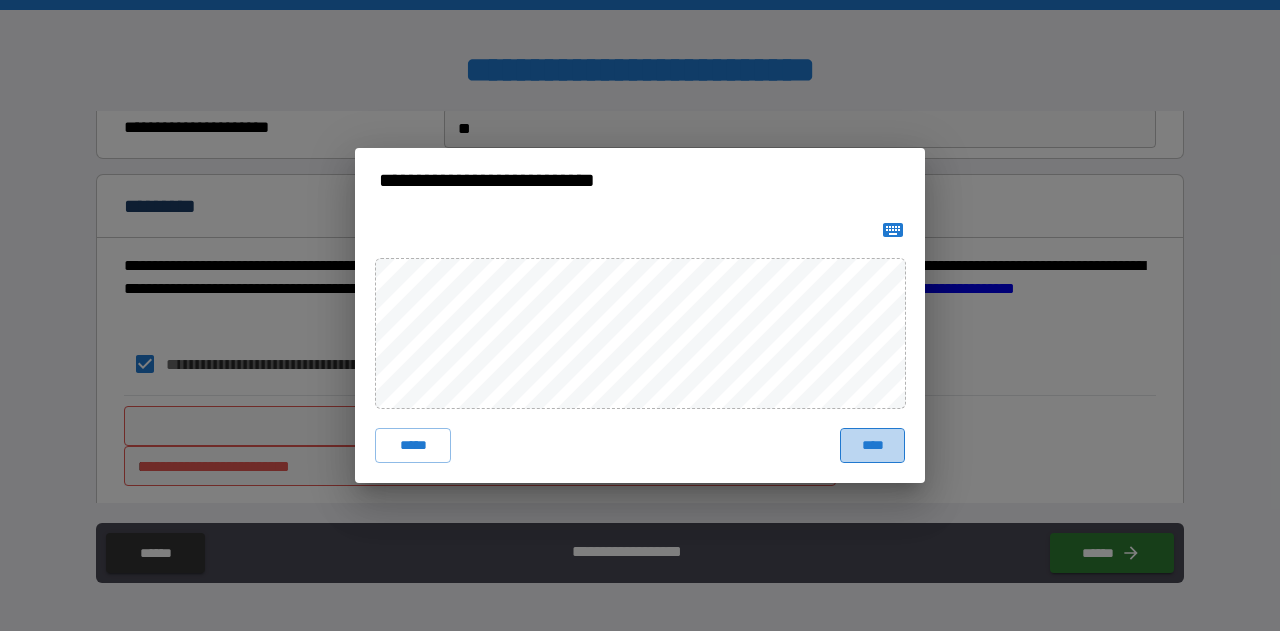 click on "****" at bounding box center (872, 446) 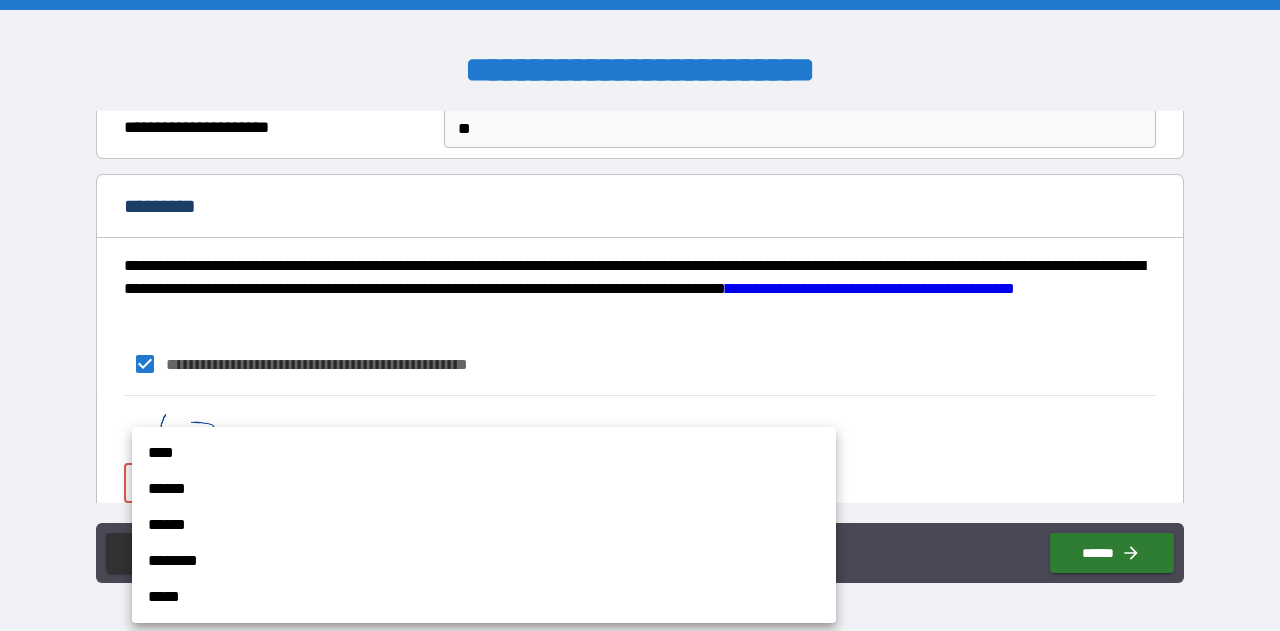 click on "**********" at bounding box center (640, 315) 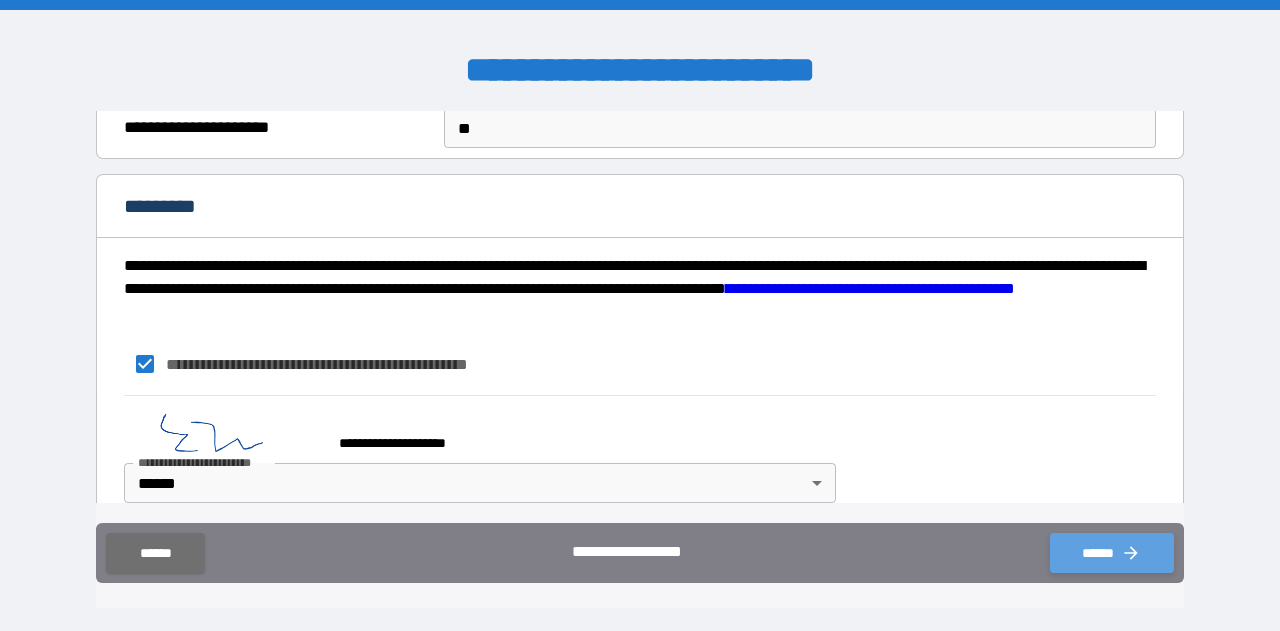 click on "******" at bounding box center [1112, 553] 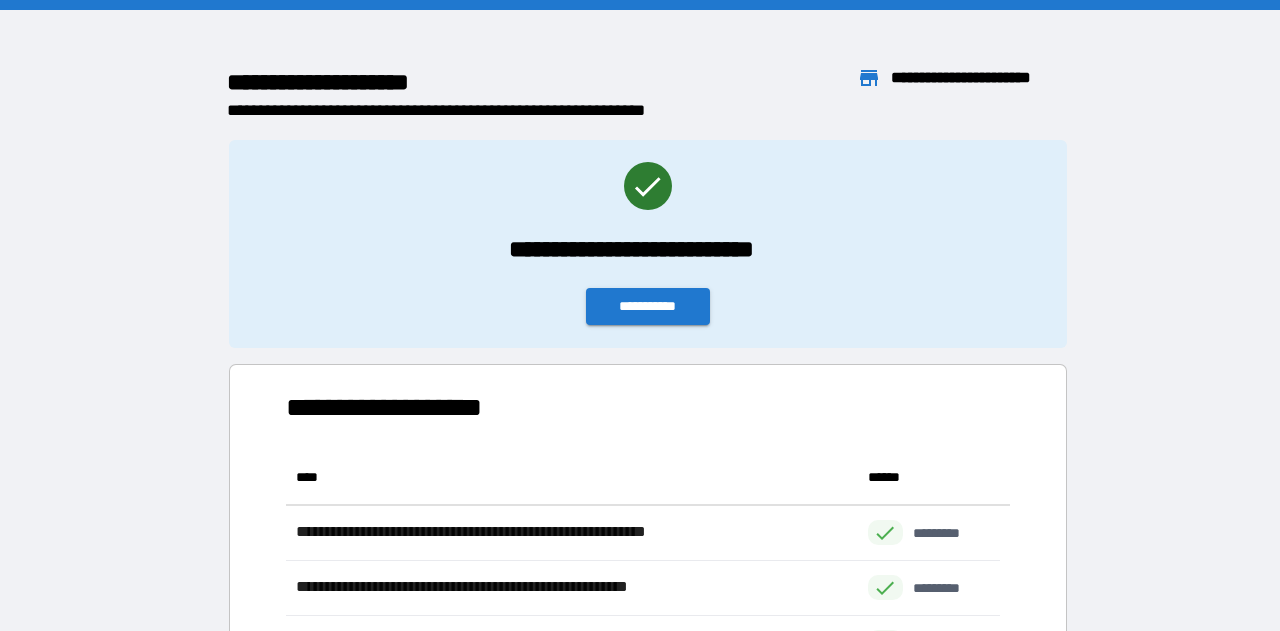 scroll, scrollTop: 16, scrollLeft: 16, axis: both 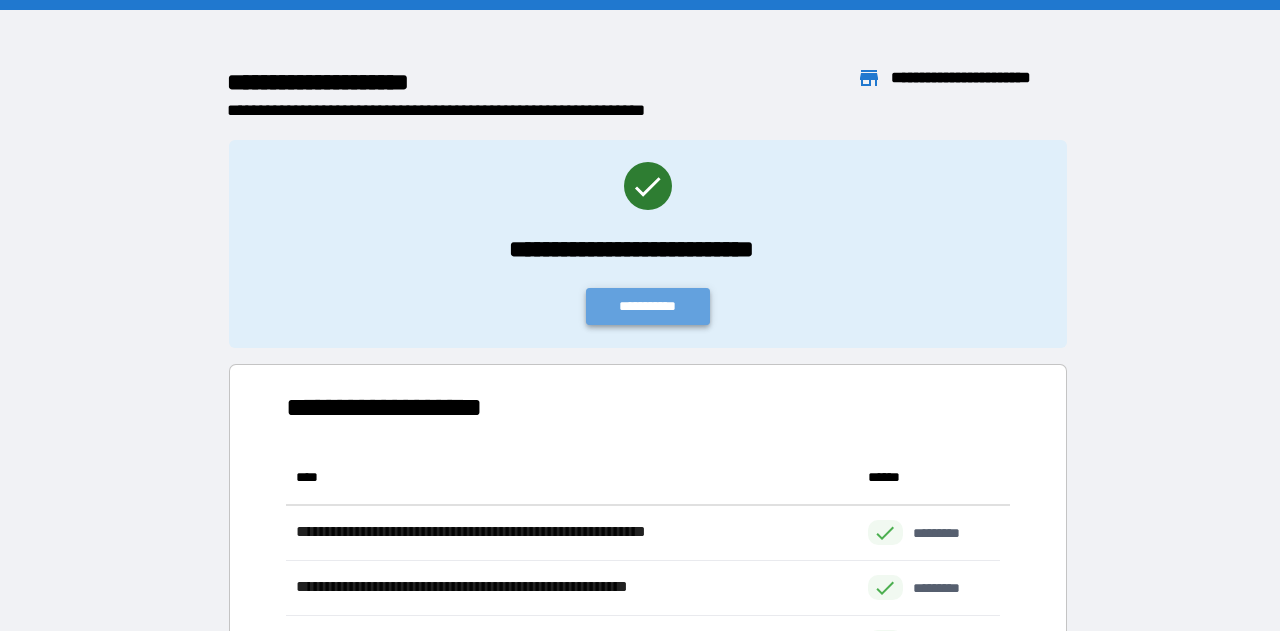 click on "**********" at bounding box center (648, 306) 